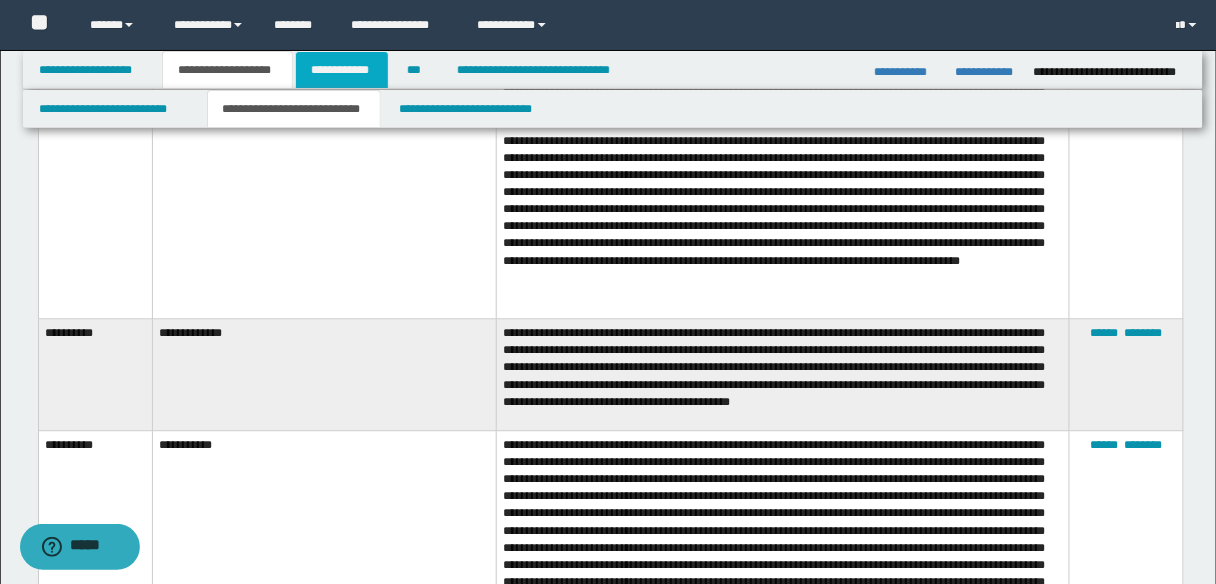 scroll, scrollTop: 0, scrollLeft: 0, axis: both 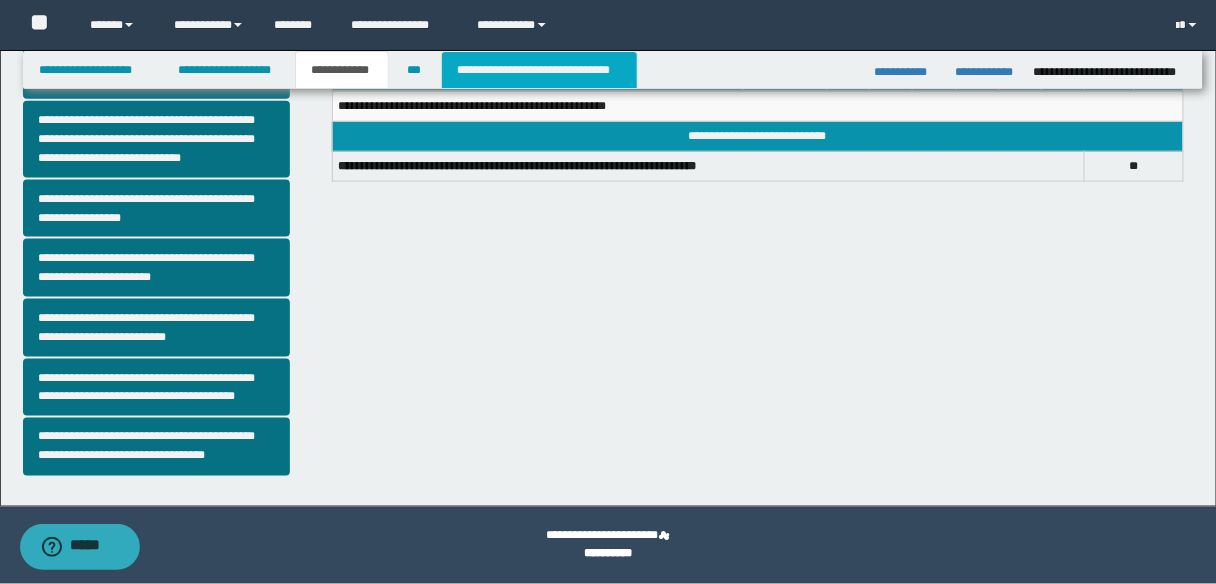 click on "**********" at bounding box center (539, 70) 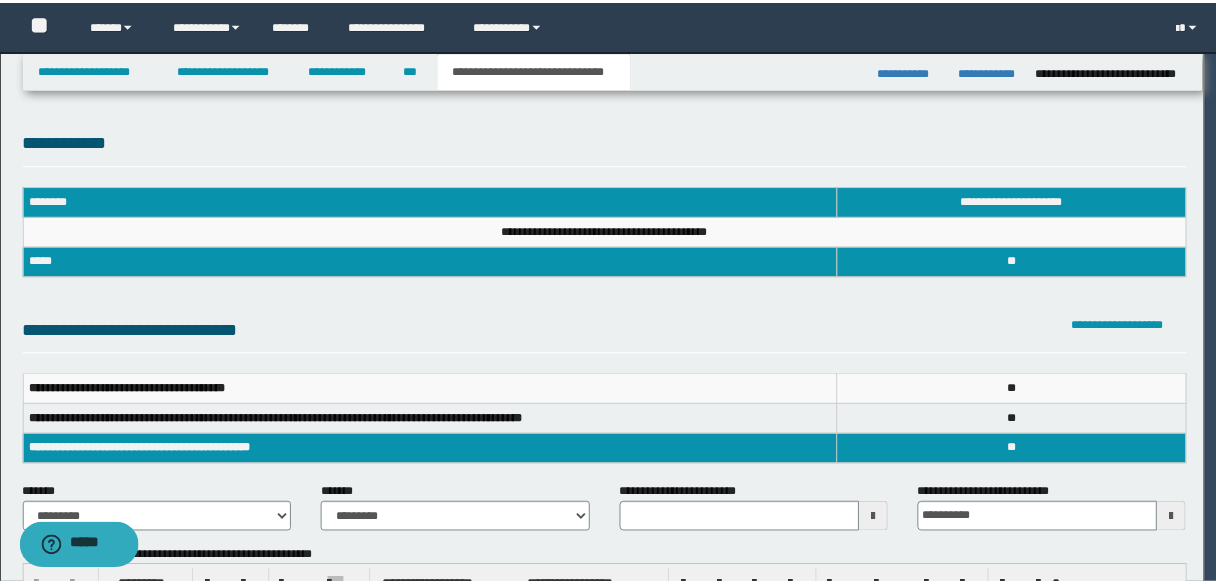 scroll, scrollTop: 0, scrollLeft: 0, axis: both 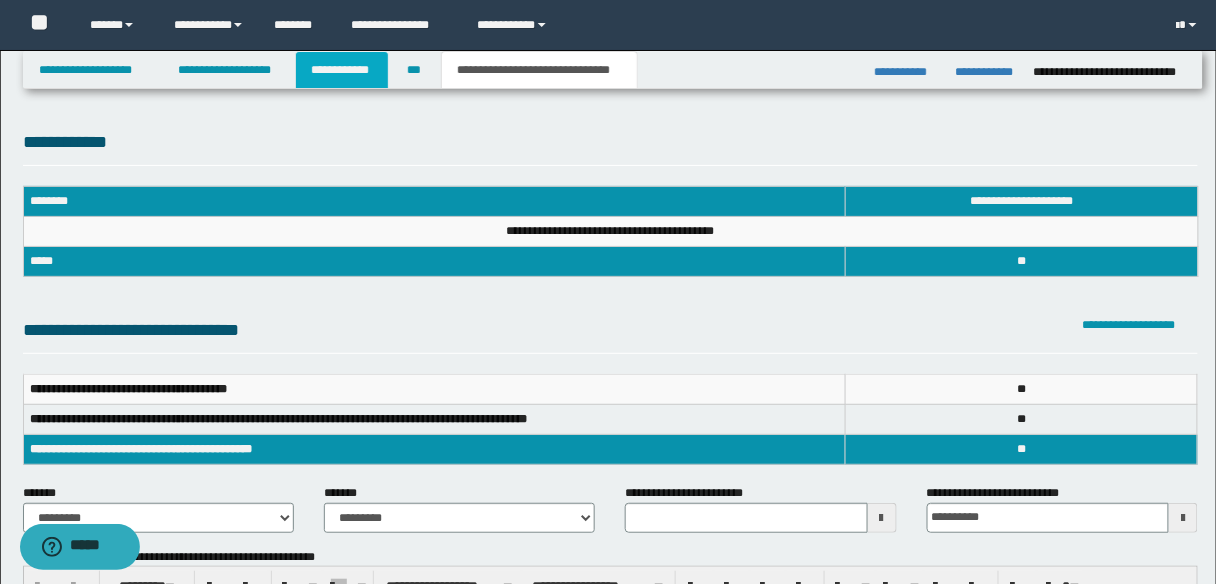 click on "**********" at bounding box center [342, 70] 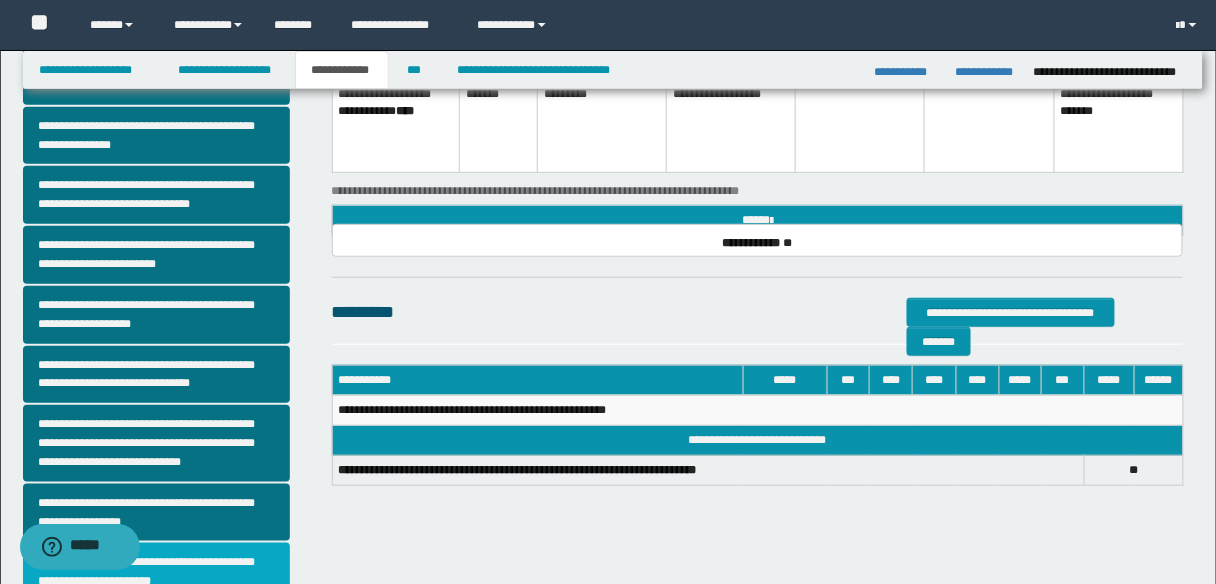 scroll, scrollTop: 240, scrollLeft: 0, axis: vertical 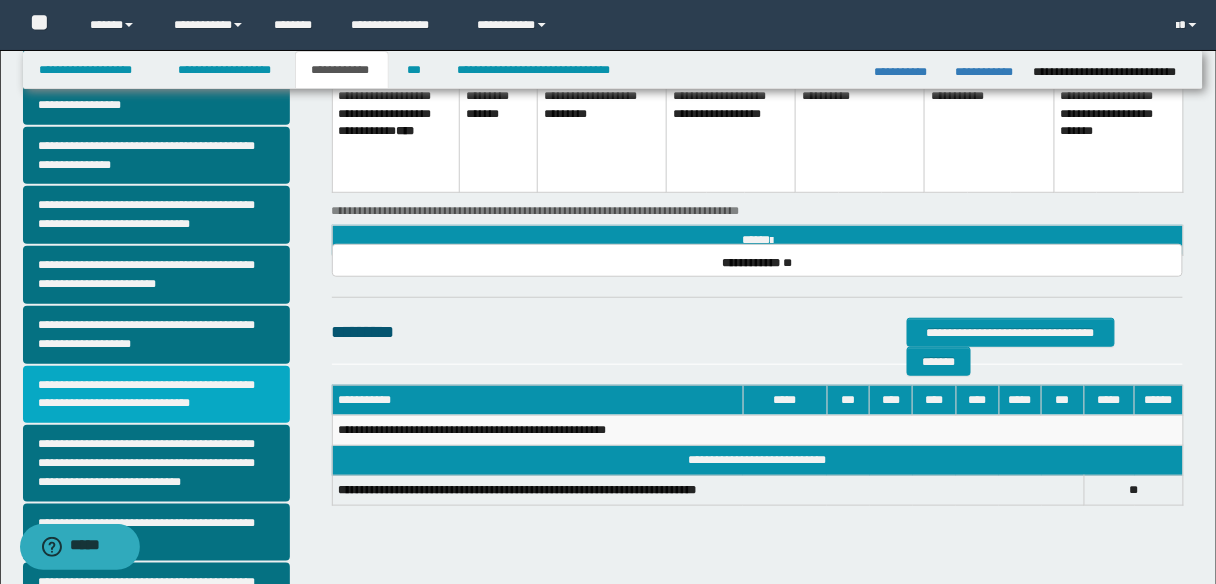 click on "**********" at bounding box center (156, 395) 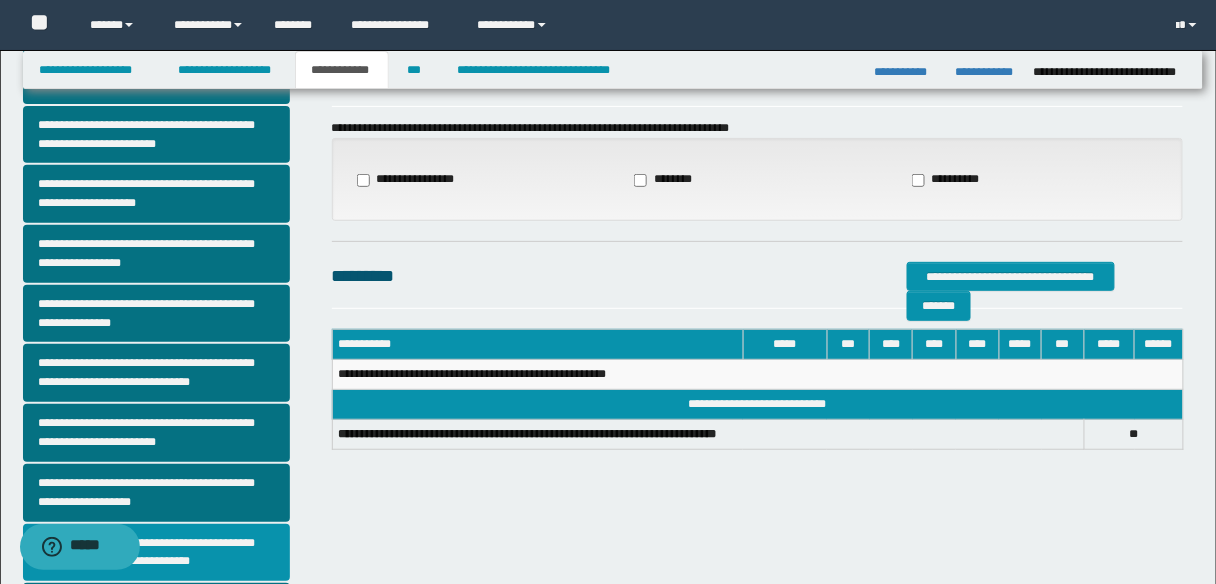 scroll, scrollTop: 80, scrollLeft: 0, axis: vertical 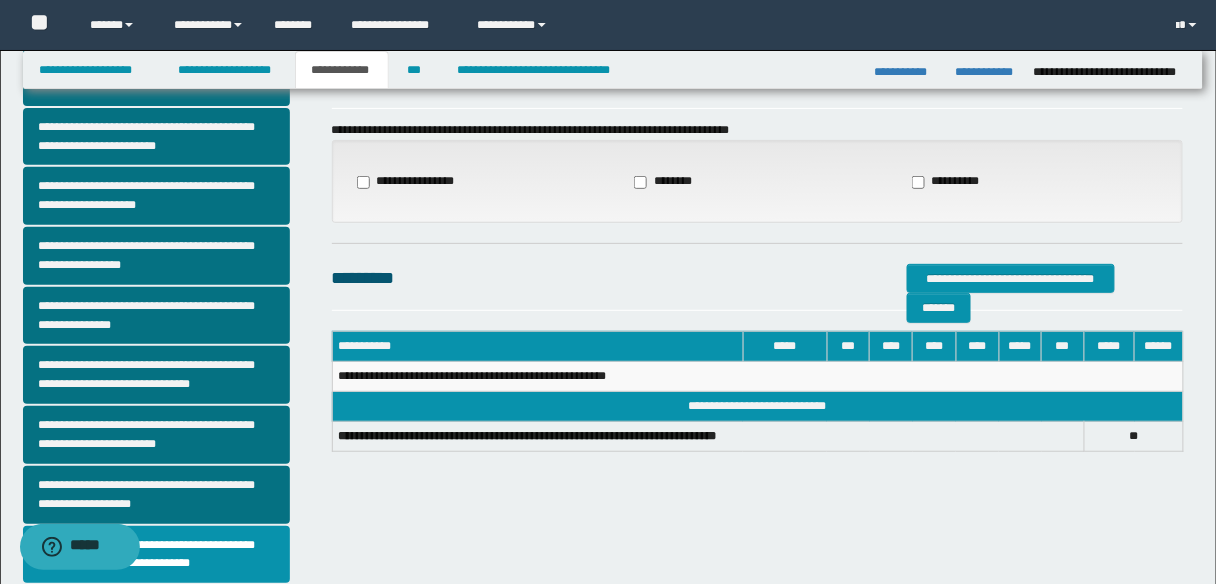 click on "**********" at bounding box center [412, 182] 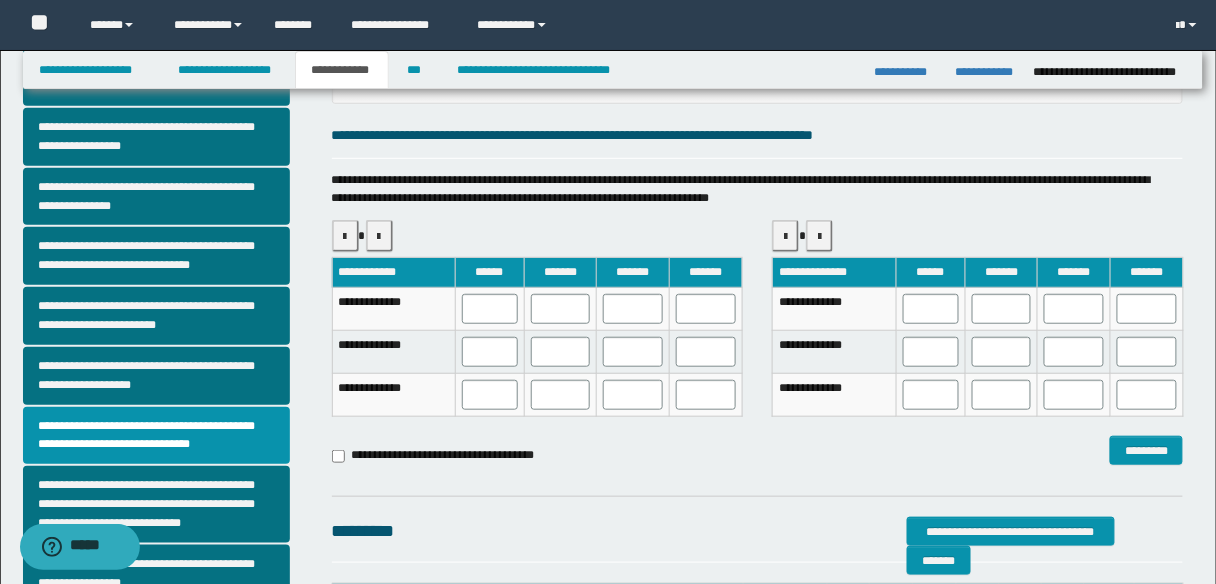 scroll, scrollTop: 80, scrollLeft: 0, axis: vertical 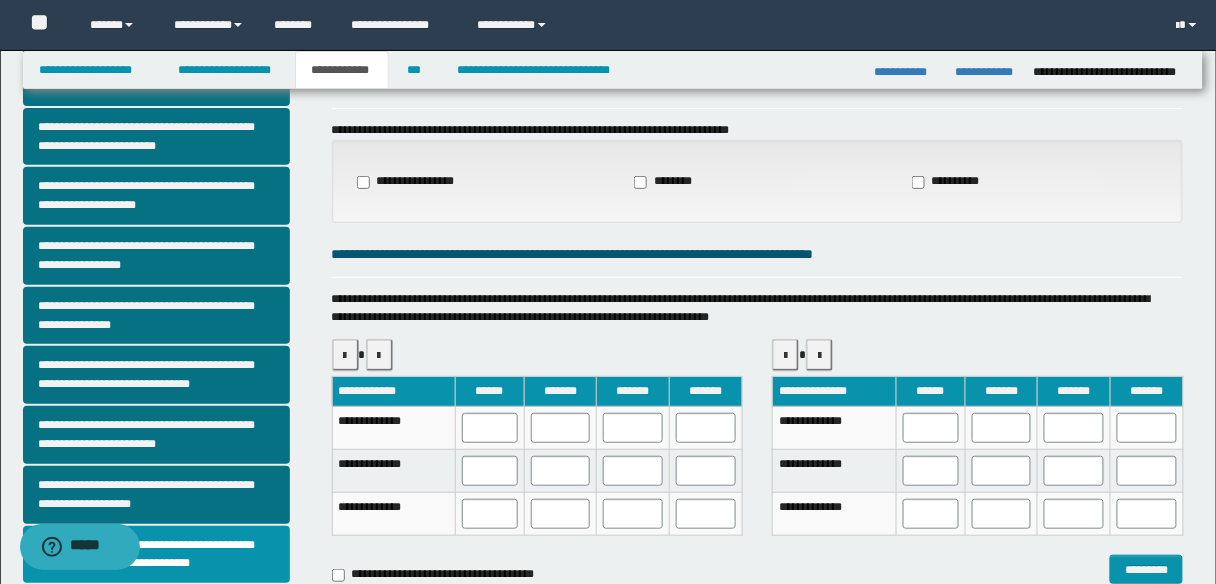 click on "**********" at bounding box center [412, 182] 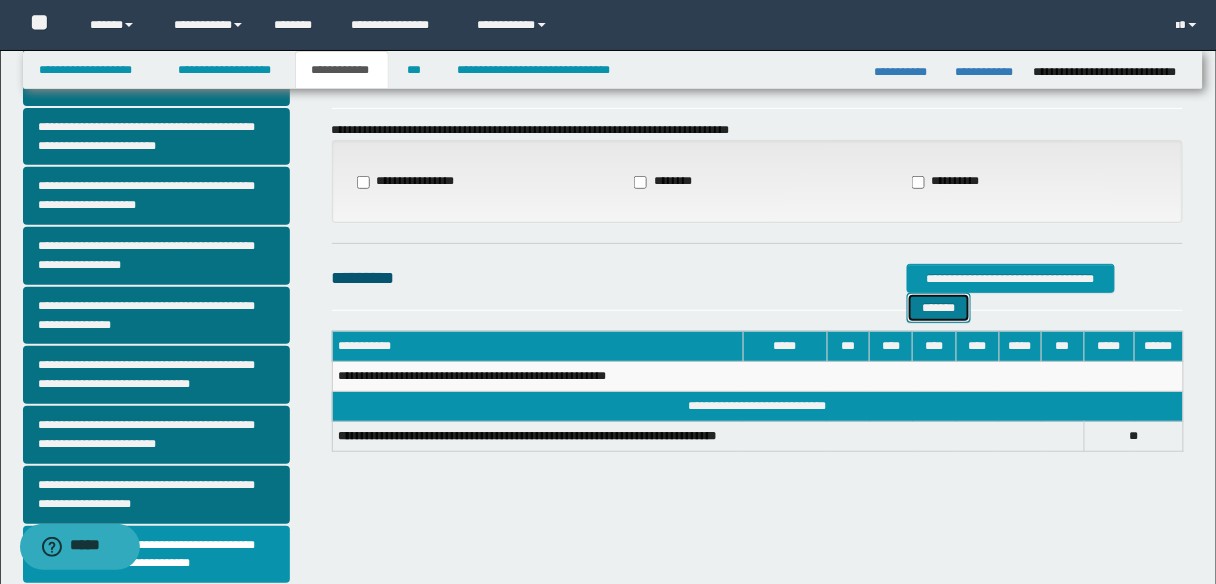 click on "*******" at bounding box center [939, 307] 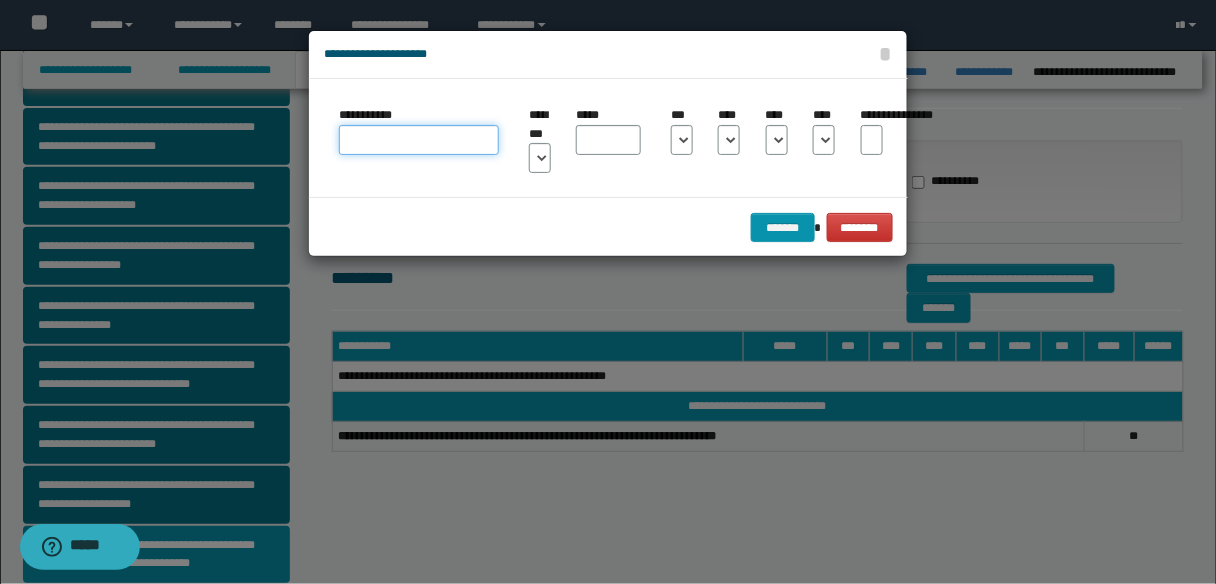 click on "**********" at bounding box center (419, 140) 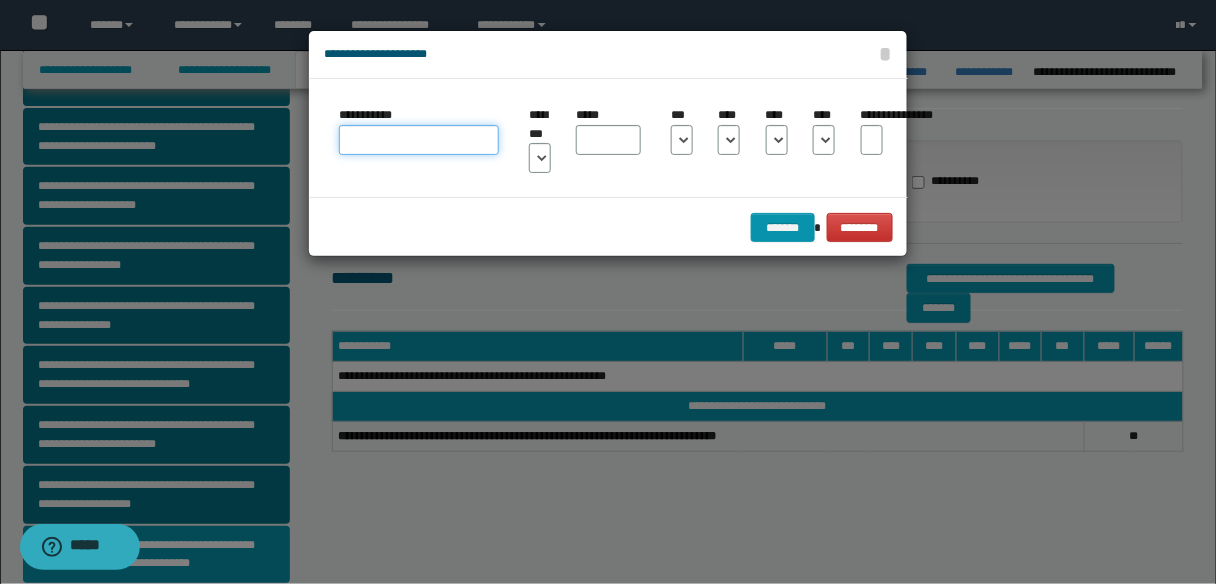click on "**********" at bounding box center (419, 140) 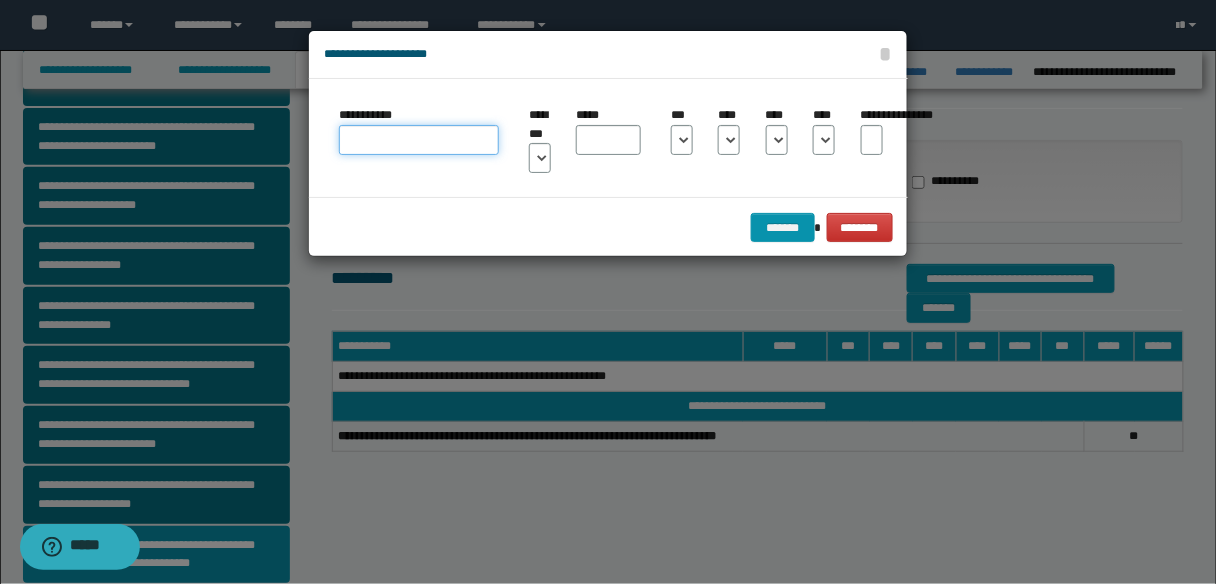 paste on "**********" 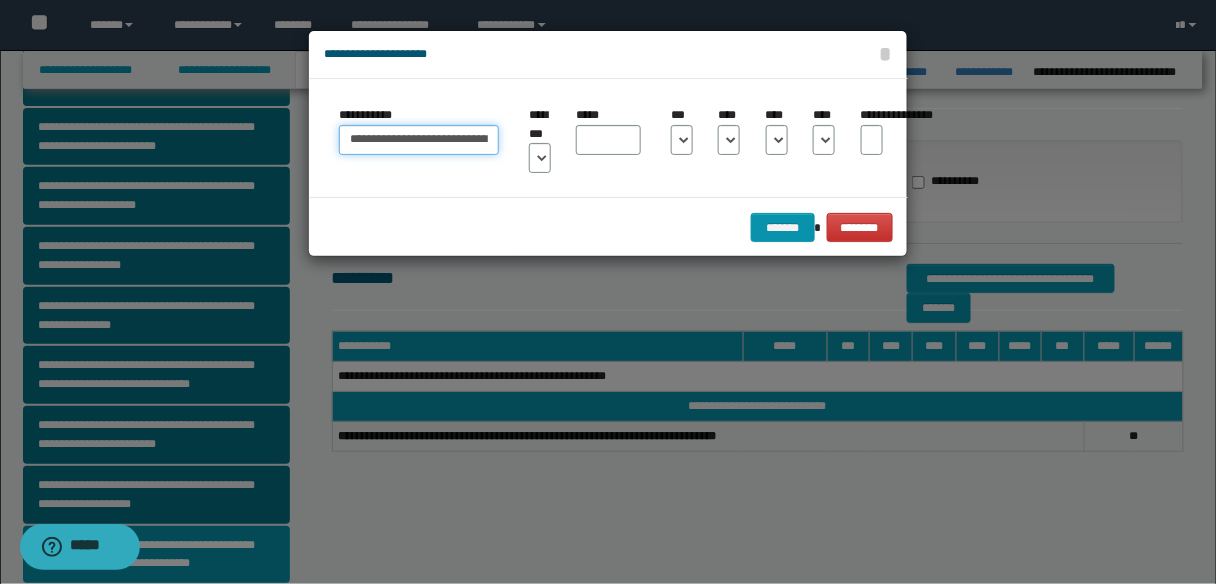 scroll, scrollTop: 0, scrollLeft: 524, axis: horizontal 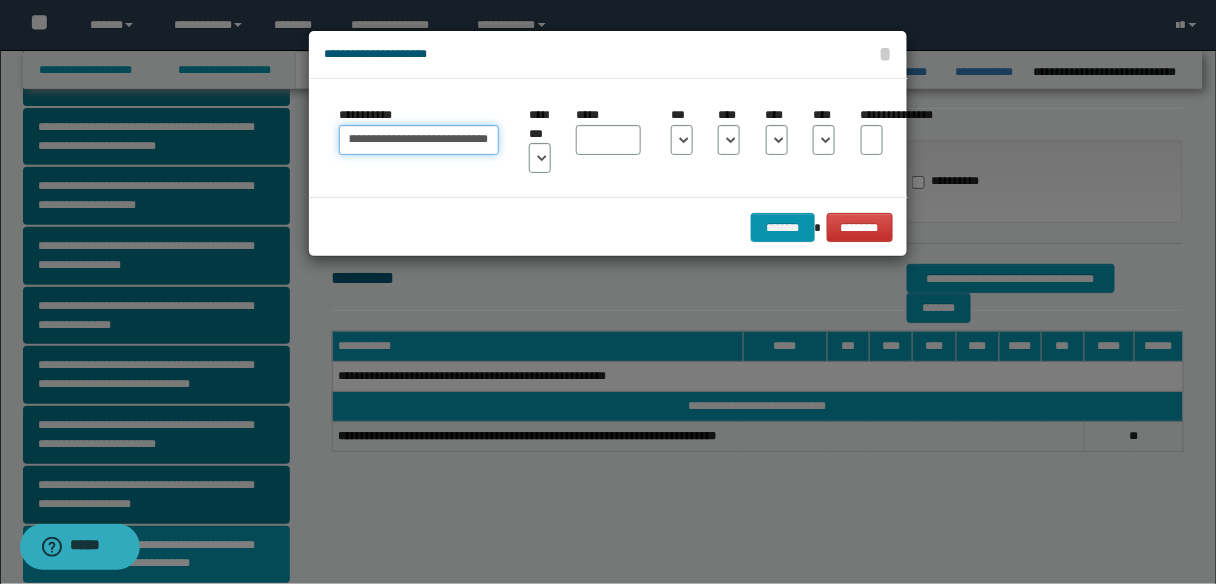 type on "**********" 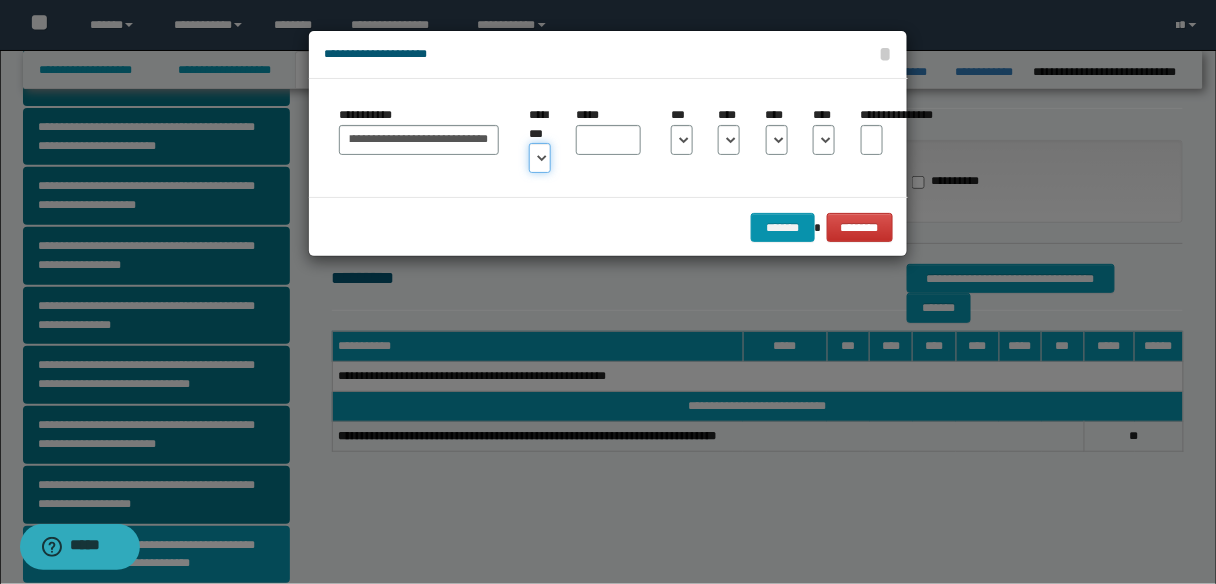 scroll, scrollTop: 0, scrollLeft: 0, axis: both 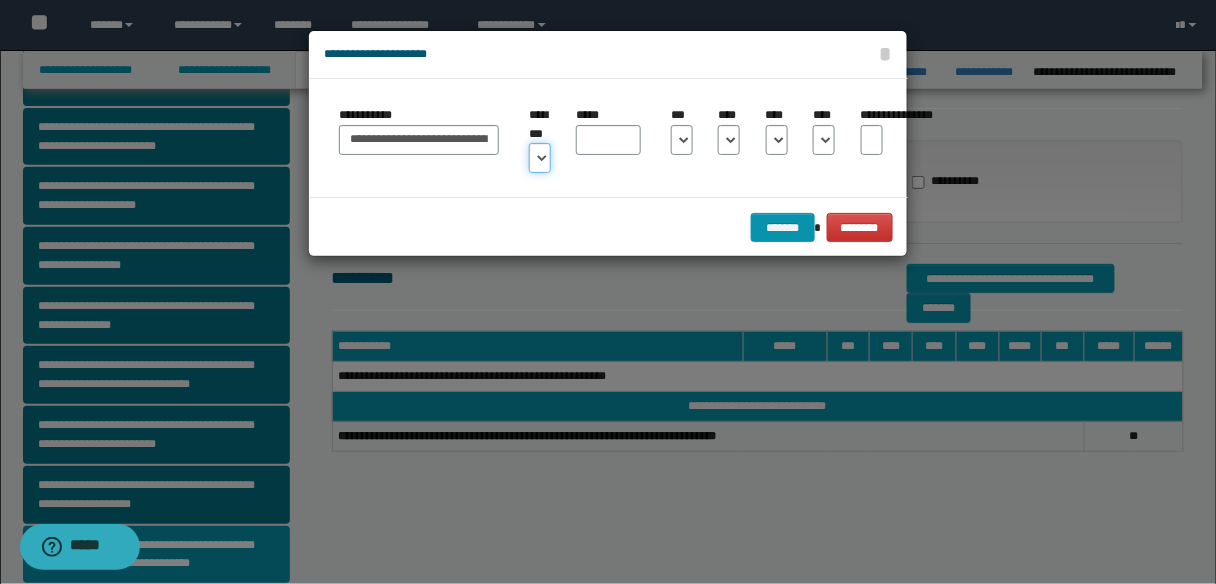 click on "*
*
*
*
*
*
*
*
*
**
**
**
**
**
**" at bounding box center (540, 158) 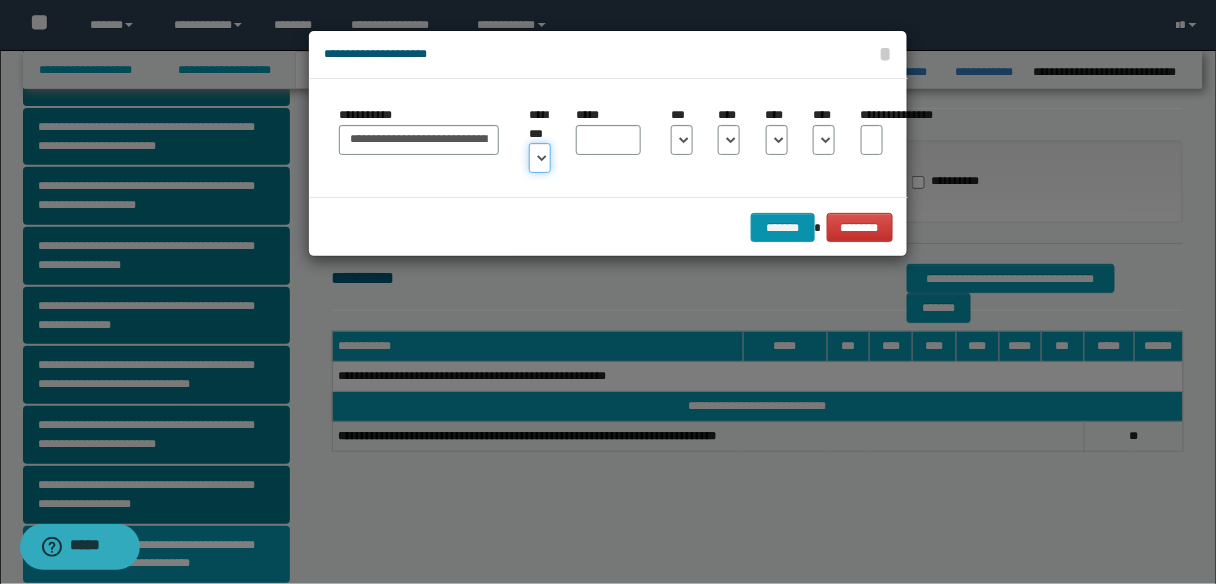 select on "*" 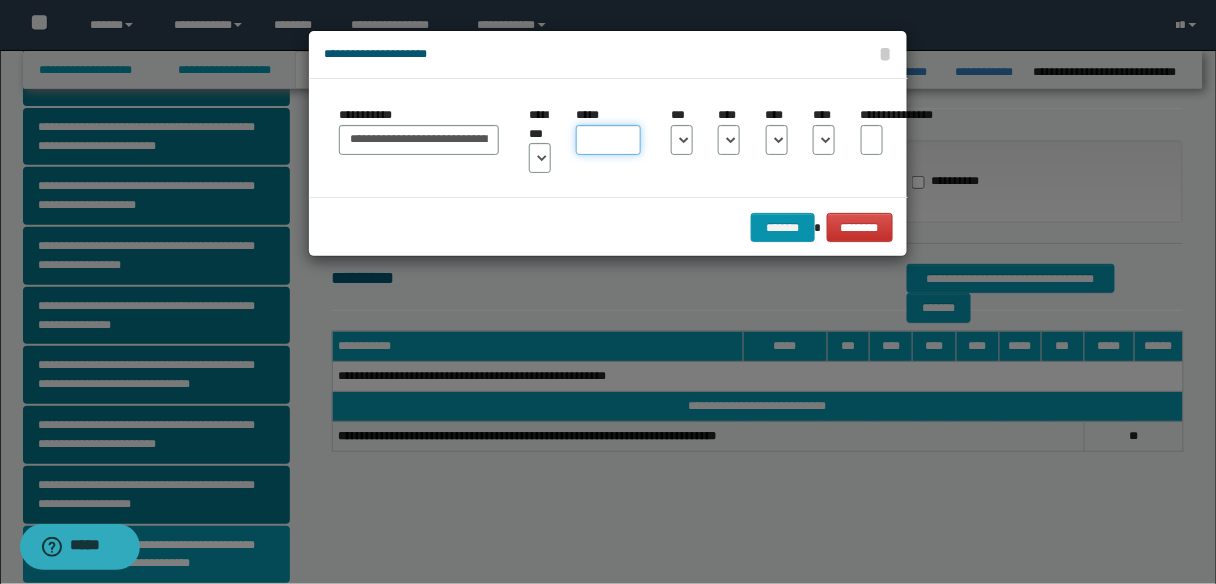 click on "*****" at bounding box center (608, 140) 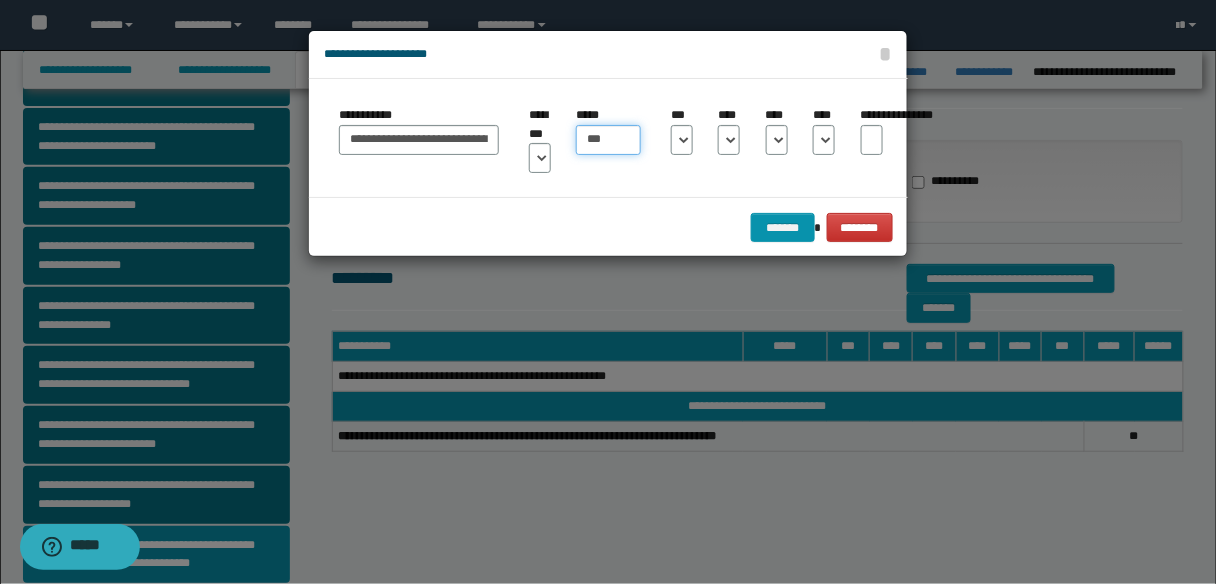 type on "***" 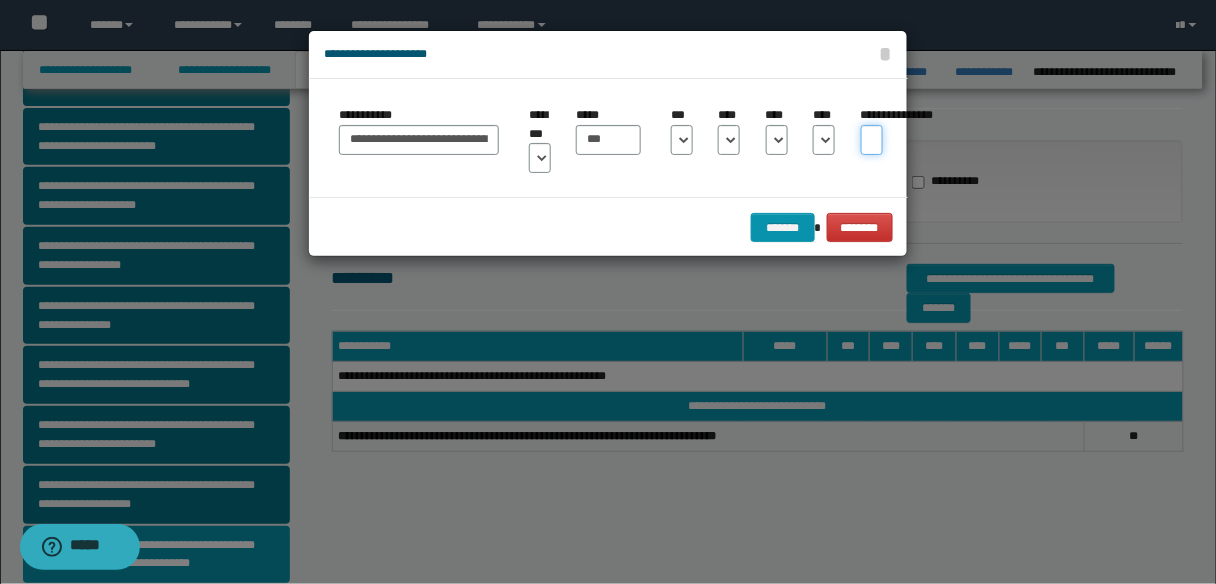 click on "**********" at bounding box center [872, 140] 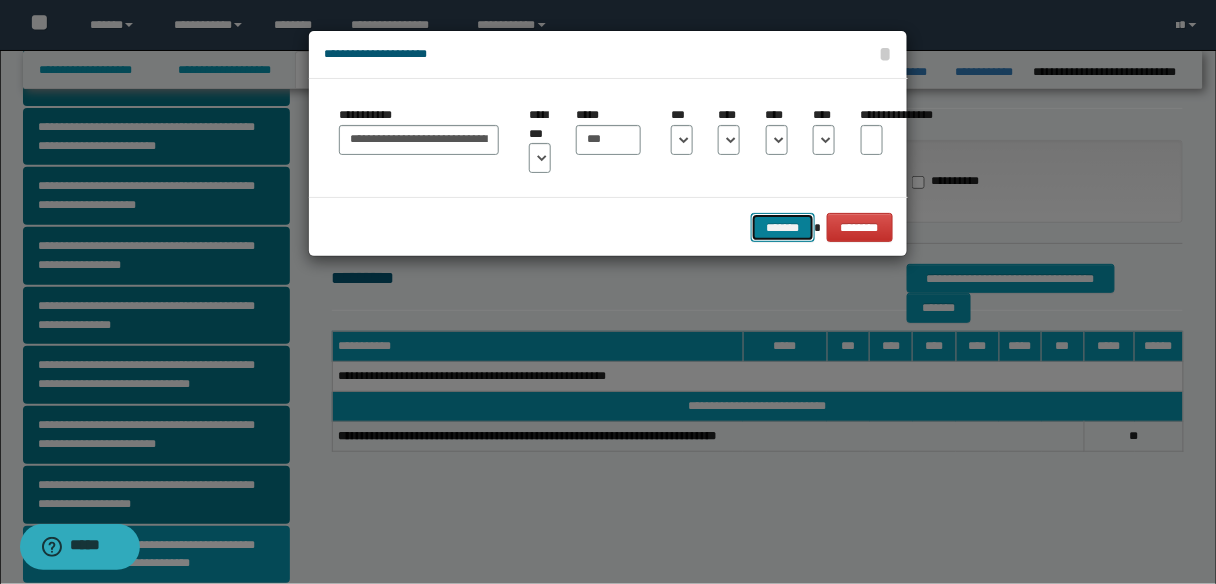 click on "*******" at bounding box center (783, 227) 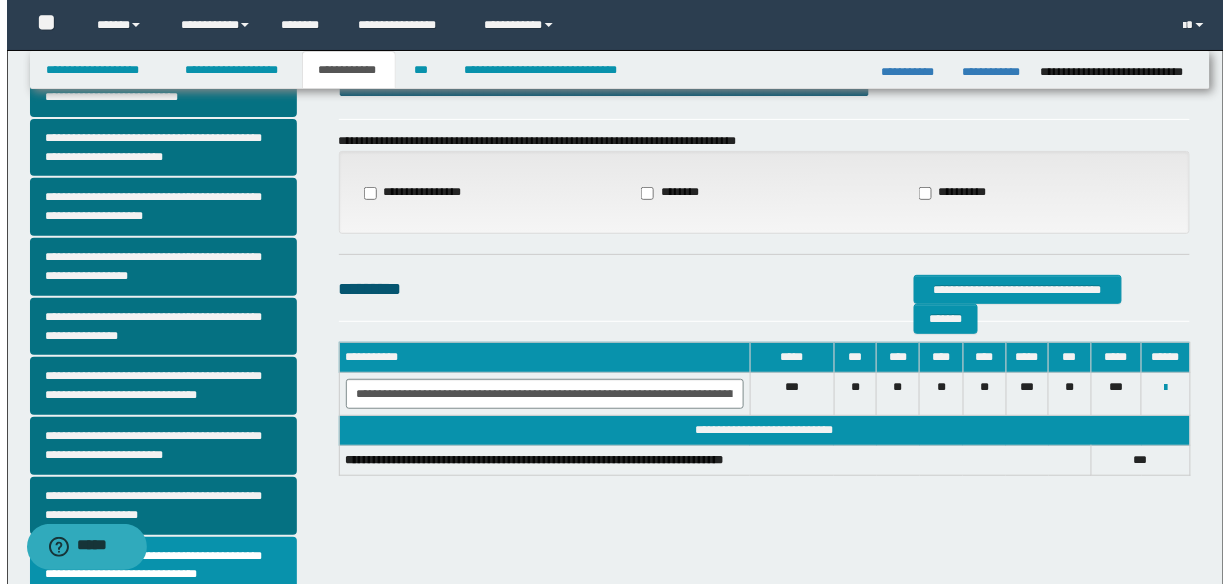 scroll, scrollTop: 0, scrollLeft: 0, axis: both 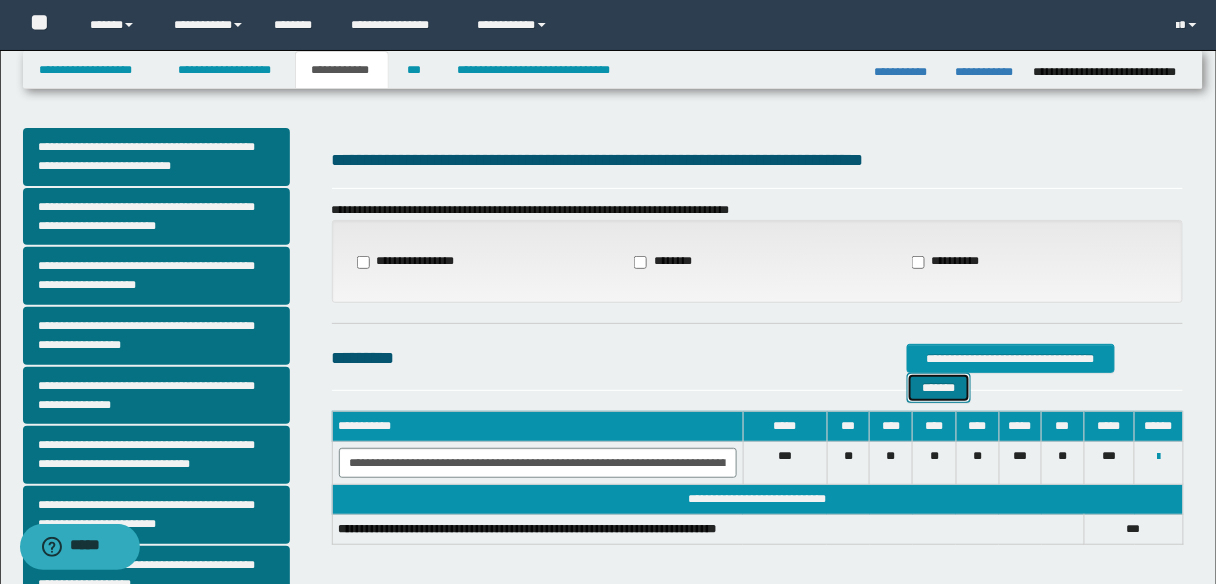 click on "*******" at bounding box center (939, 387) 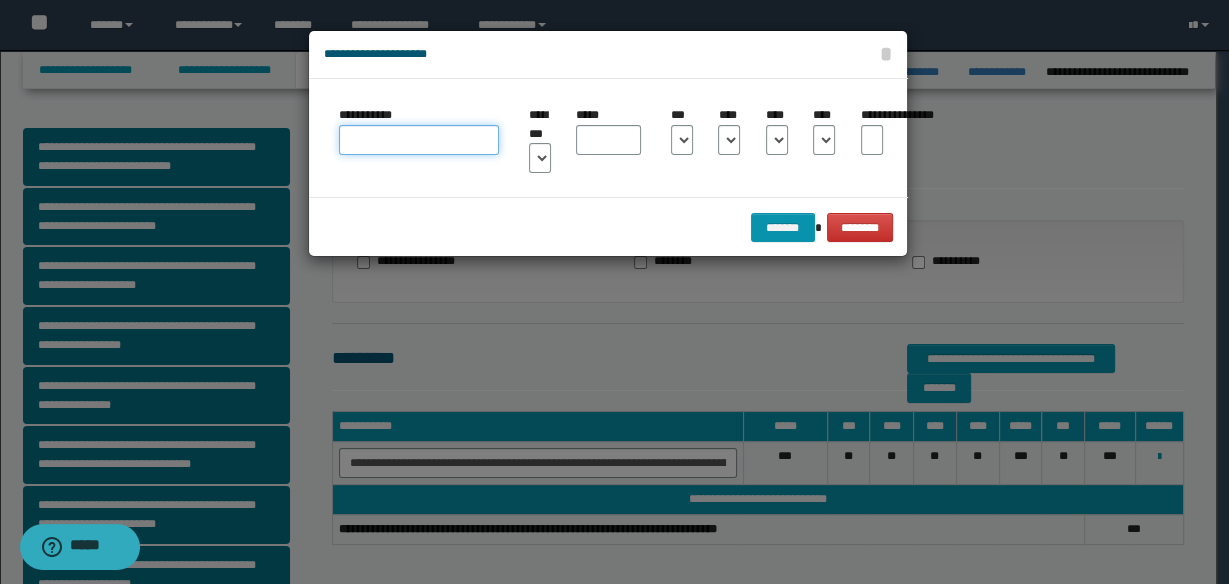 click on "**********" at bounding box center [419, 140] 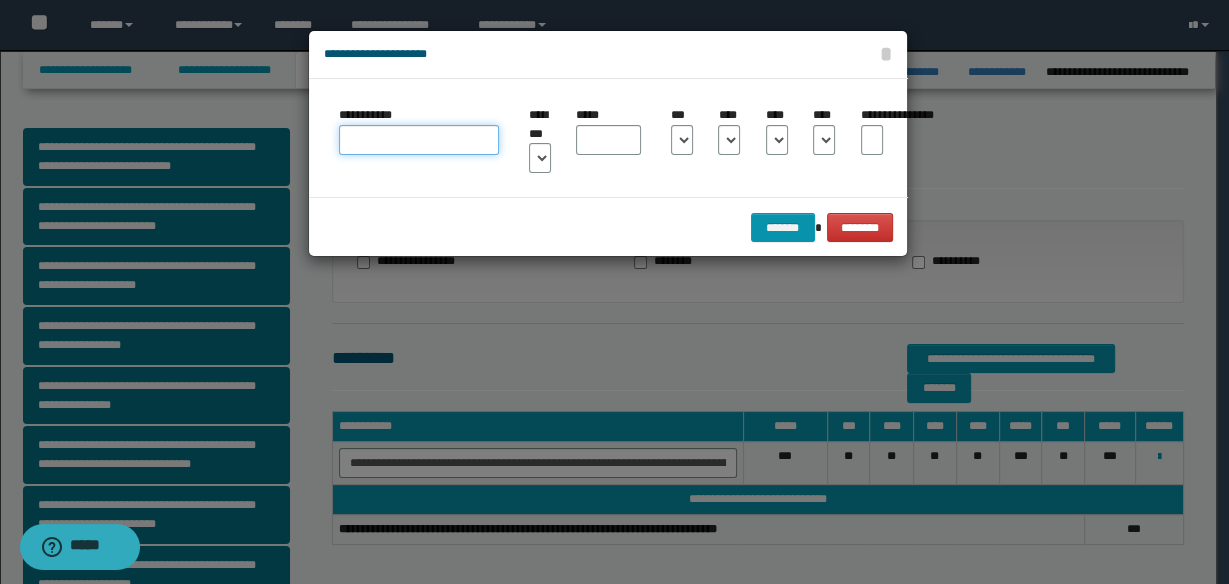 paste on "**********" 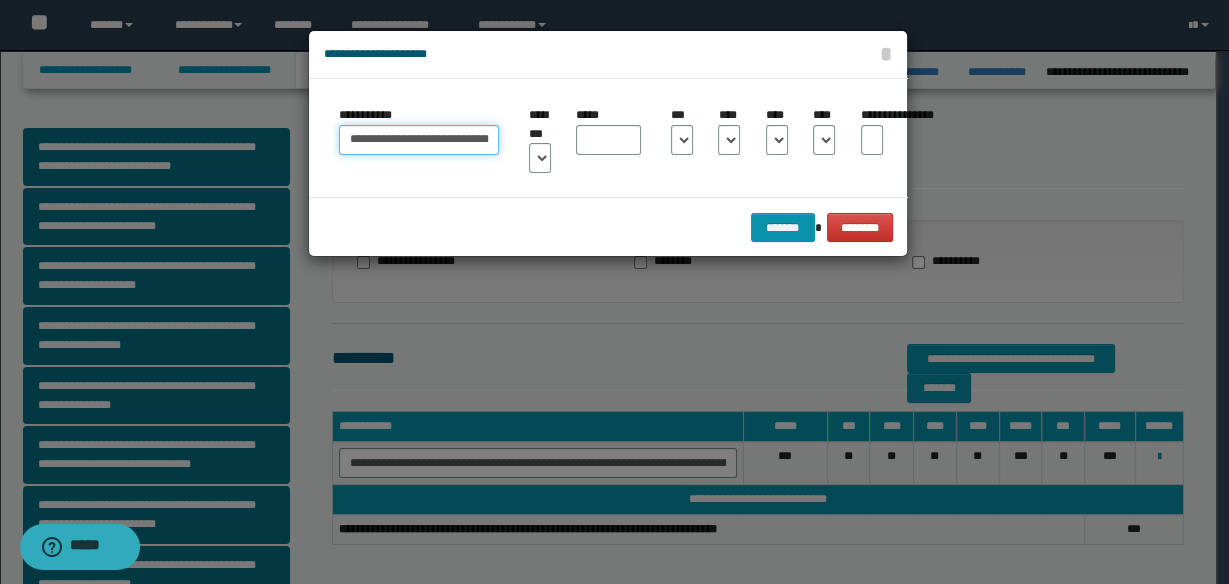 scroll, scrollTop: 0, scrollLeft: 546, axis: horizontal 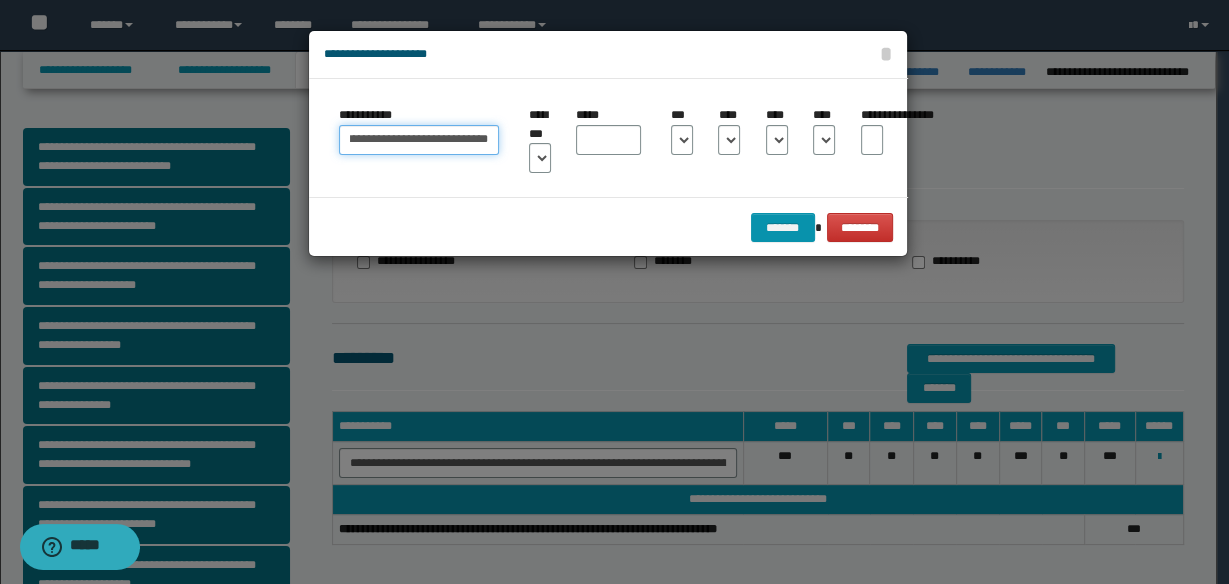 type on "**********" 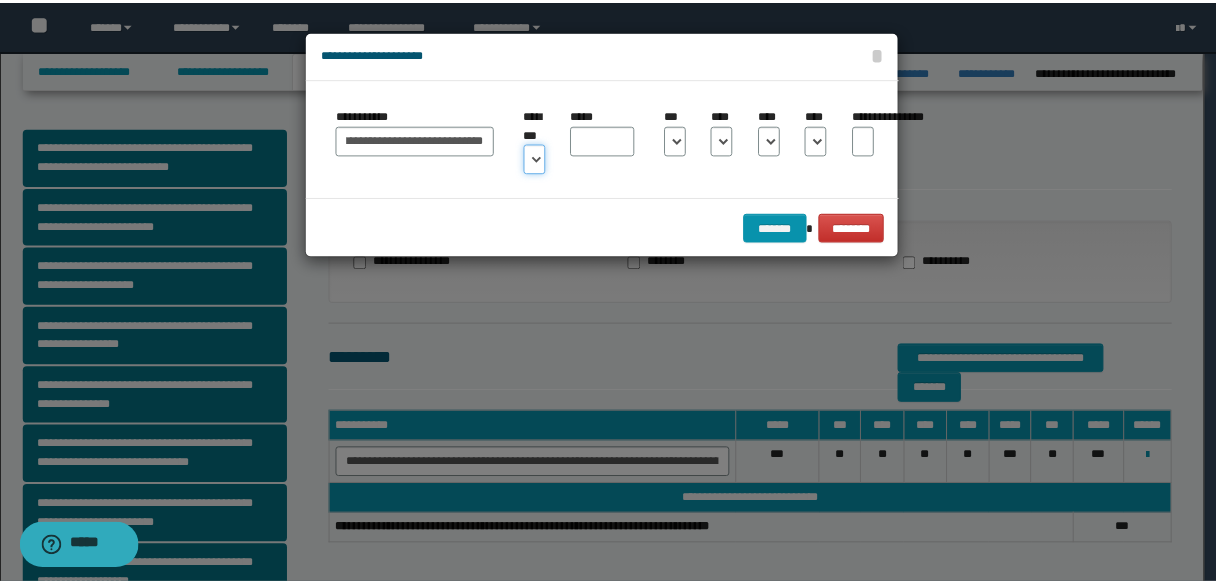 scroll, scrollTop: 0, scrollLeft: 0, axis: both 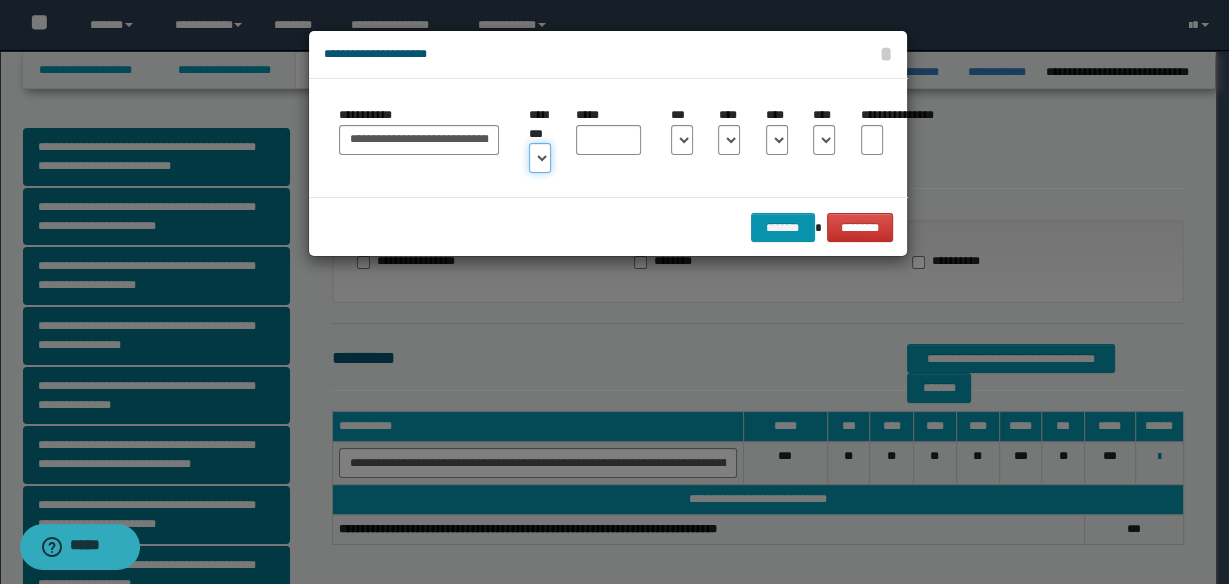 click on "*
*
*
*
*
*
*
*
*
**
**
**
**
**
**" at bounding box center [540, 158] 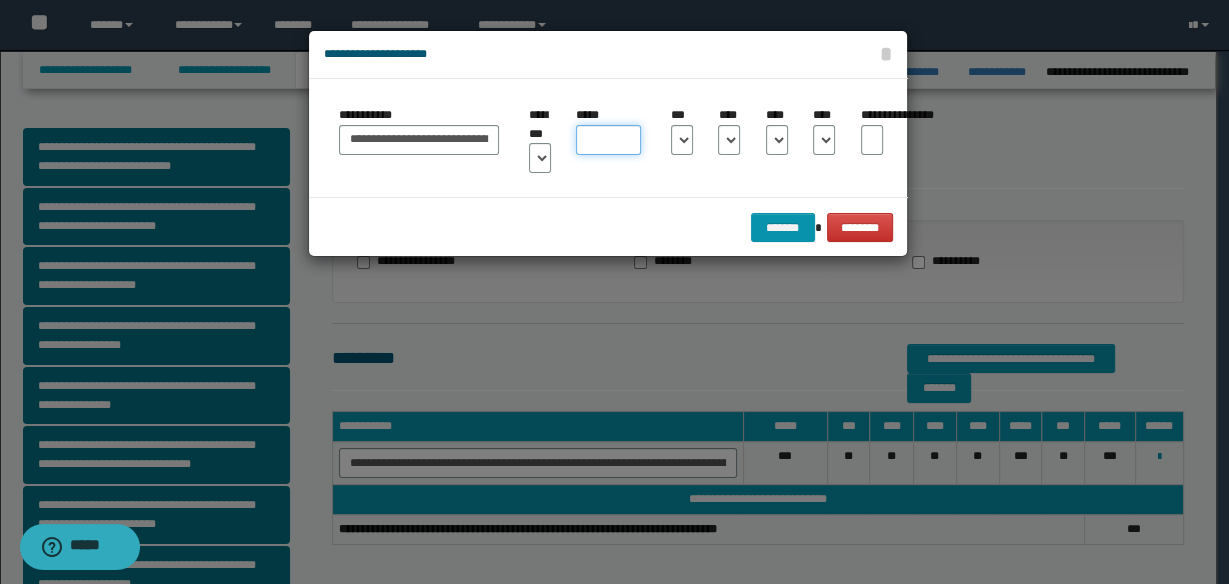click on "*****" at bounding box center [608, 140] 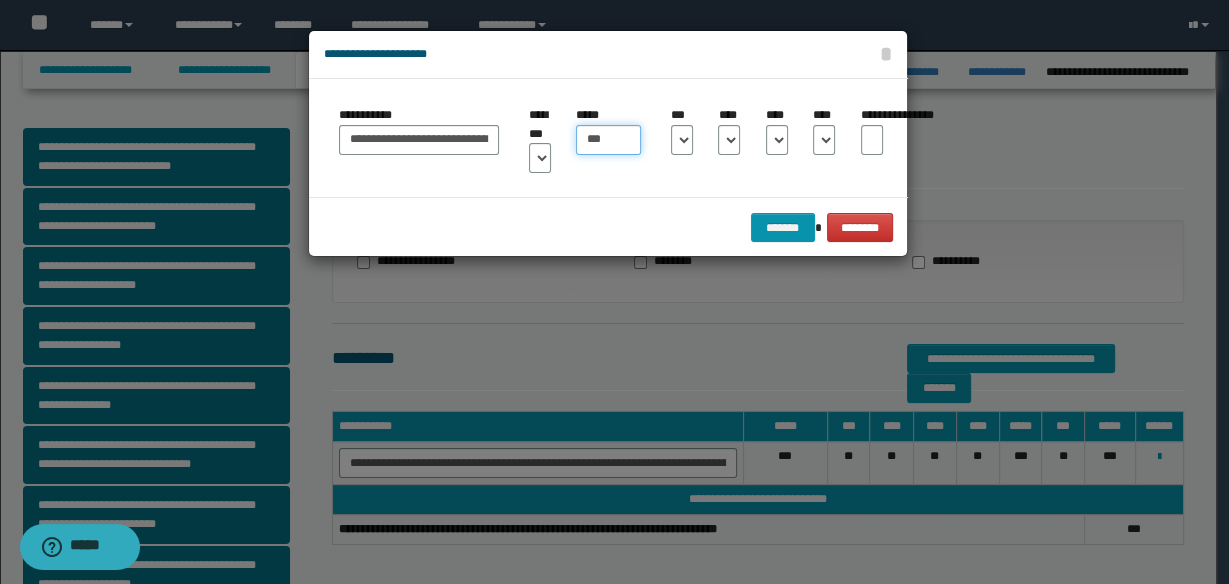type on "***" 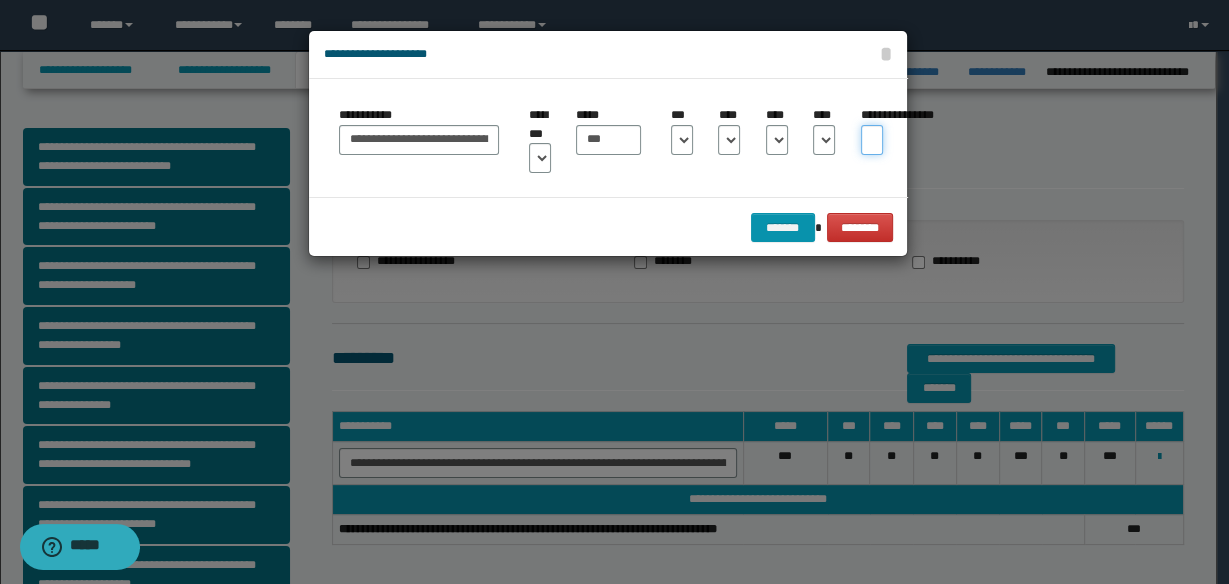 click on "**********" at bounding box center (872, 140) 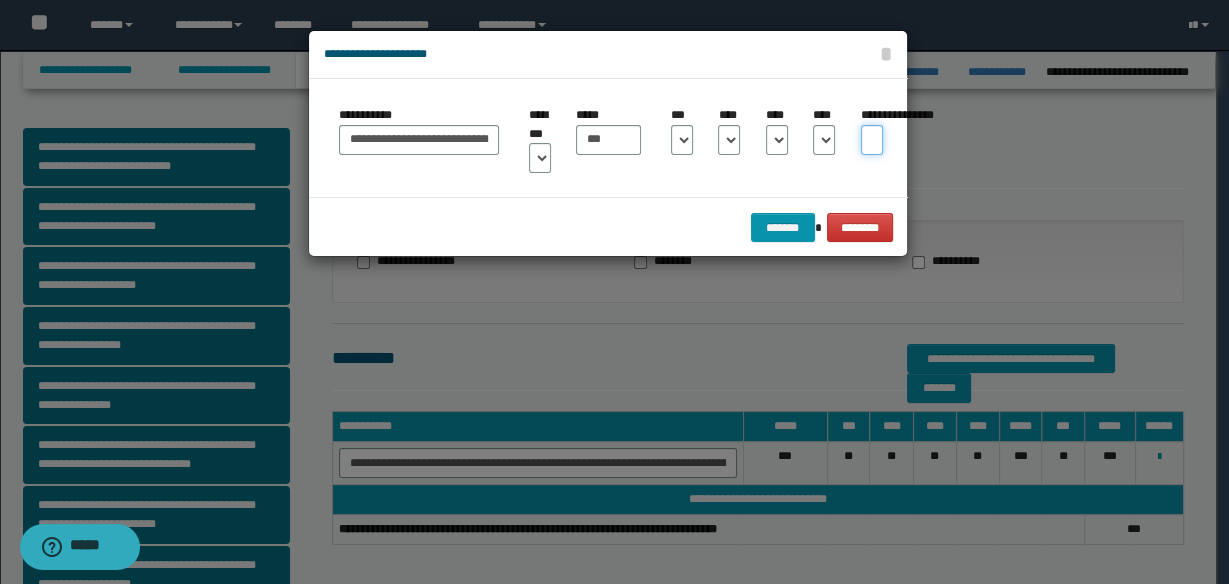 type on "**" 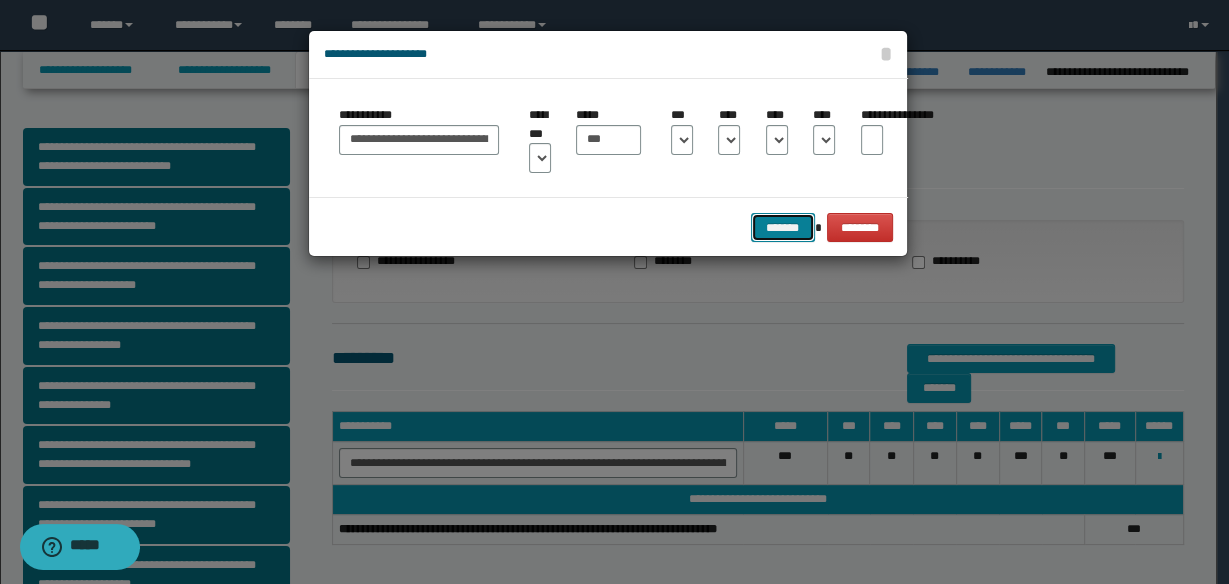 click on "*******" at bounding box center (783, 227) 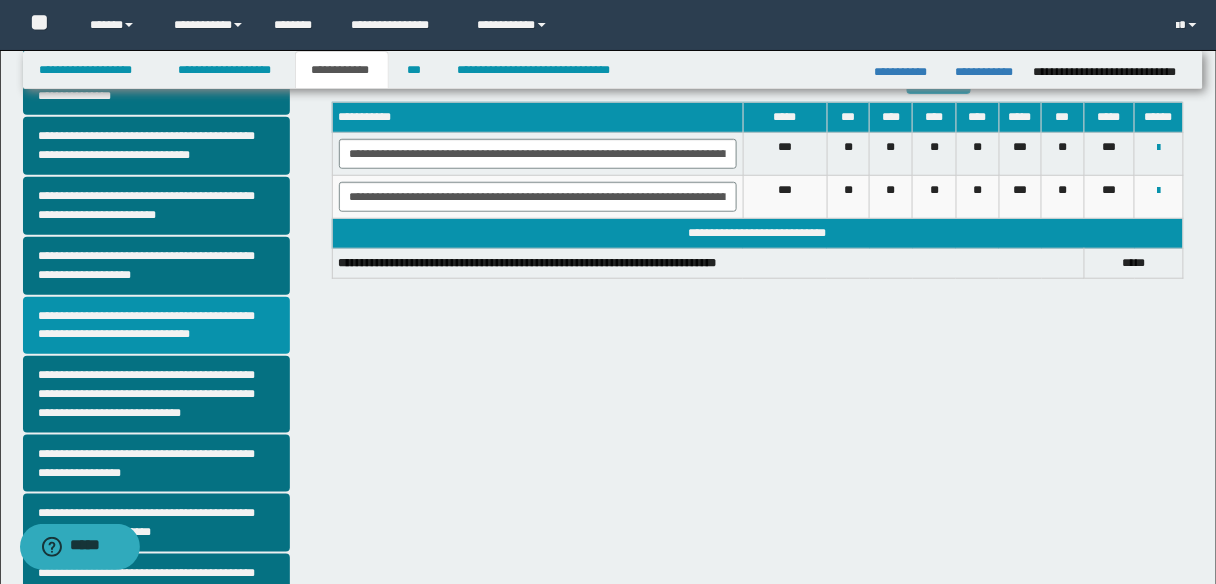 scroll, scrollTop: 400, scrollLeft: 0, axis: vertical 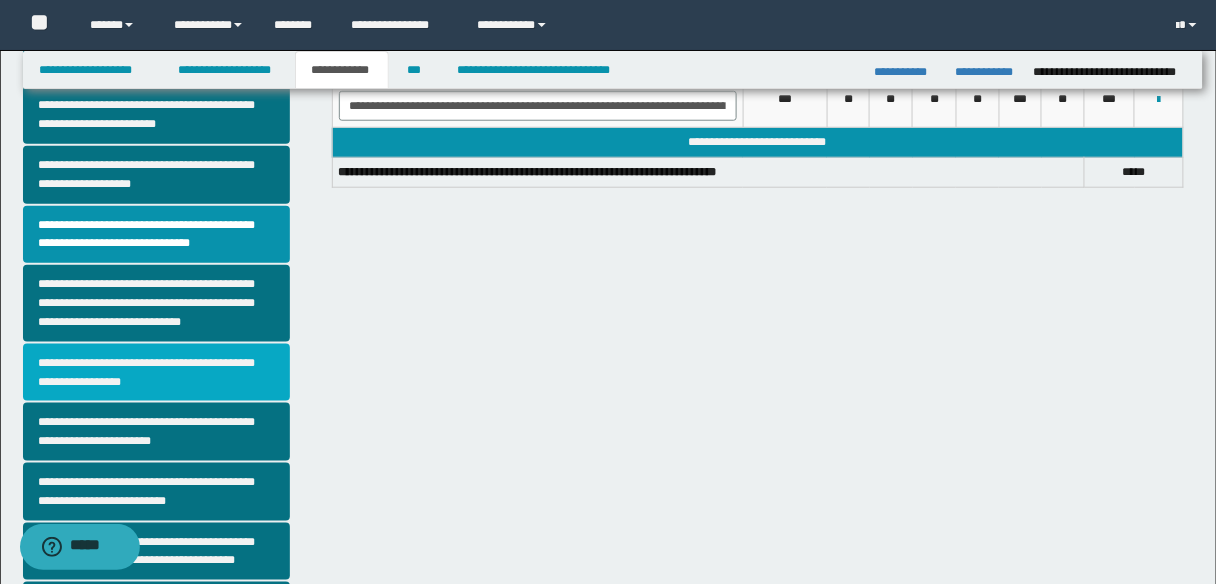 click on "**********" at bounding box center (156, 373) 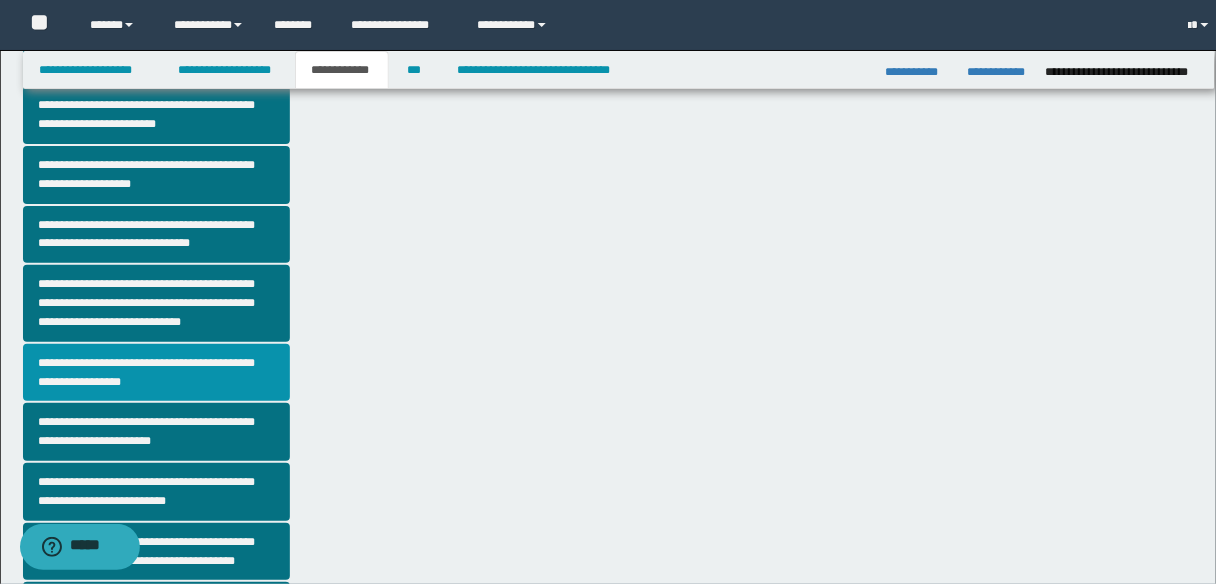 scroll, scrollTop: 0, scrollLeft: 0, axis: both 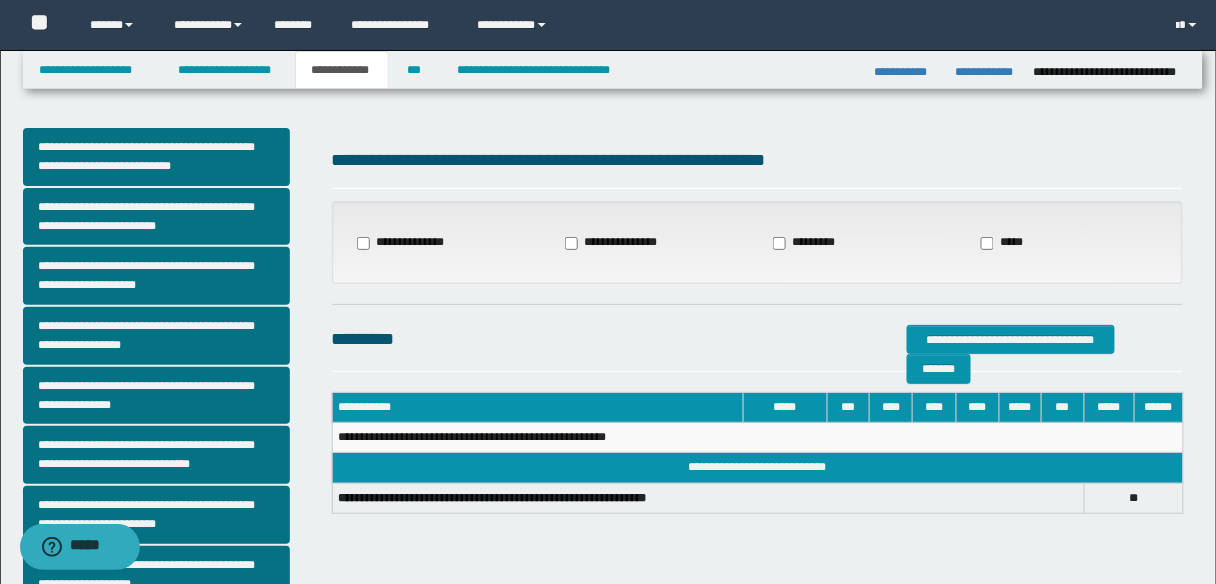 click on "*********" at bounding box center (807, 243) 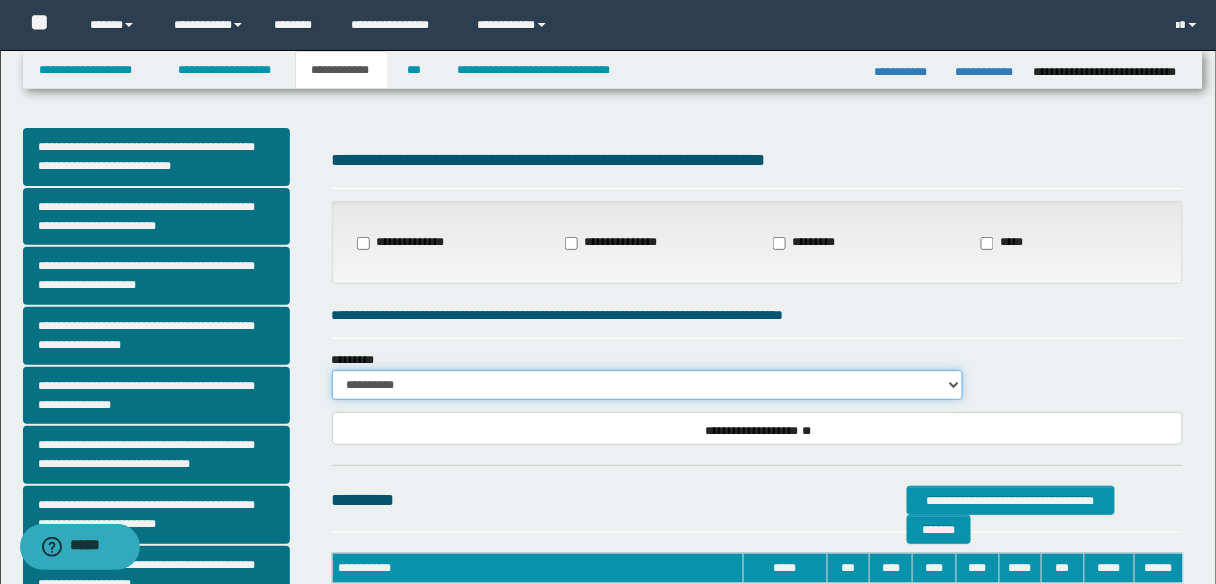 click on "**********" at bounding box center [647, 385] 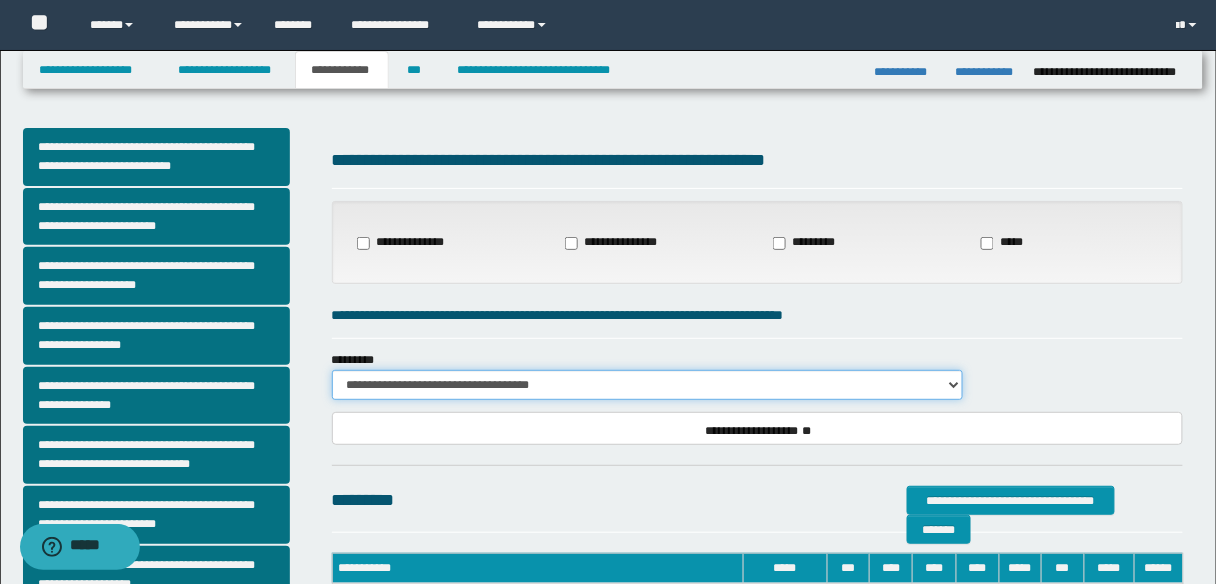 click on "**********" at bounding box center (647, 385) 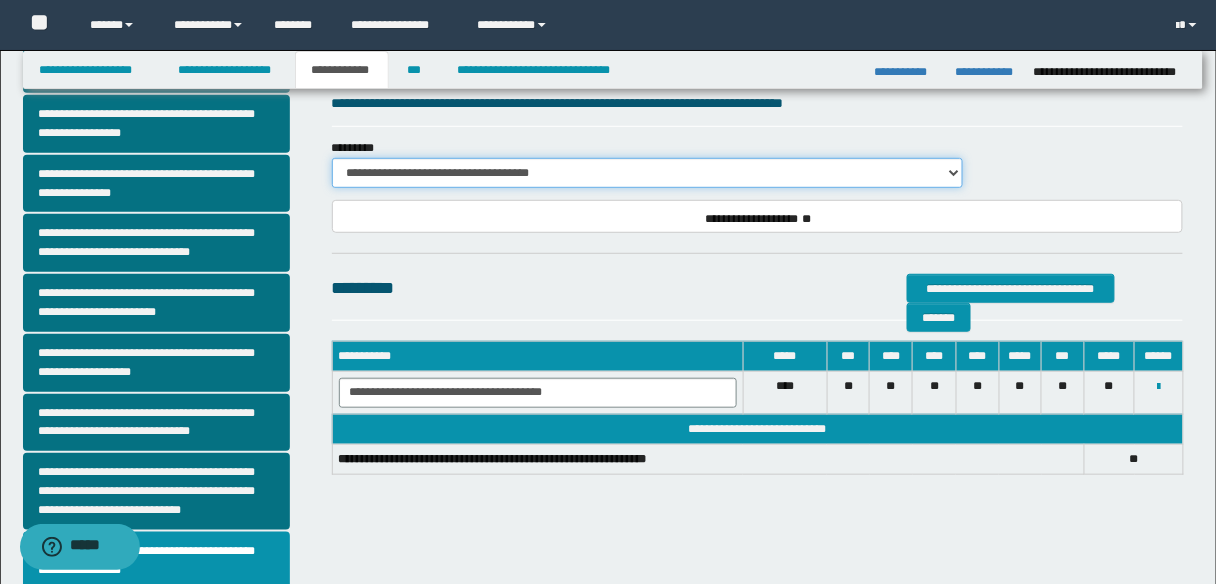 scroll, scrollTop: 240, scrollLeft: 0, axis: vertical 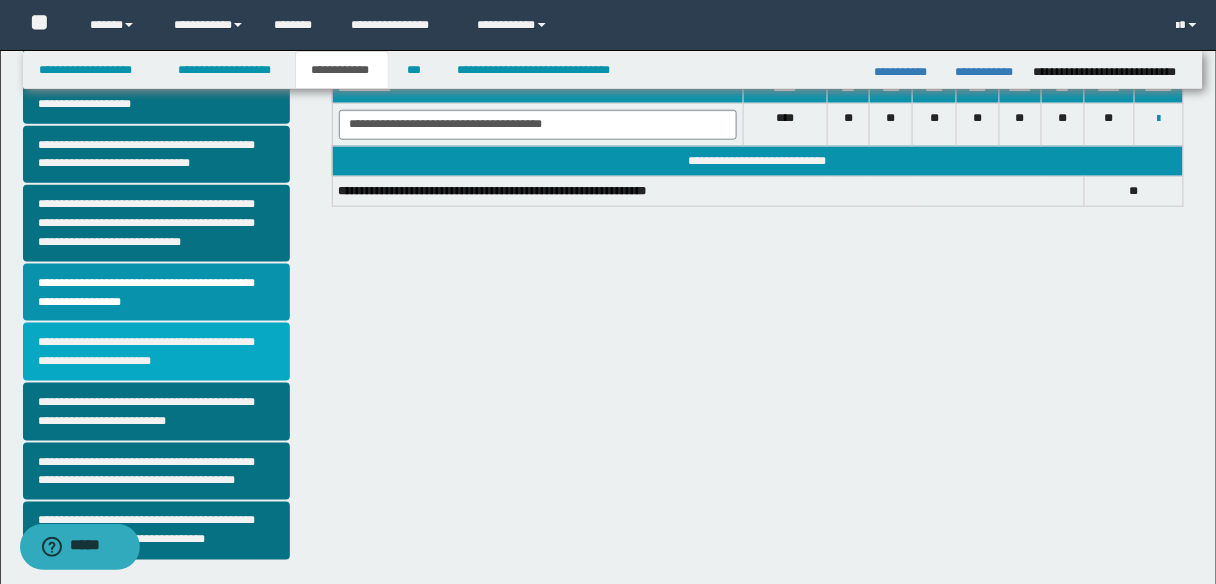 click on "**********" at bounding box center (156, 352) 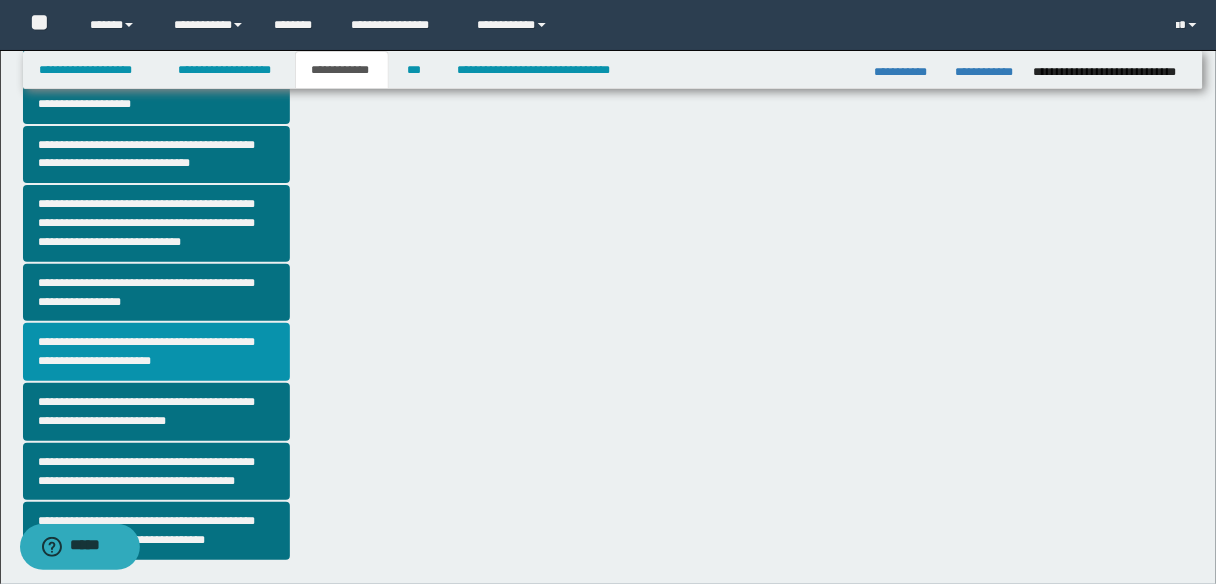 scroll, scrollTop: 0, scrollLeft: 0, axis: both 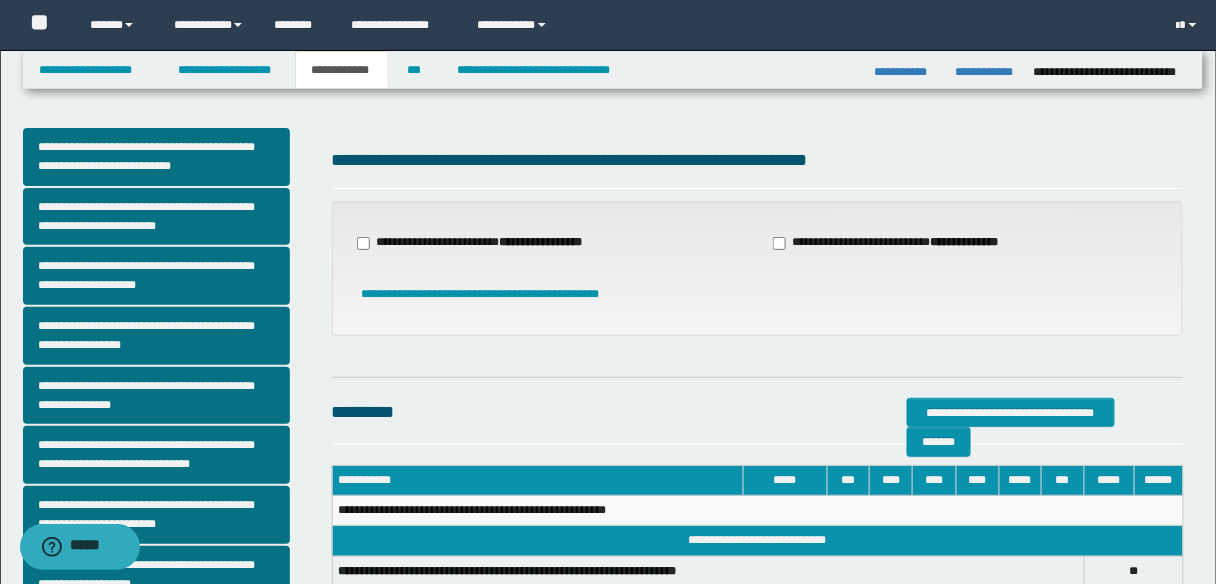 click on "**********" at bounding box center [482, 243] 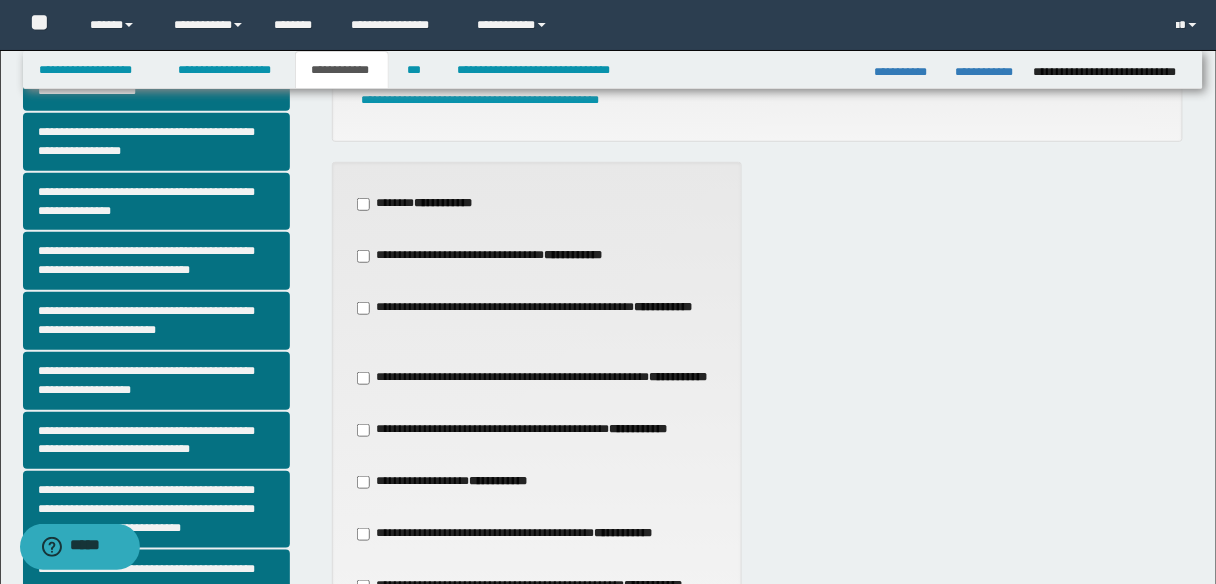 scroll, scrollTop: 80, scrollLeft: 0, axis: vertical 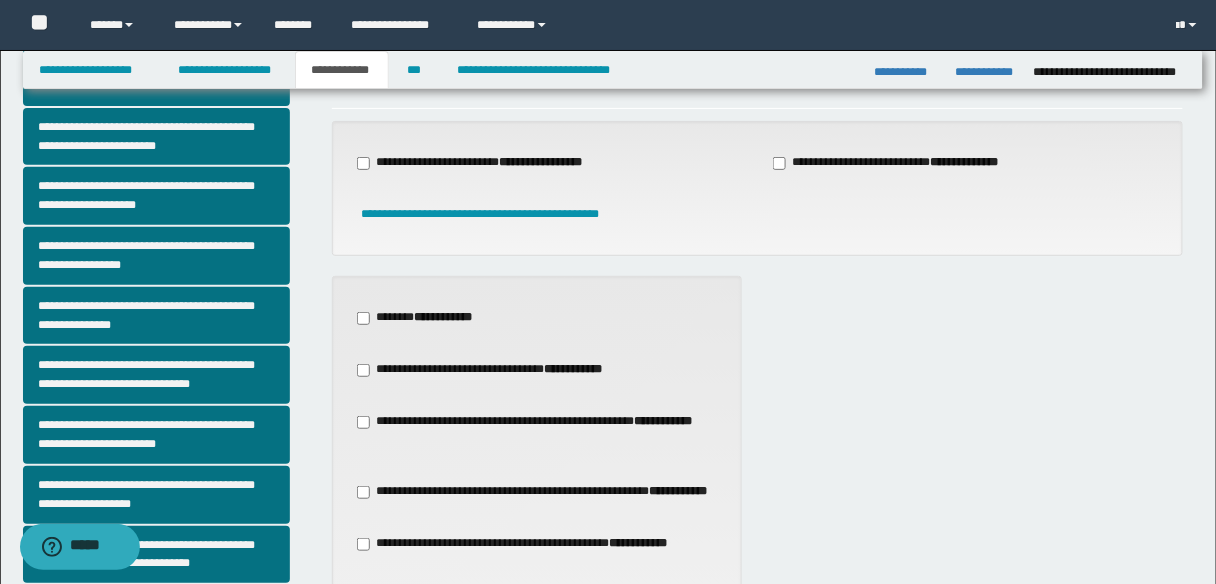 click on "**********" at bounding box center [444, 317] 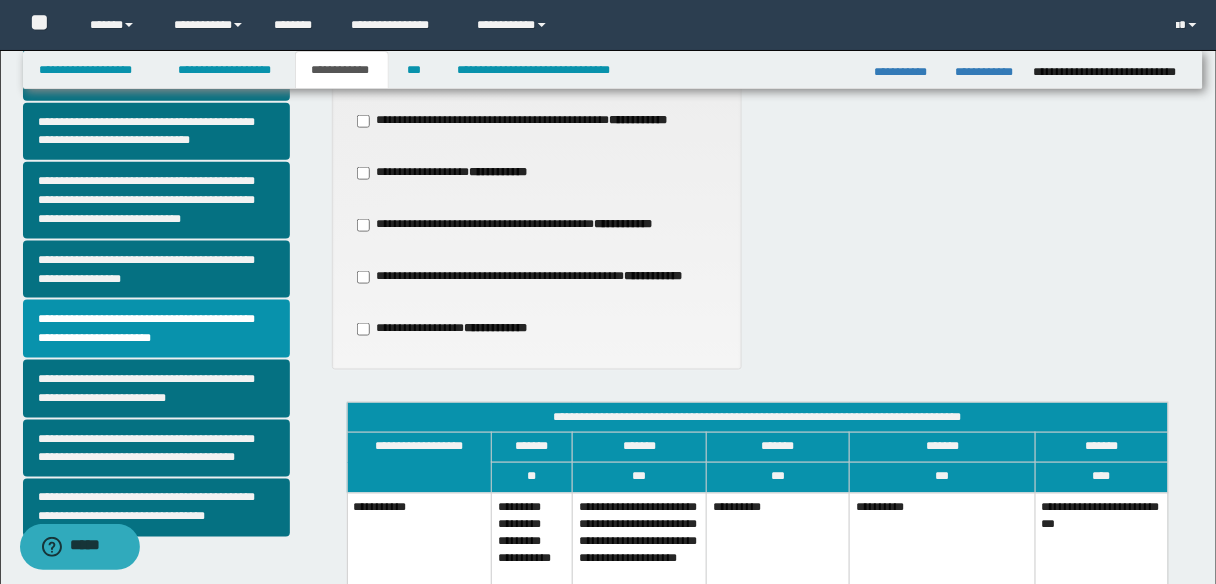scroll, scrollTop: 640, scrollLeft: 0, axis: vertical 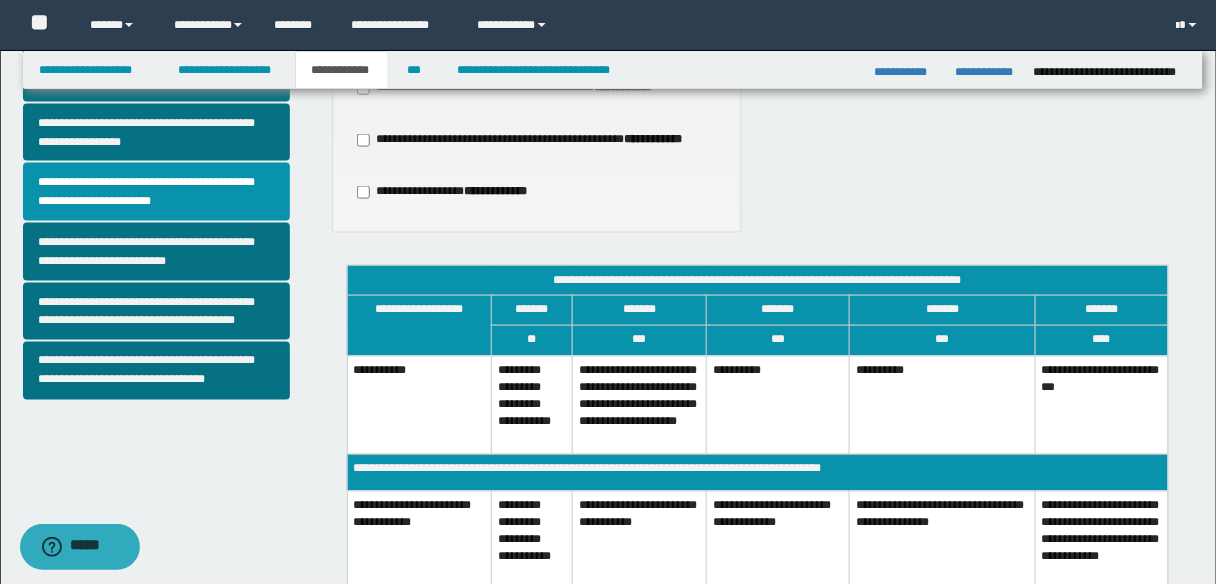 click on "**********" at bounding box center [532, 405] 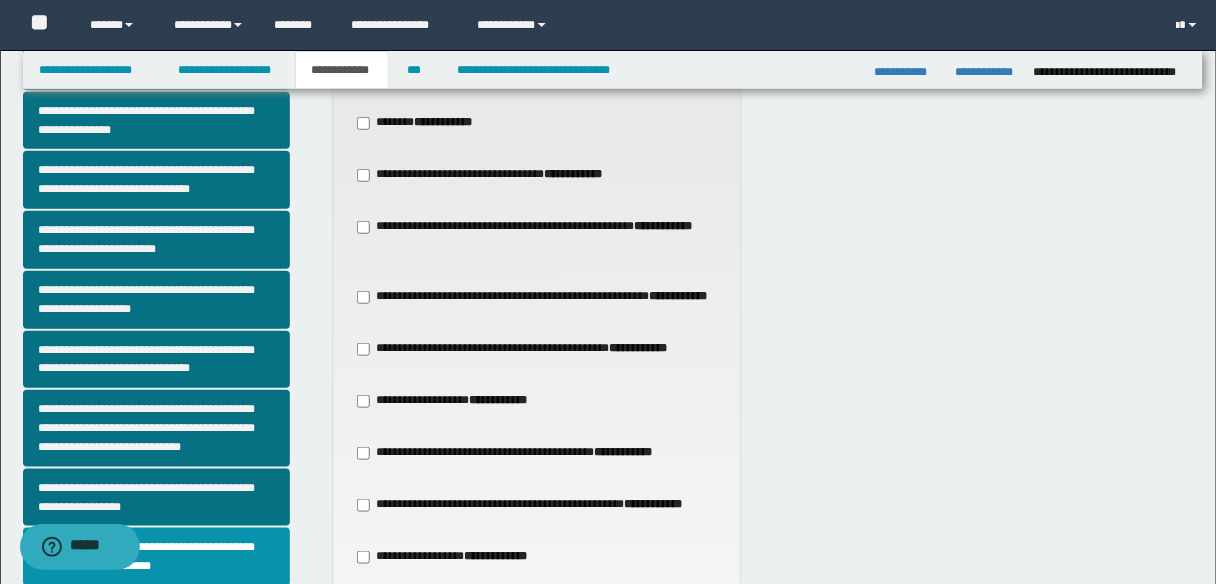scroll, scrollTop: 432, scrollLeft: 0, axis: vertical 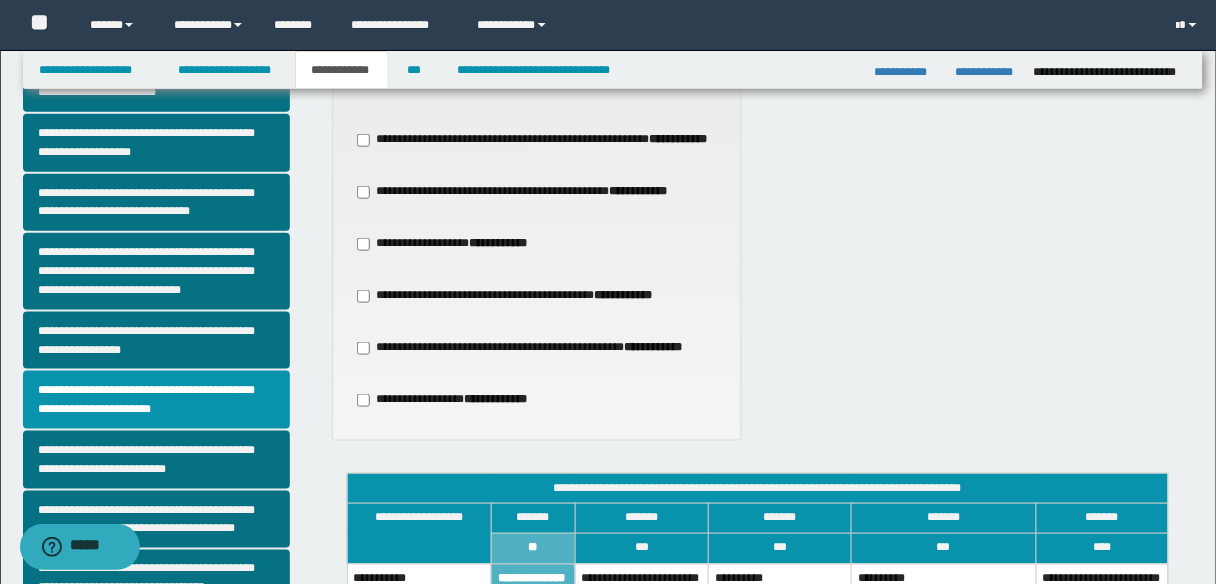 click on "**********" at bounding box center [532, 348] 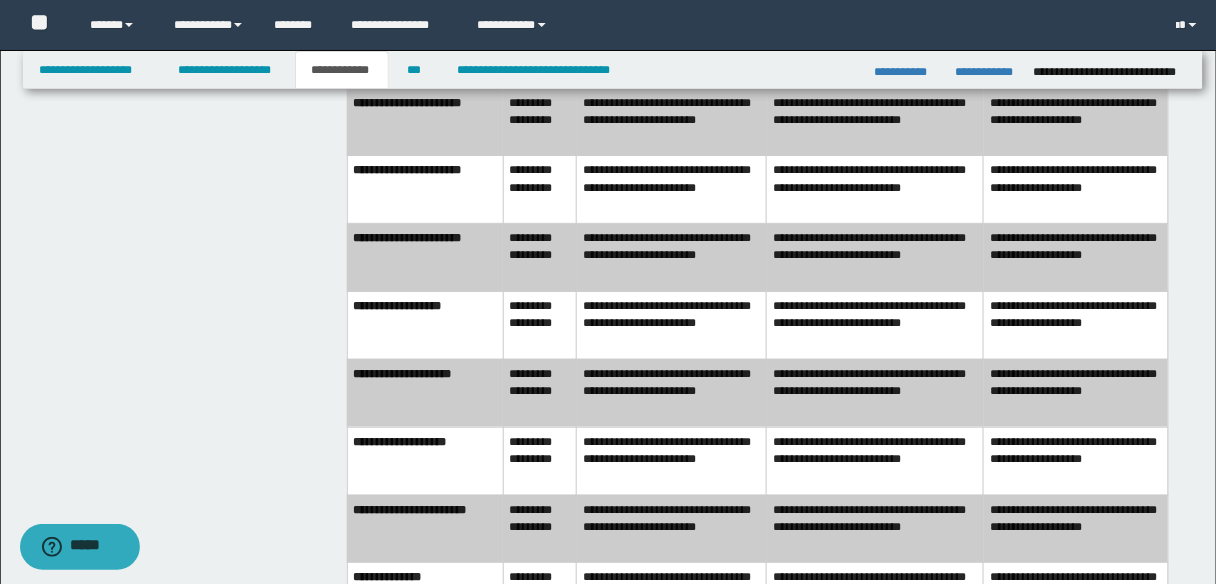 scroll, scrollTop: 1872, scrollLeft: 0, axis: vertical 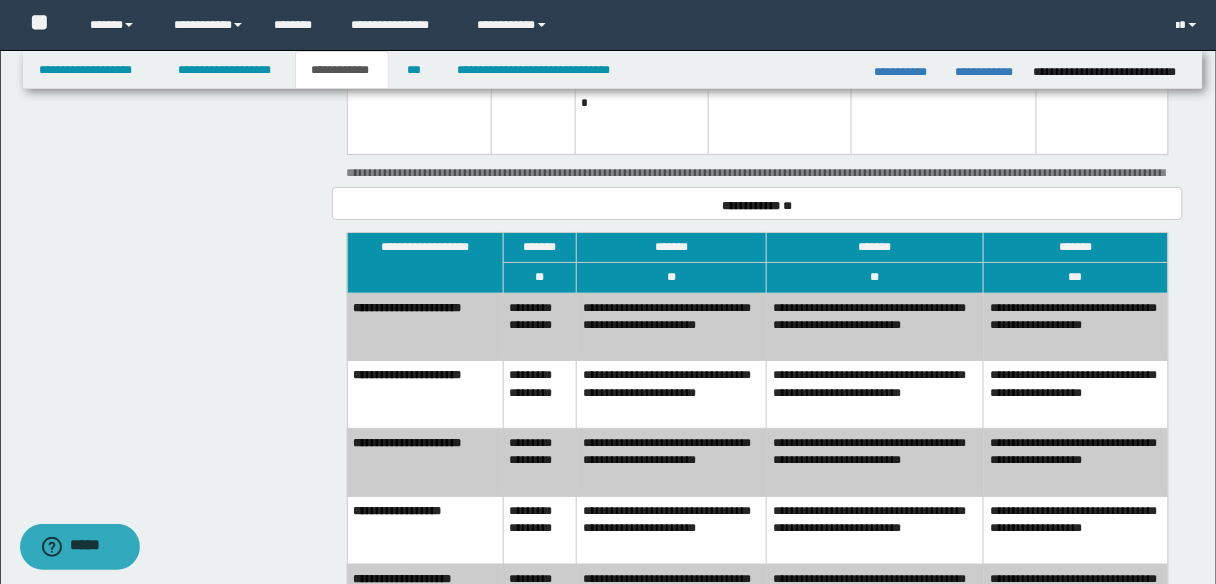click on "**********" at bounding box center [540, 327] 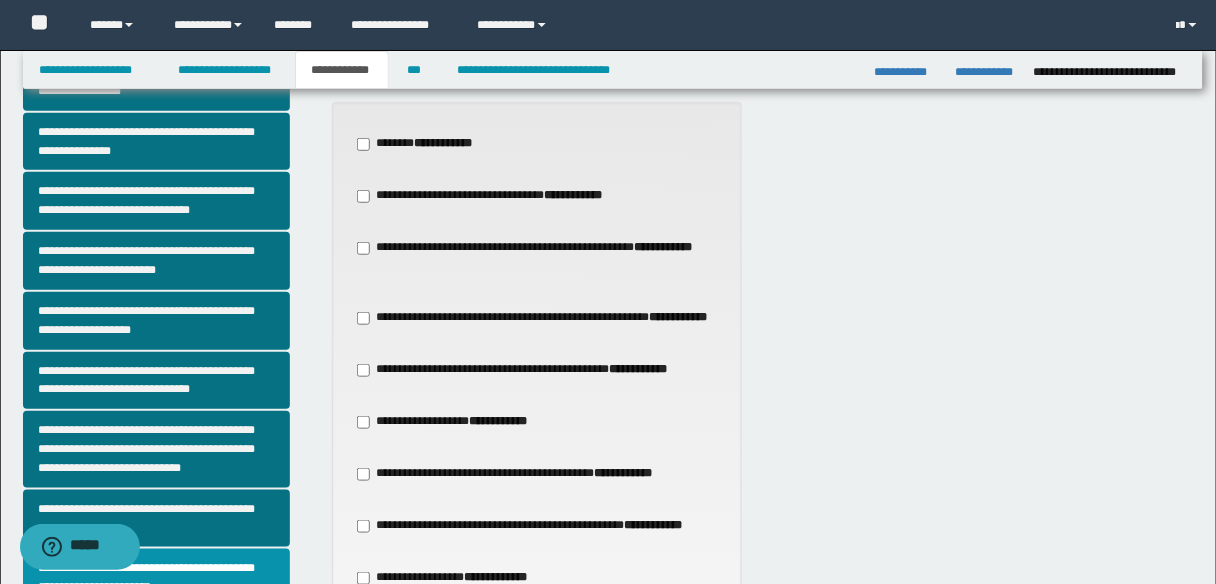 scroll, scrollTop: 311, scrollLeft: 0, axis: vertical 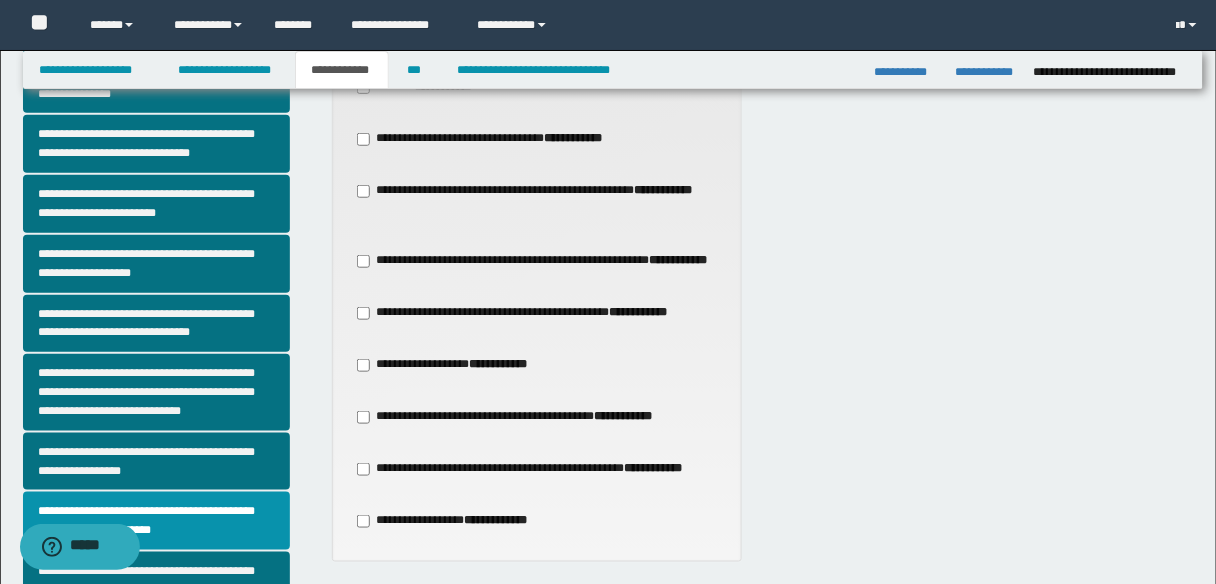 click on "**********" at bounding box center [525, 313] 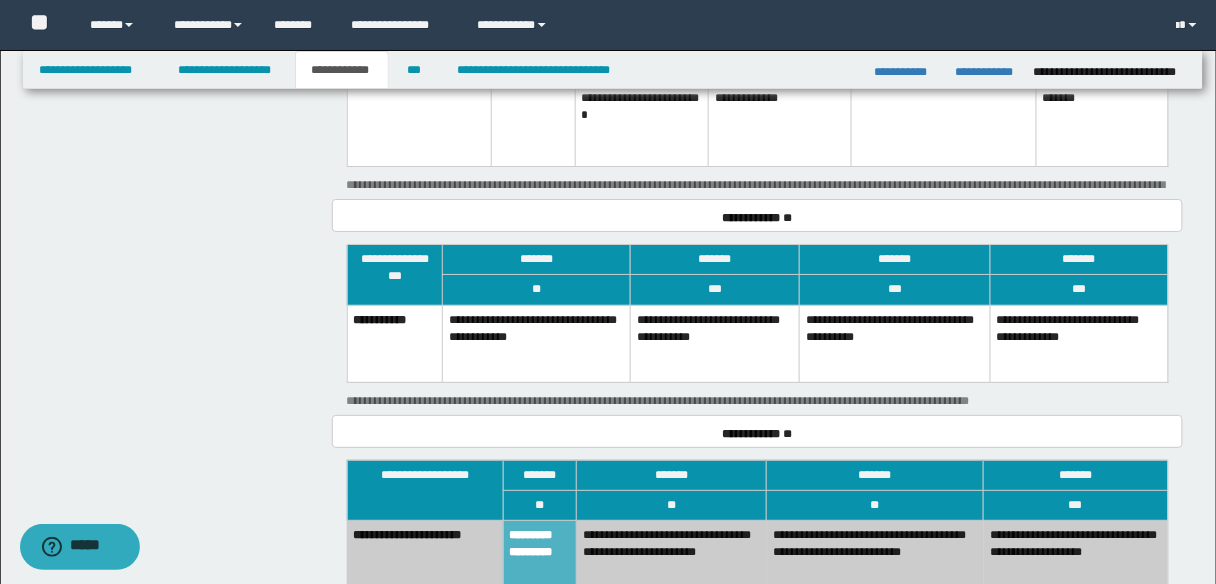 scroll, scrollTop: 1751, scrollLeft: 0, axis: vertical 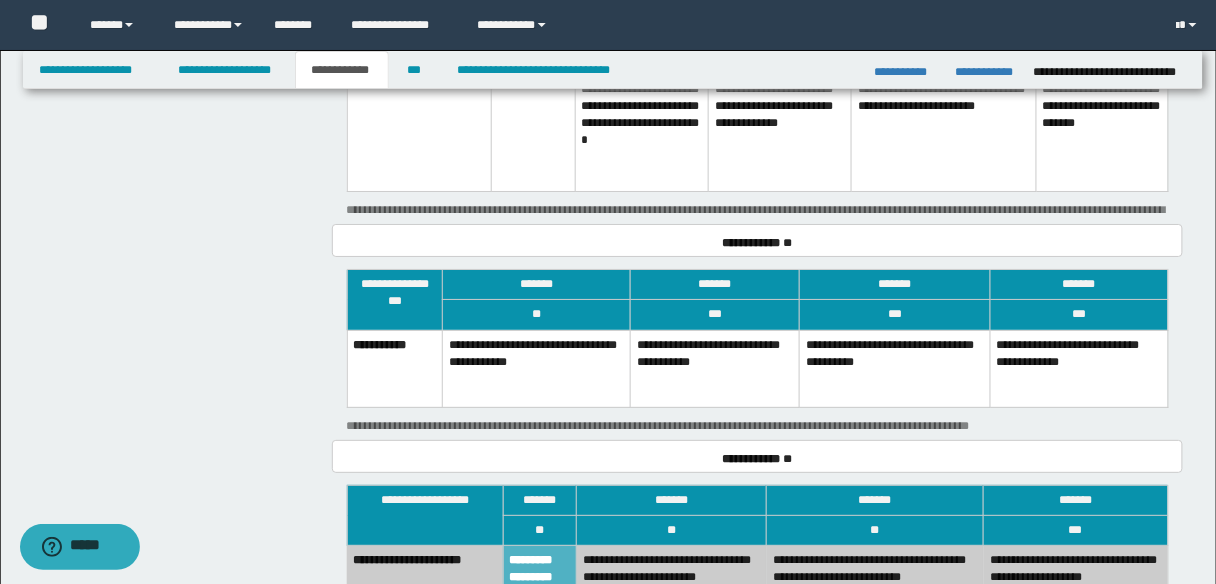 click on "**********" at bounding box center (1079, 368) 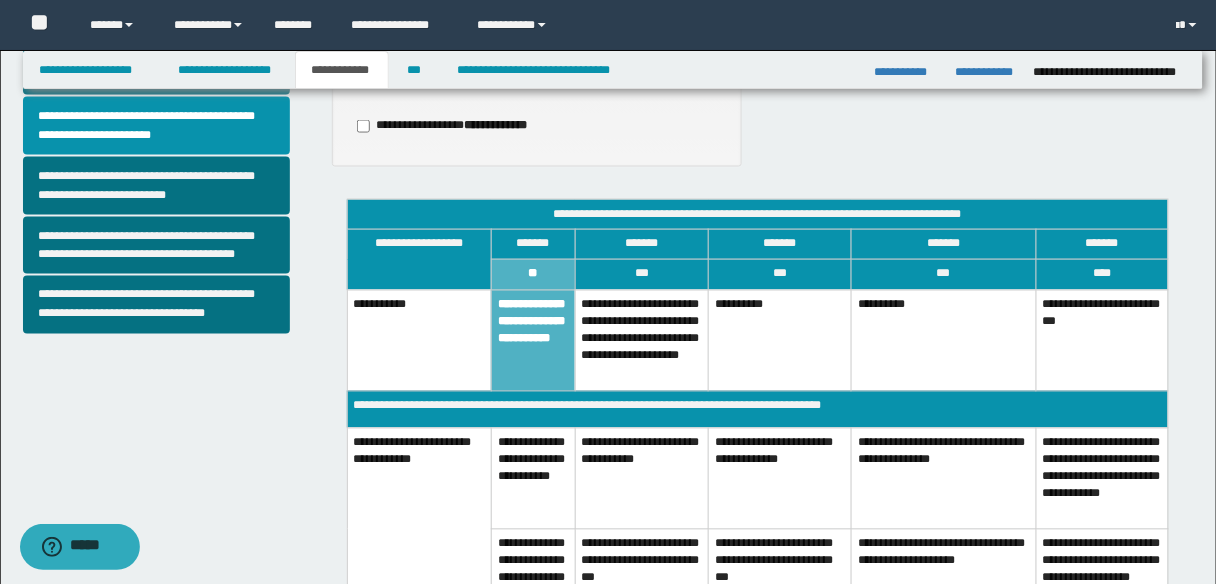 scroll, scrollTop: 631, scrollLeft: 0, axis: vertical 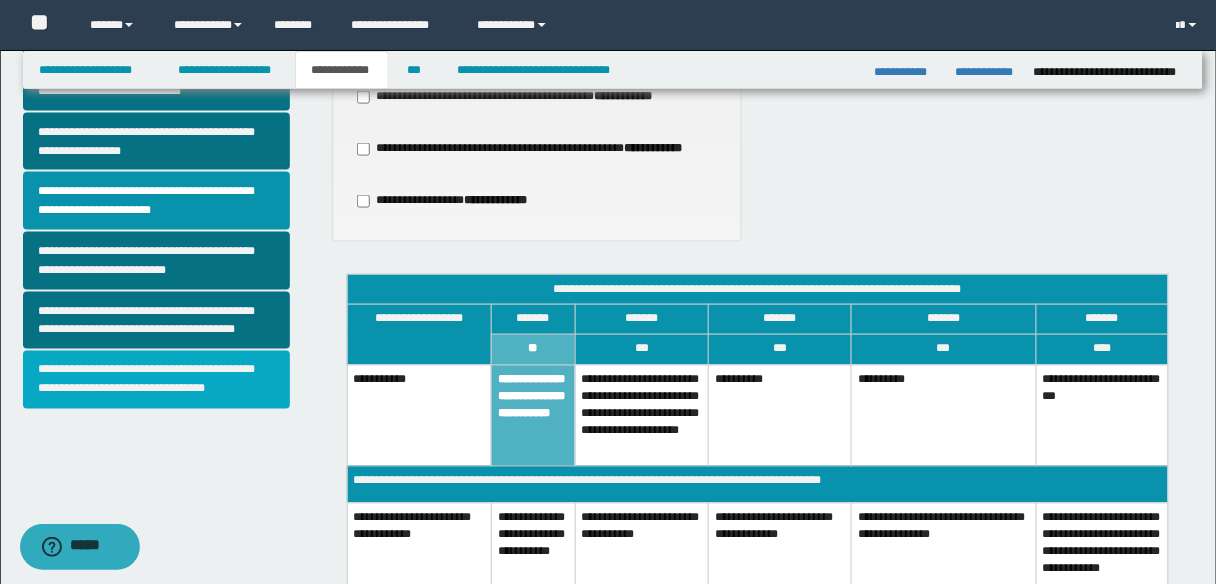 click on "**********" at bounding box center (156, 380) 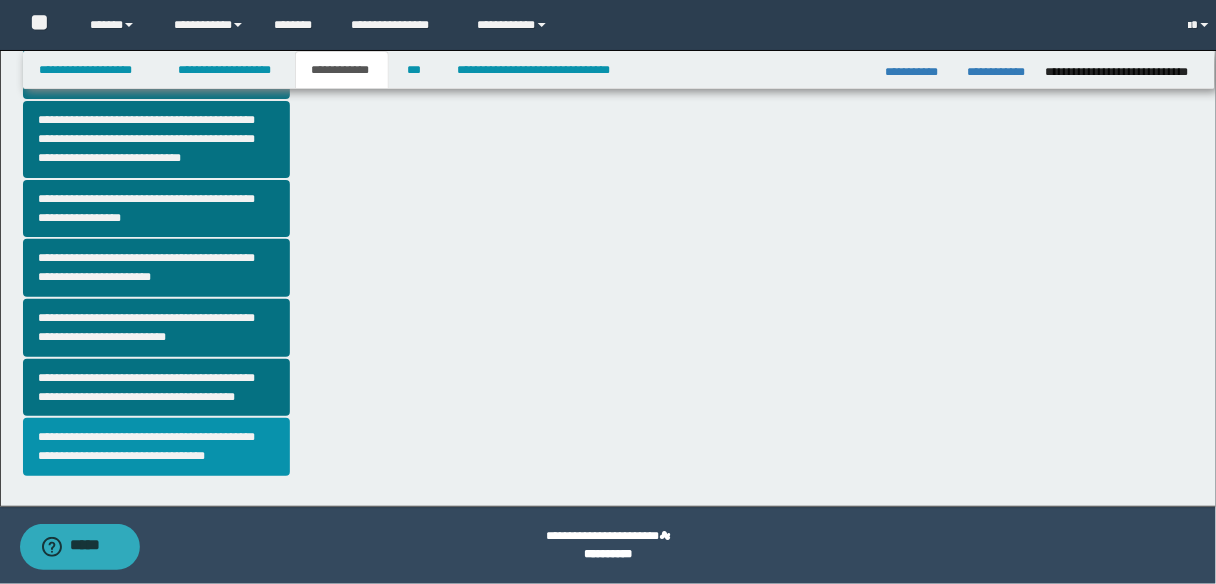 scroll, scrollTop: 0, scrollLeft: 0, axis: both 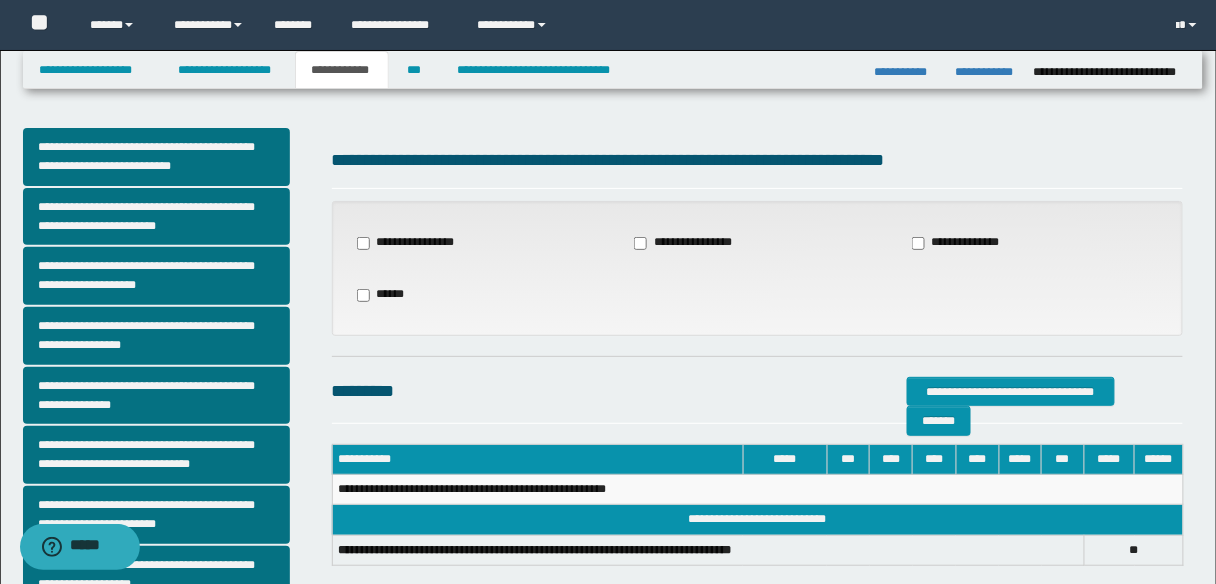 click on "**********" at bounding box center [966, 243] 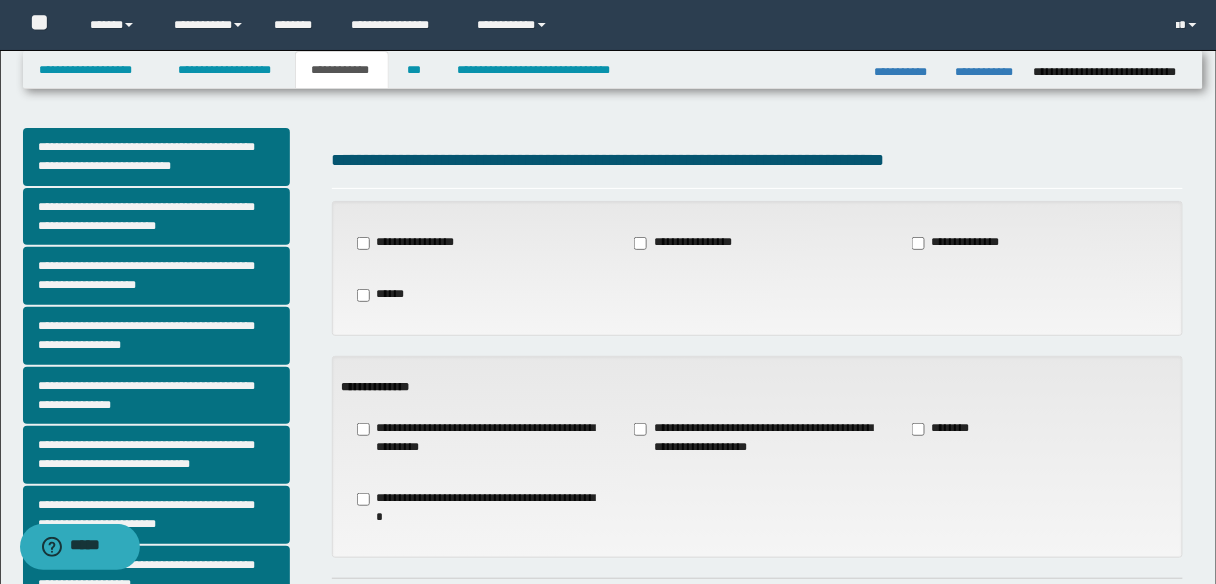 click on "**********" at bounding box center (412, 243) 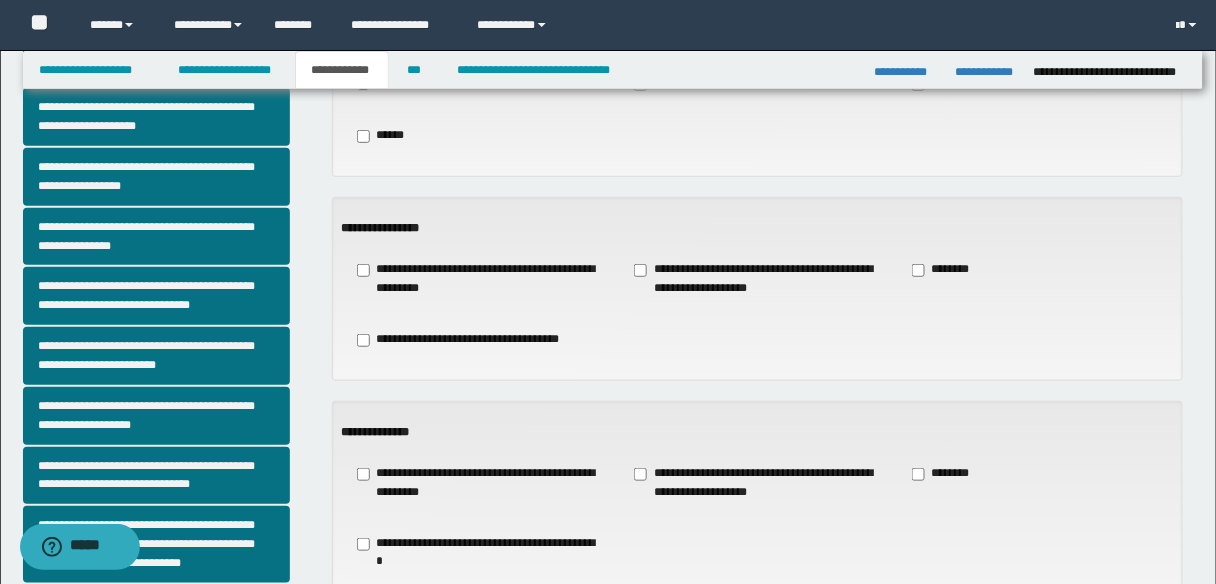 scroll, scrollTop: 160, scrollLeft: 0, axis: vertical 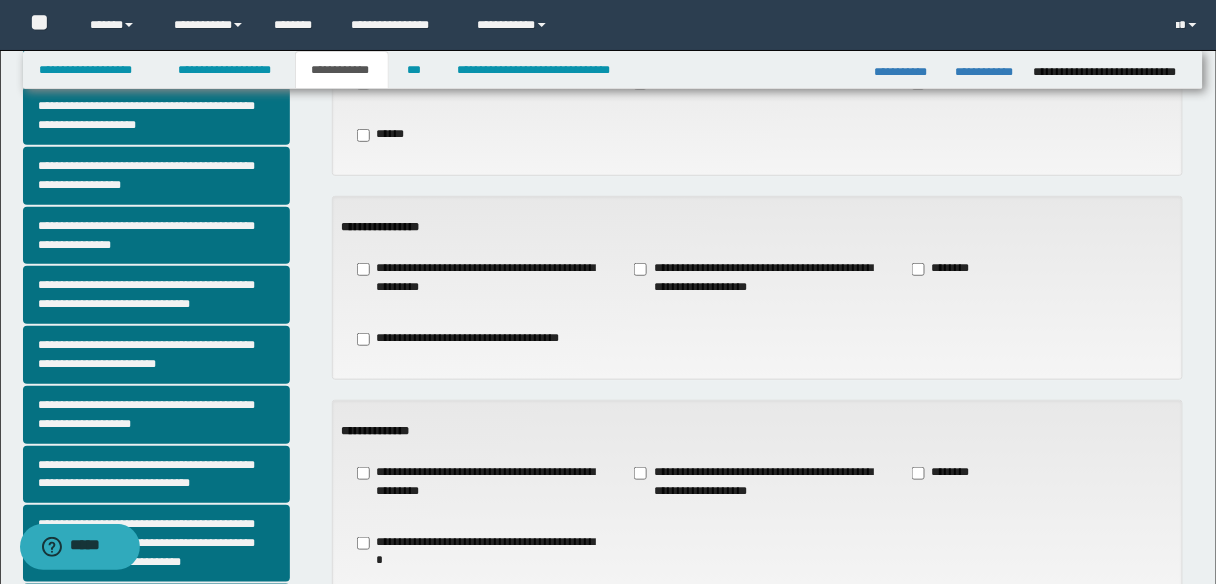 click on "**********" at bounding box center (481, 278) 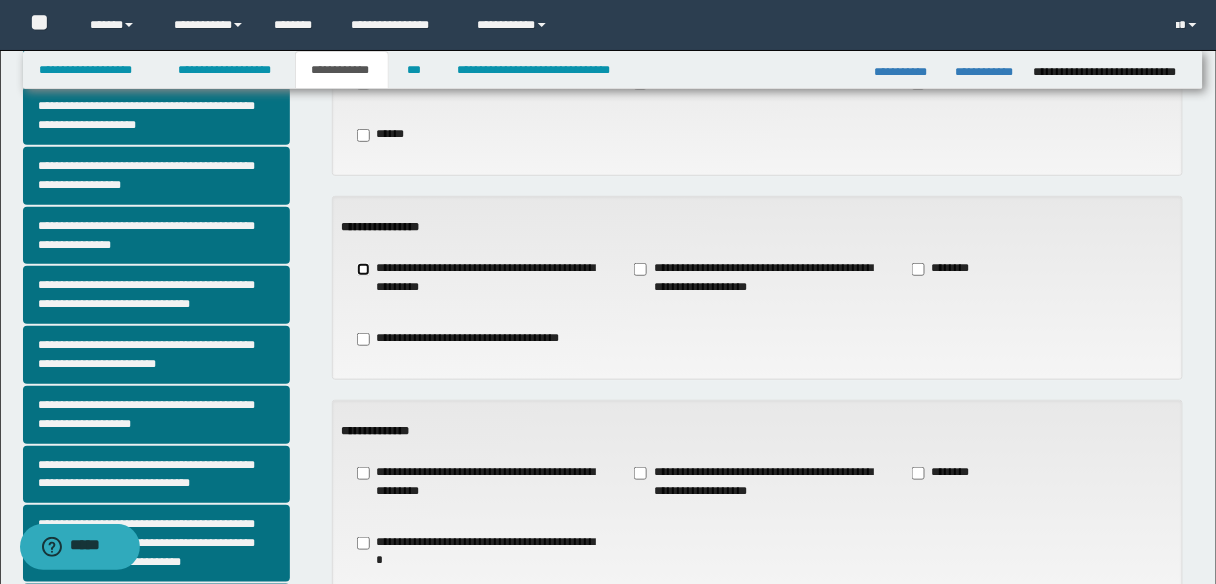 scroll, scrollTop: 320, scrollLeft: 0, axis: vertical 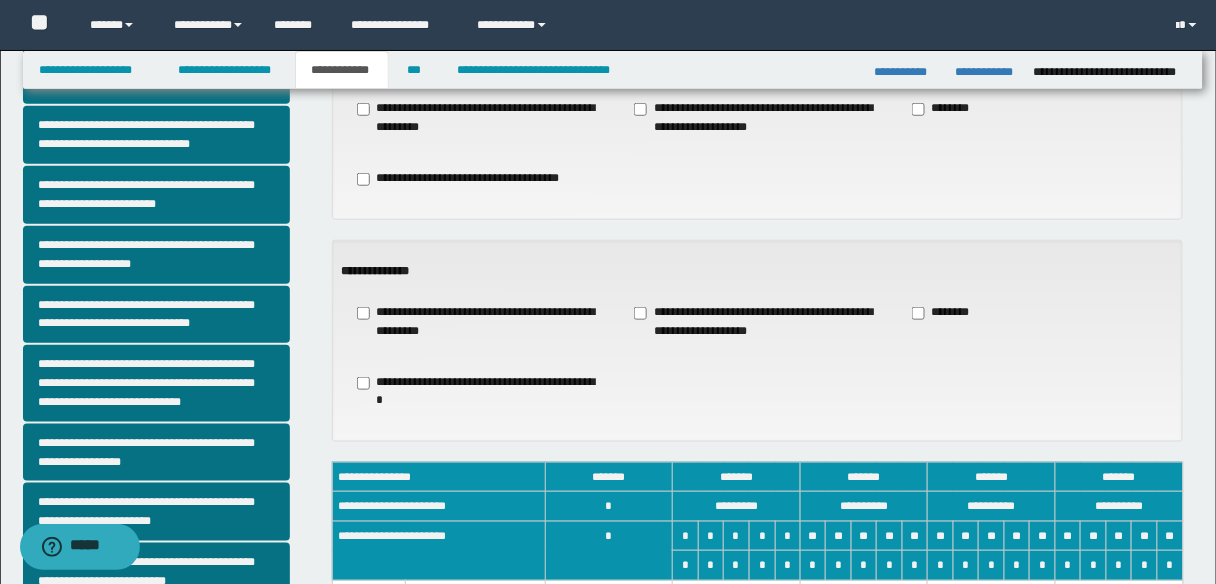 click on "**********" at bounding box center (481, 322) 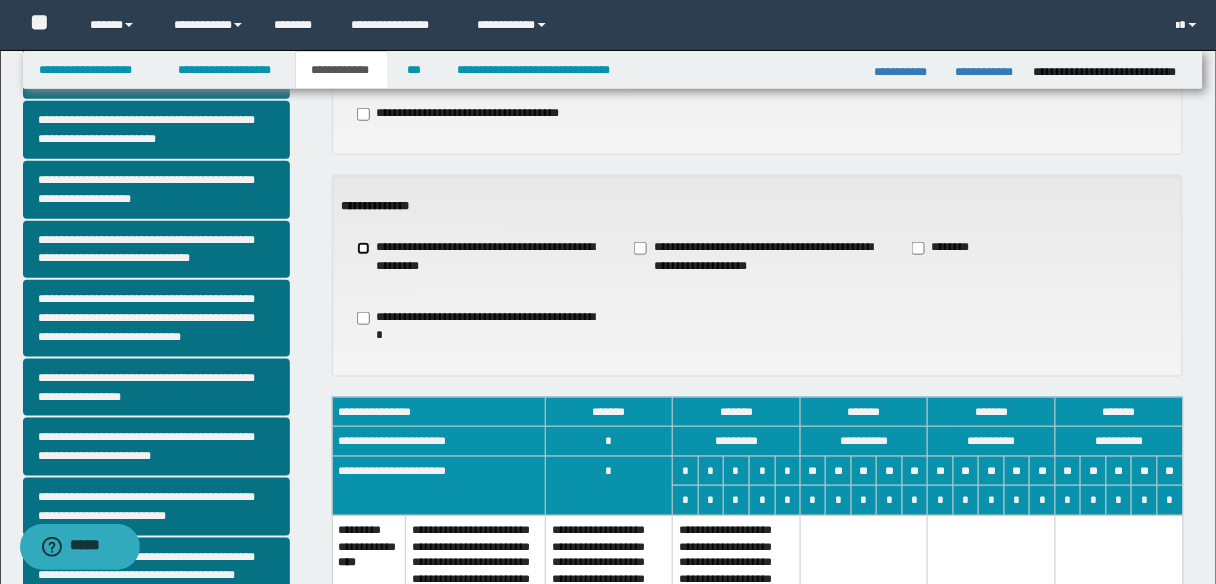 scroll, scrollTop: 640, scrollLeft: 0, axis: vertical 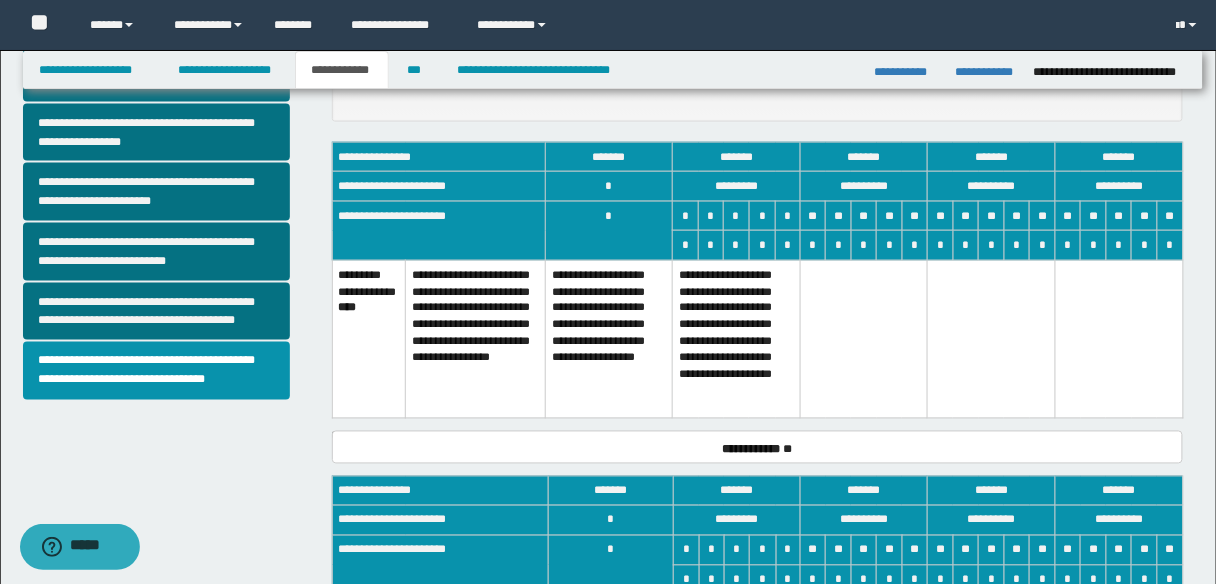 click on "**********" at bounding box center (609, 340) 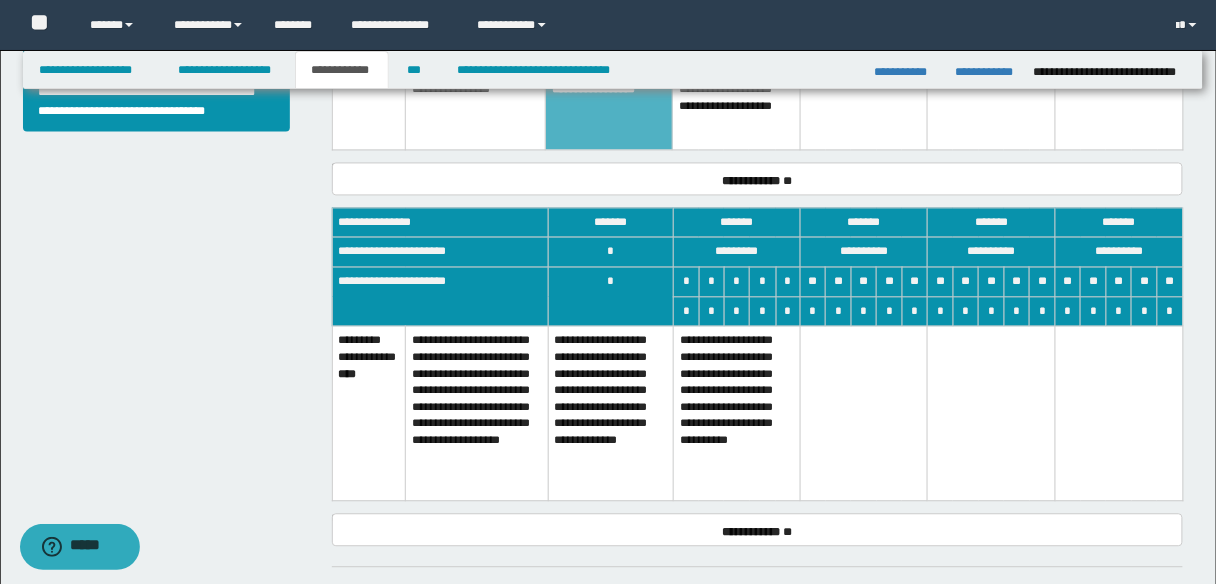 scroll, scrollTop: 960, scrollLeft: 0, axis: vertical 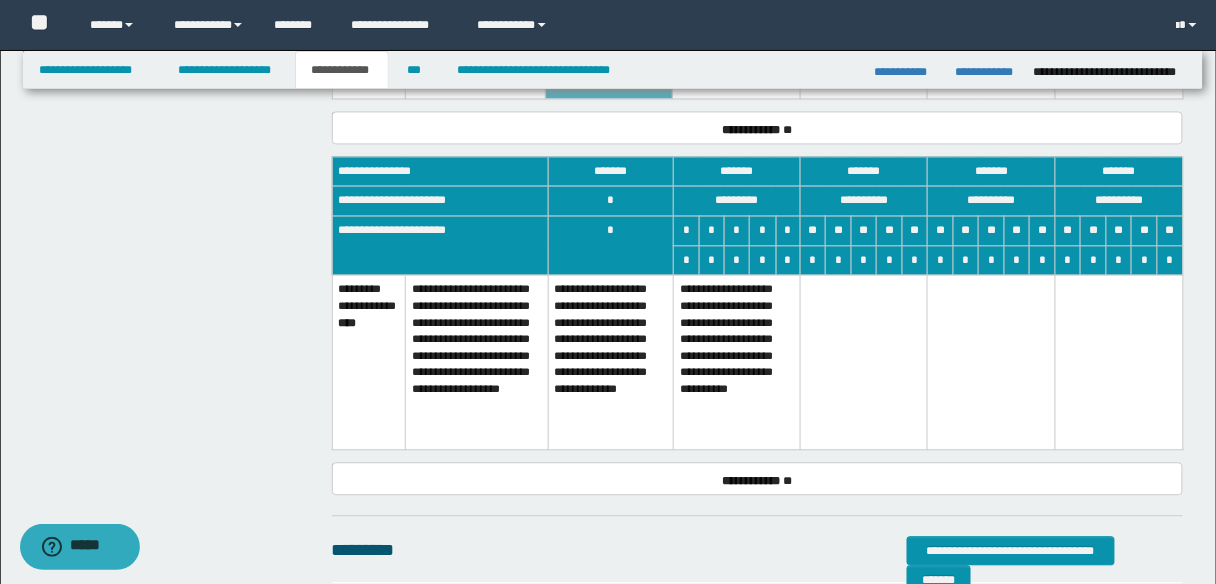 click on "**********" at bounding box center [611, 362] 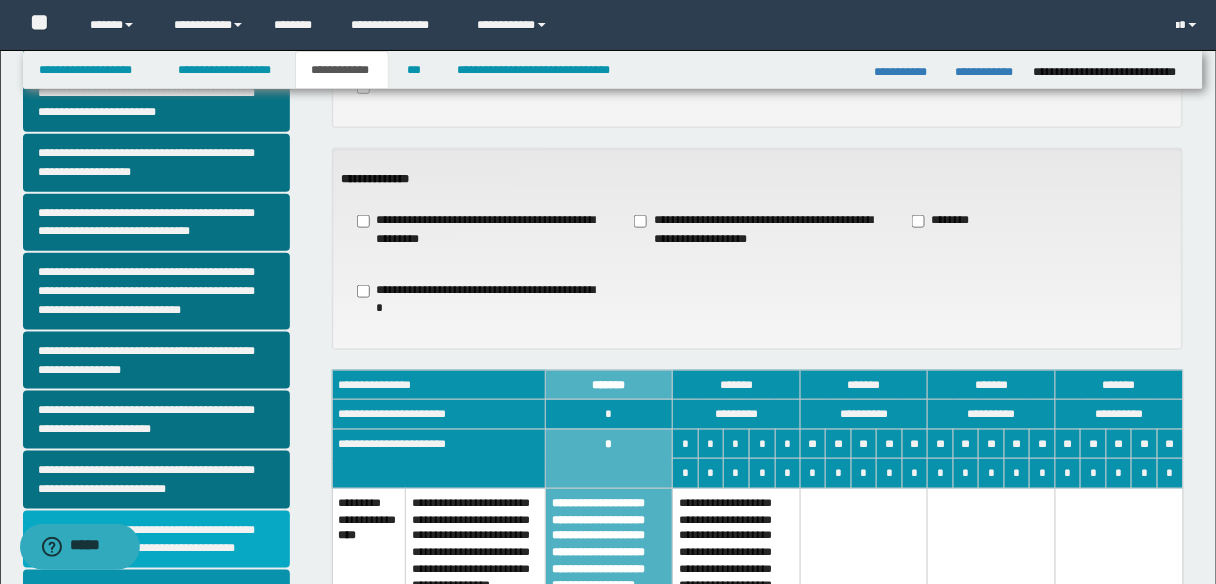 scroll, scrollTop: 560, scrollLeft: 0, axis: vertical 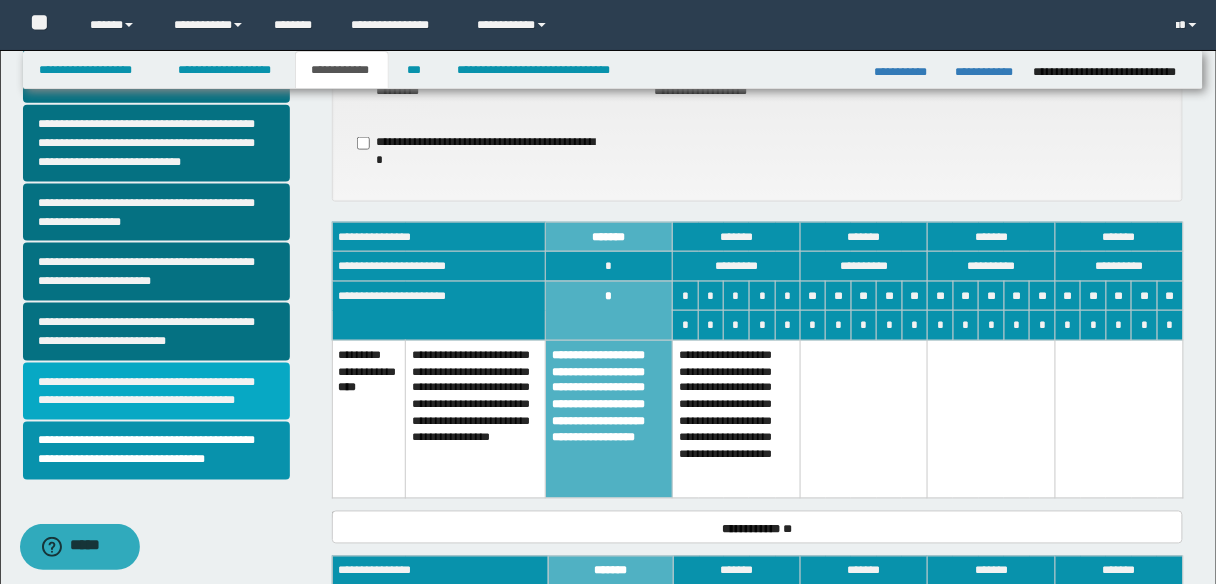 click on "**********" at bounding box center (156, 392) 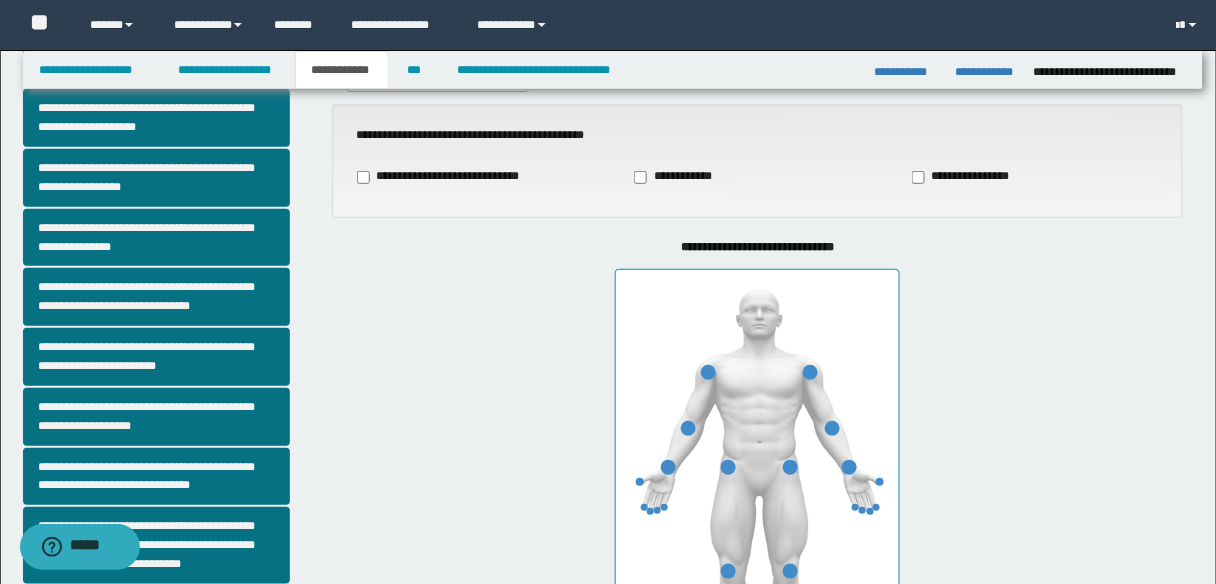 scroll, scrollTop: 160, scrollLeft: 0, axis: vertical 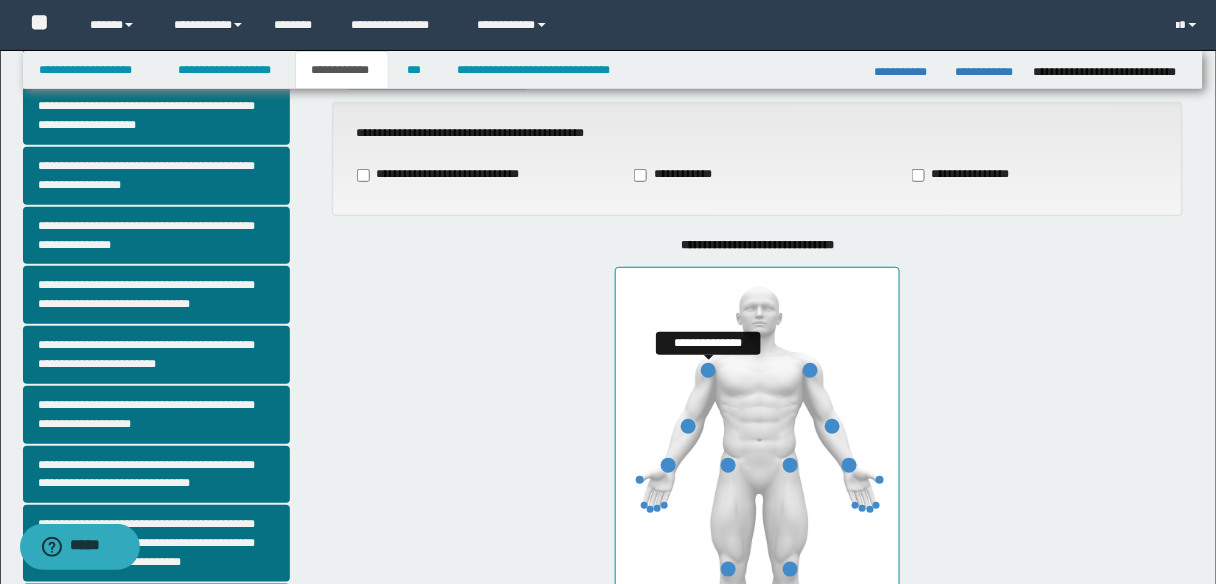 click at bounding box center (708, 370) 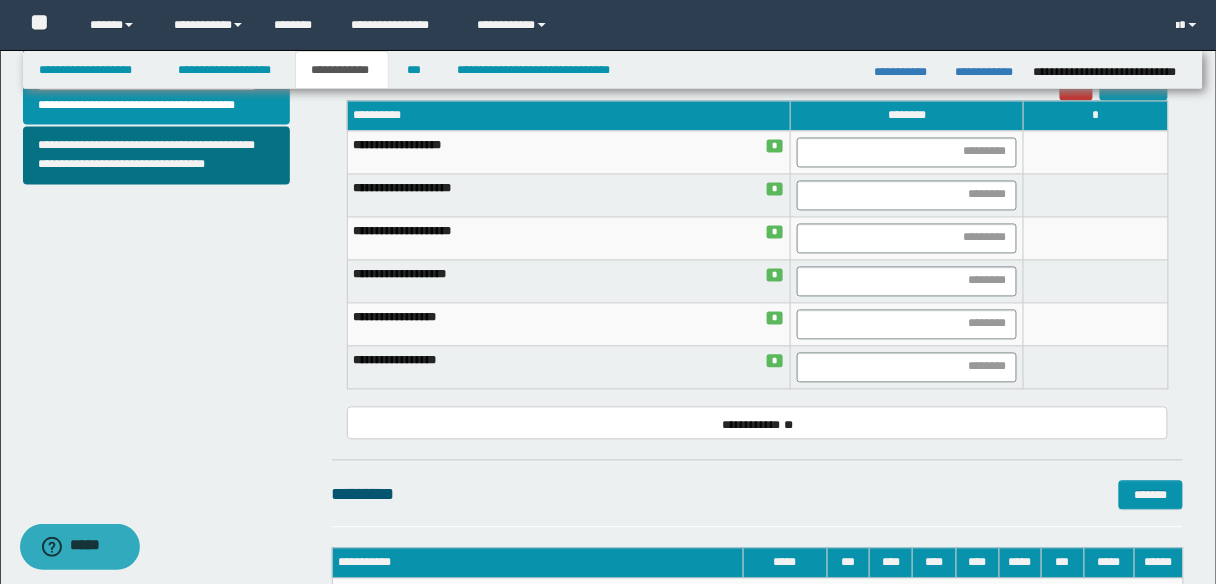 scroll, scrollTop: 720, scrollLeft: 0, axis: vertical 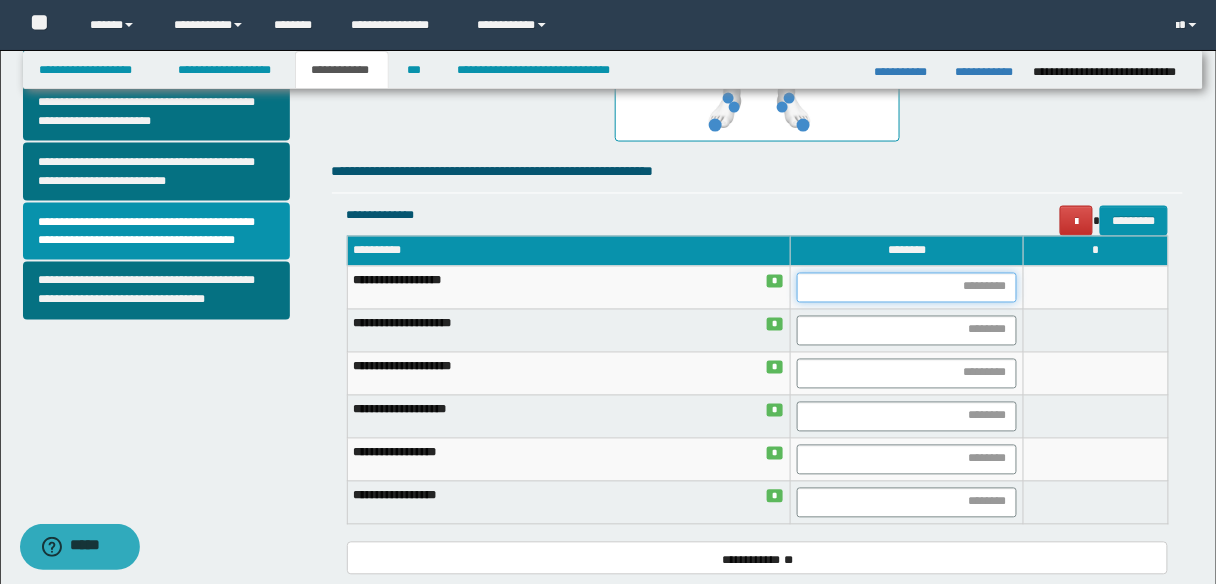 click at bounding box center [907, 288] 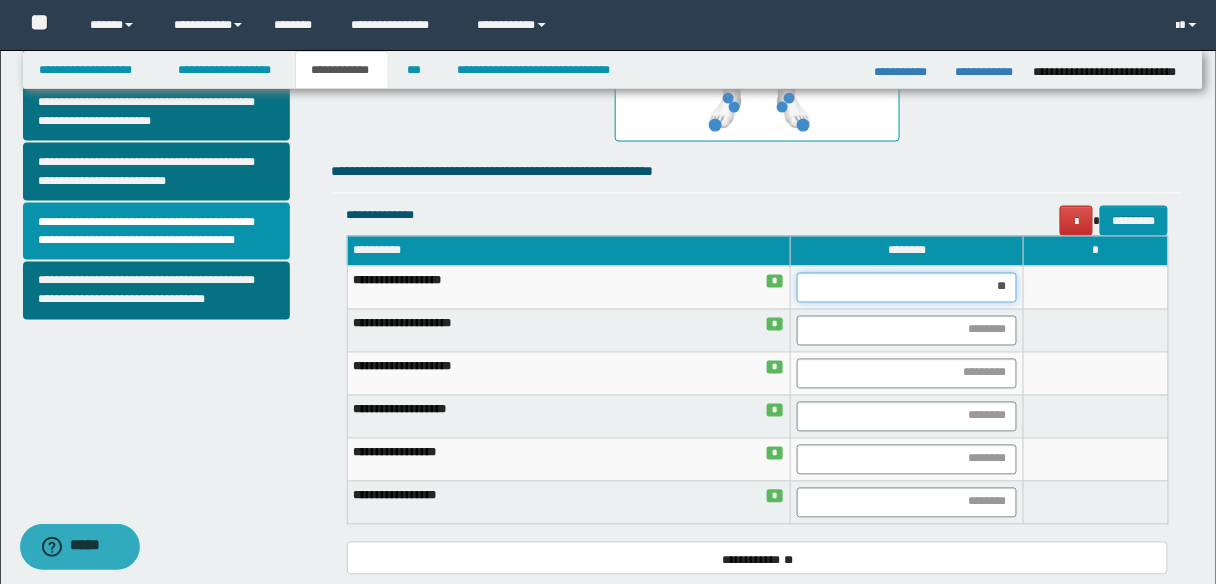 type on "***" 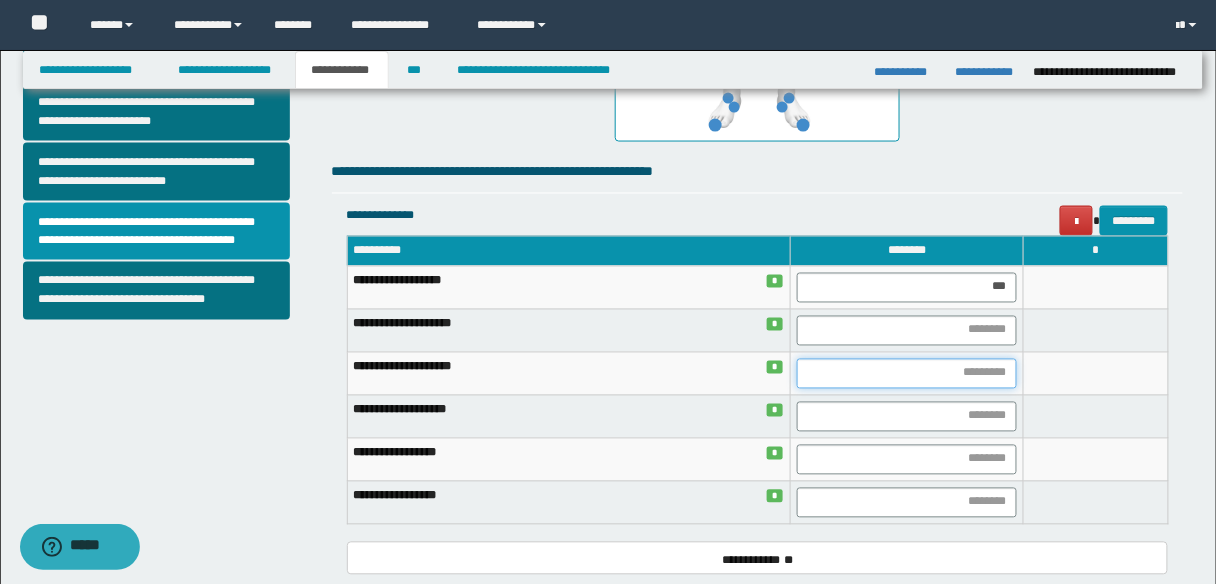 click at bounding box center [907, 374] 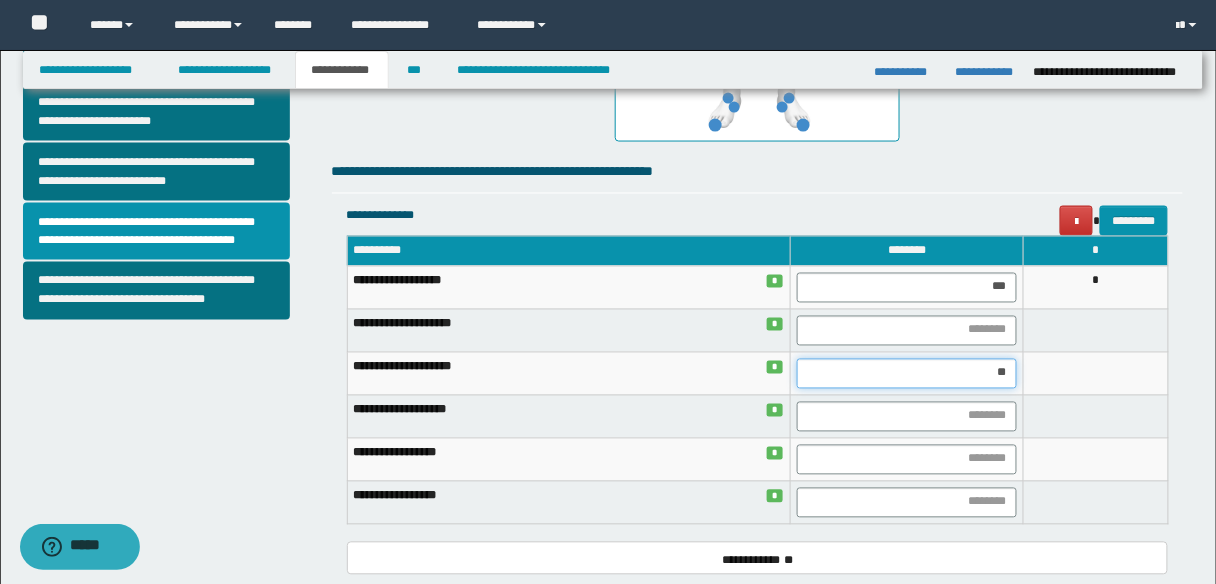 type on "***" 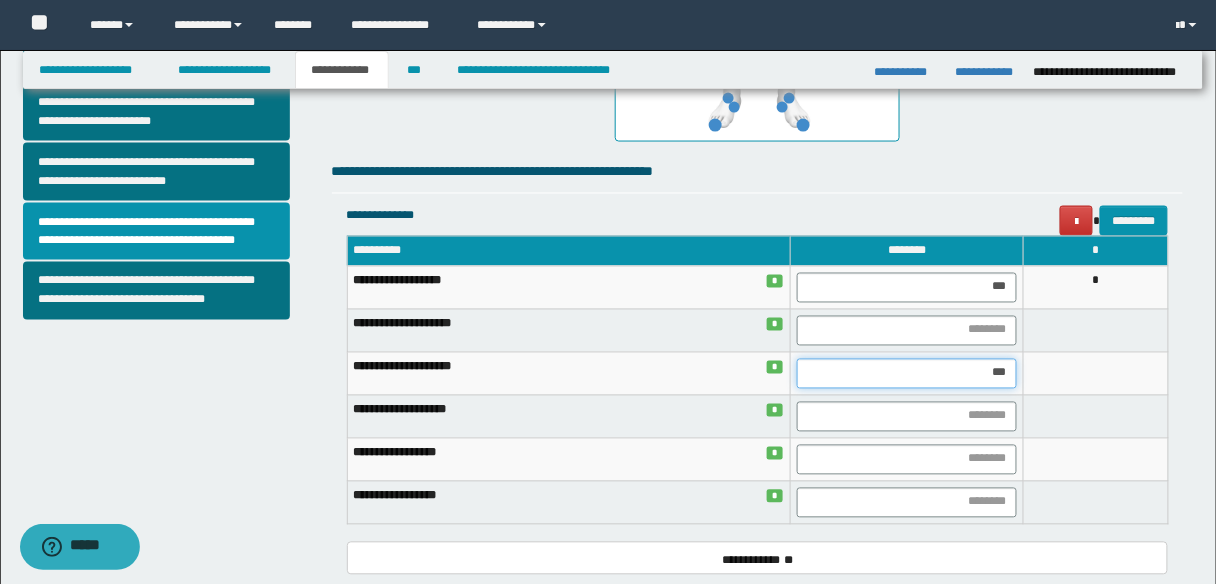 scroll, scrollTop: 960, scrollLeft: 0, axis: vertical 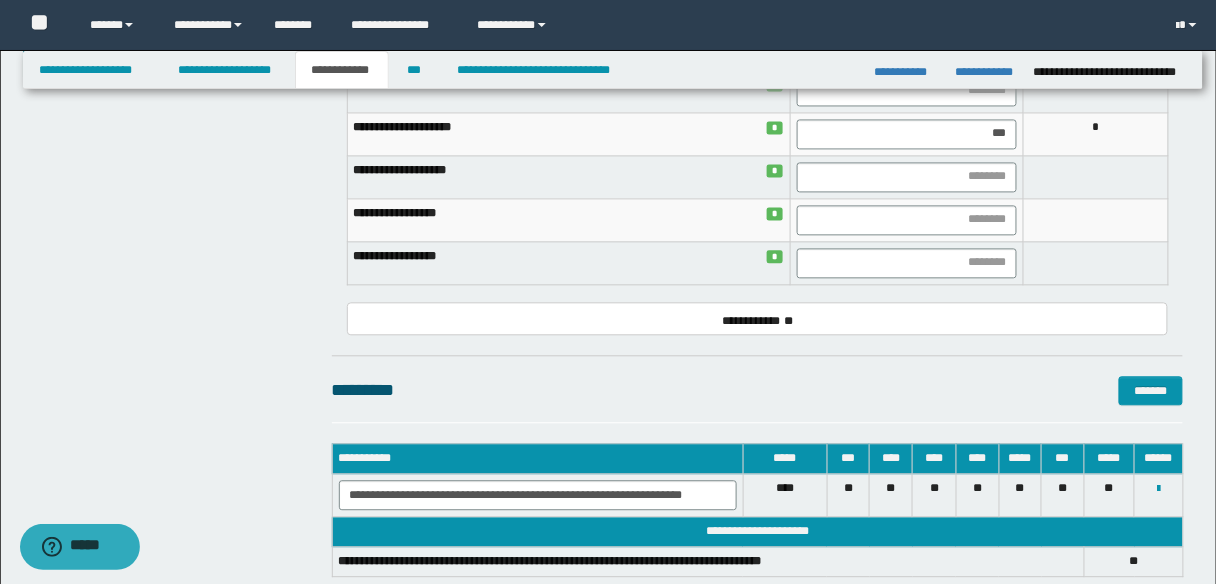 click on "*********
*******" at bounding box center (758, 390) 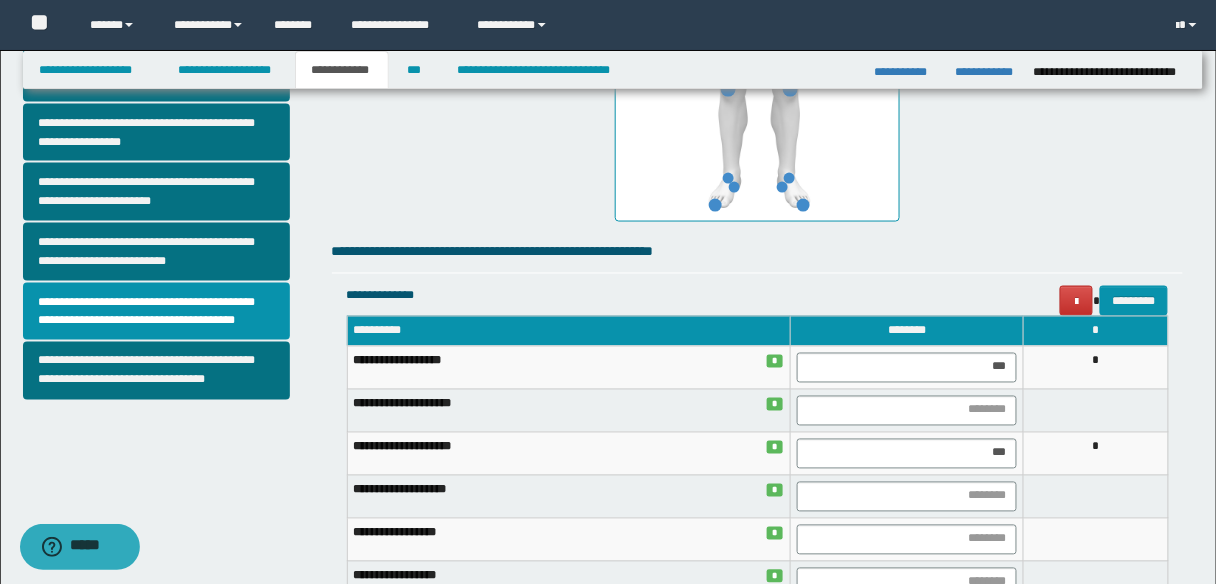 scroll, scrollTop: 320, scrollLeft: 0, axis: vertical 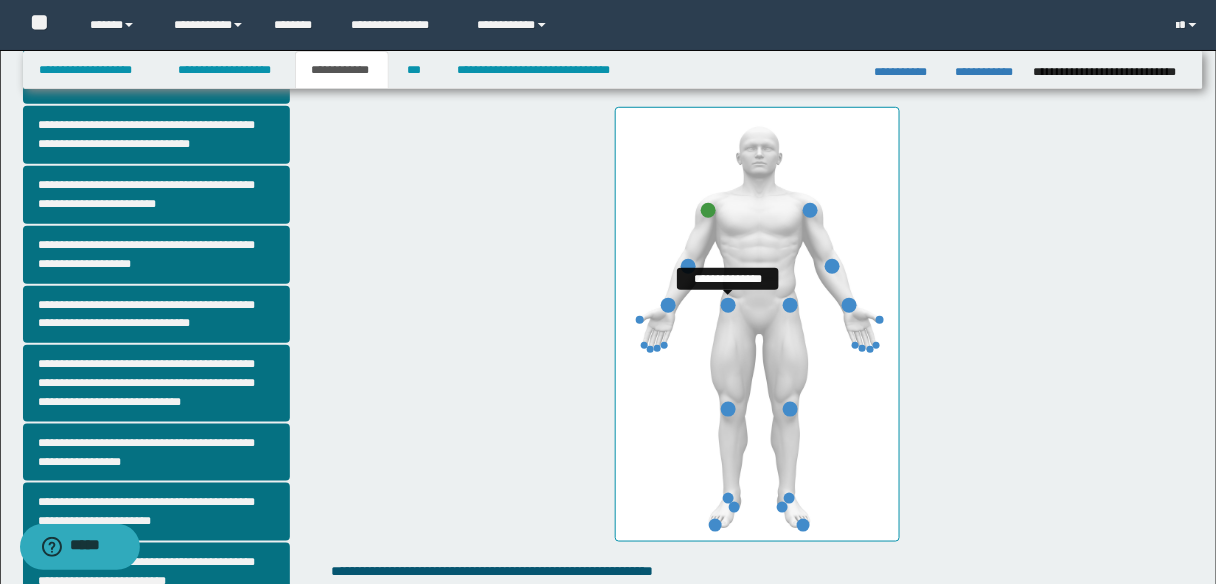 click at bounding box center (728, 305) 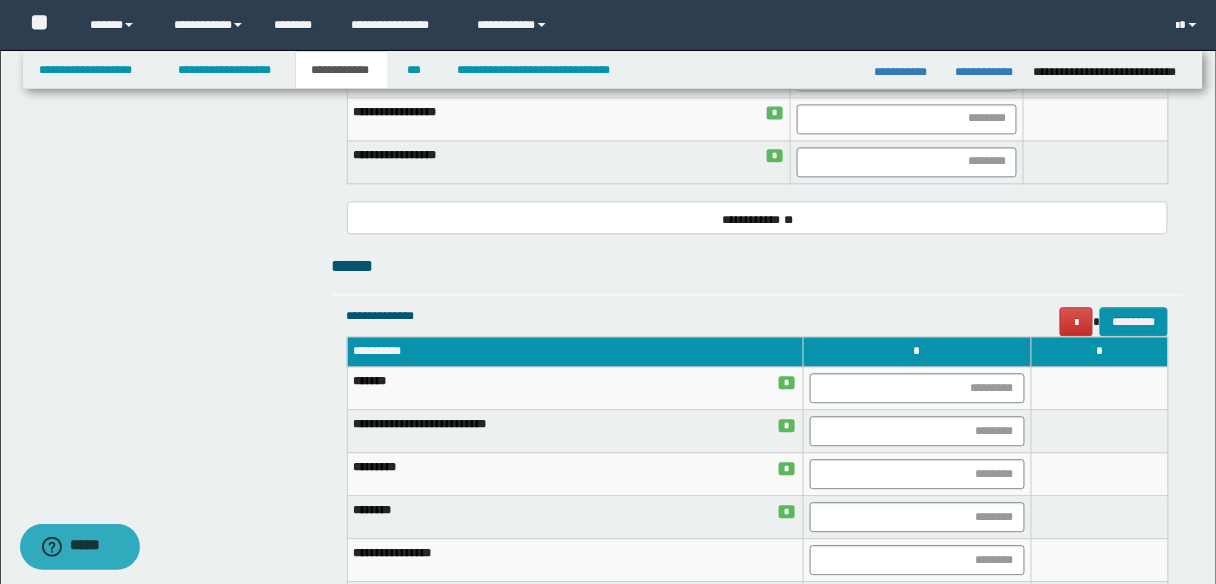 scroll, scrollTop: 1120, scrollLeft: 0, axis: vertical 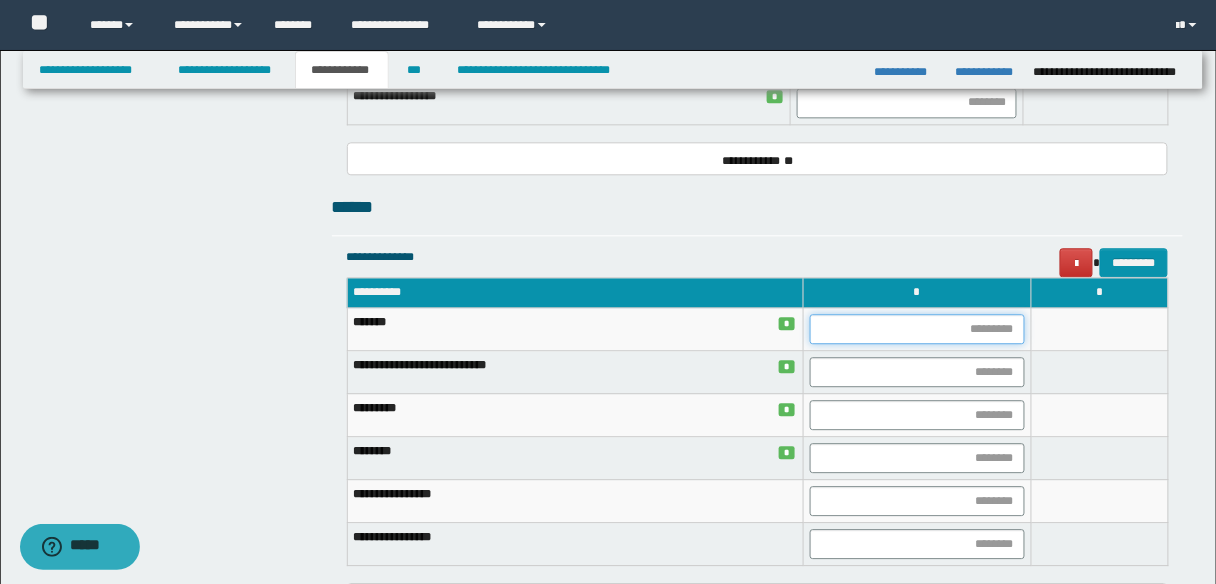 click at bounding box center [917, 329] 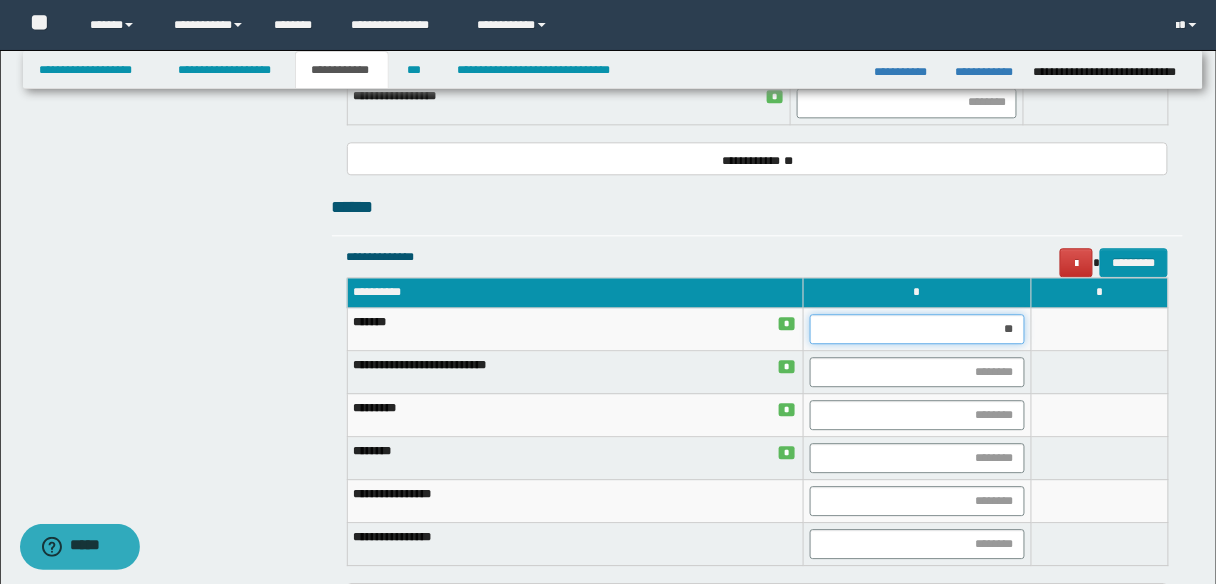 type on "***" 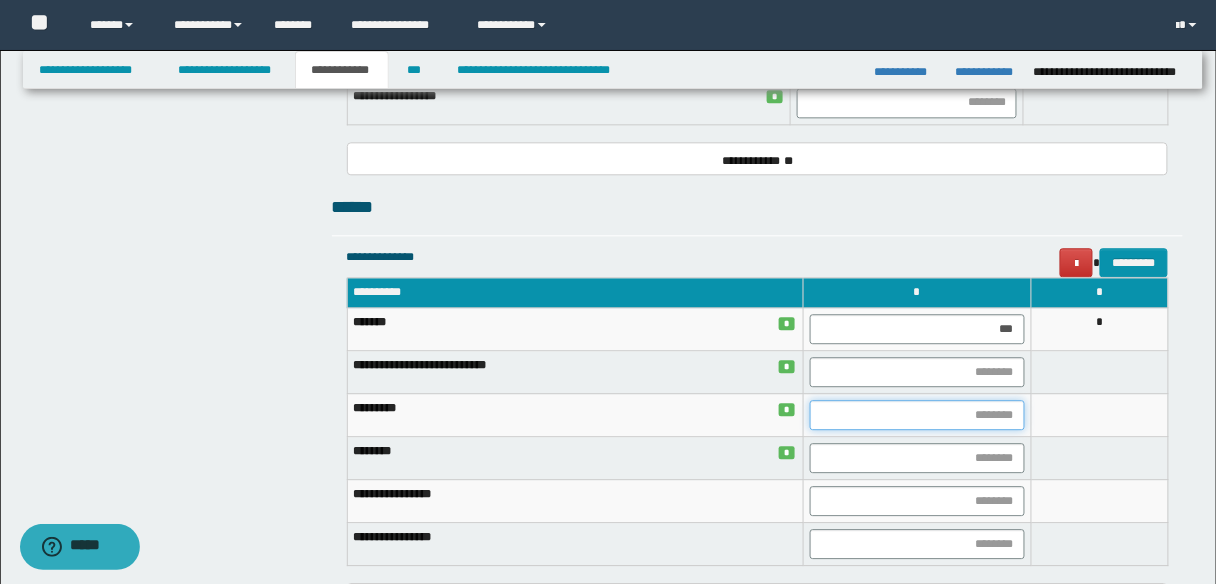 click at bounding box center [917, 415] 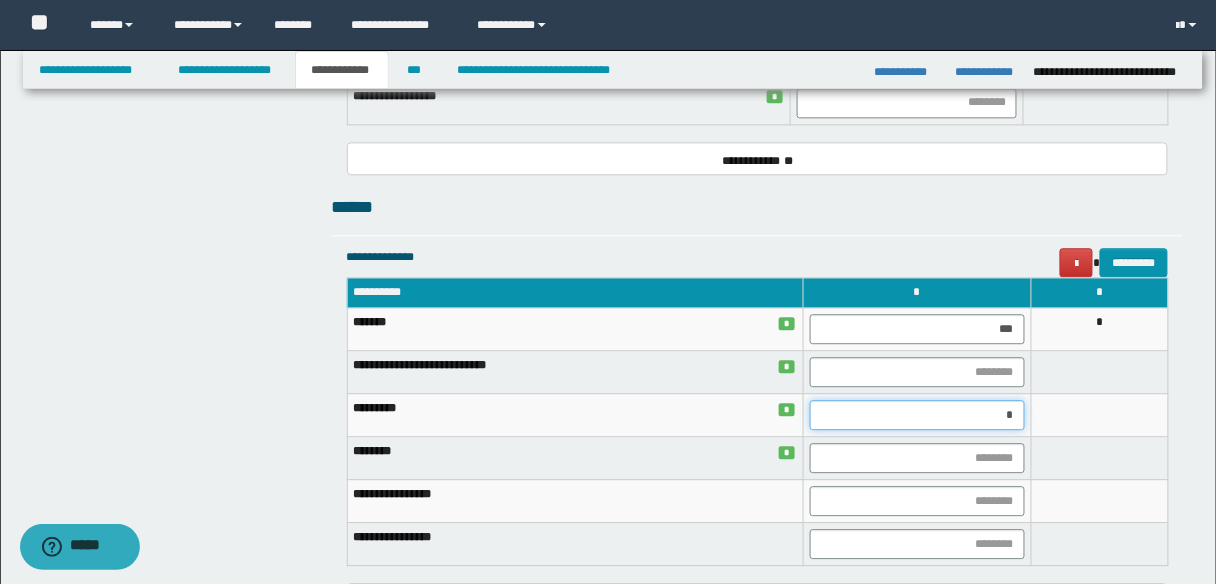 type on "**" 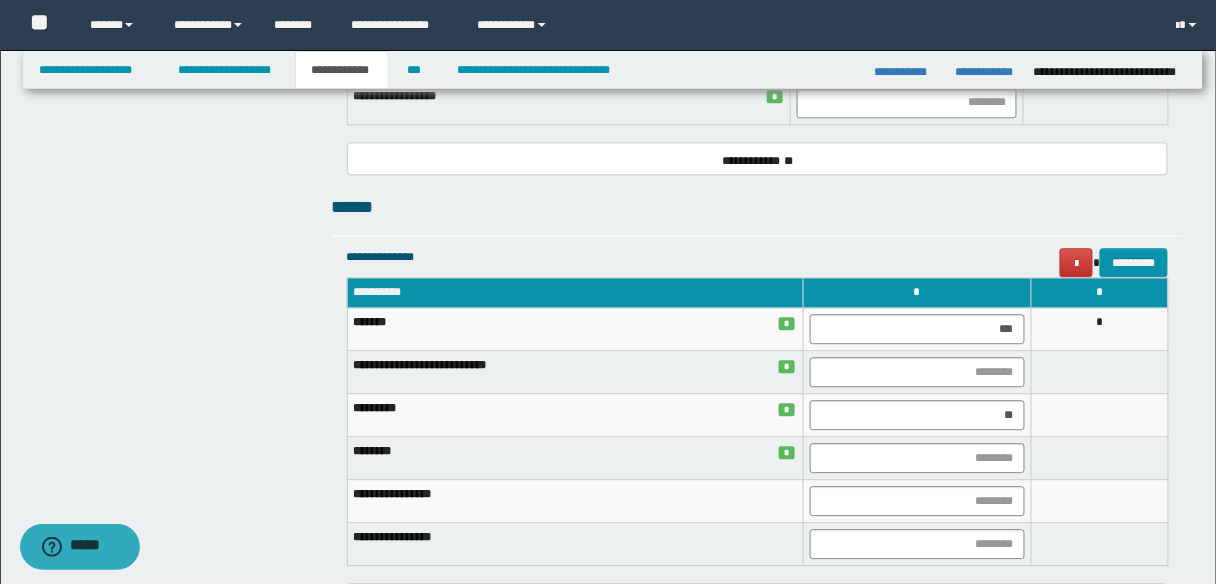 click at bounding box center [1099, 415] 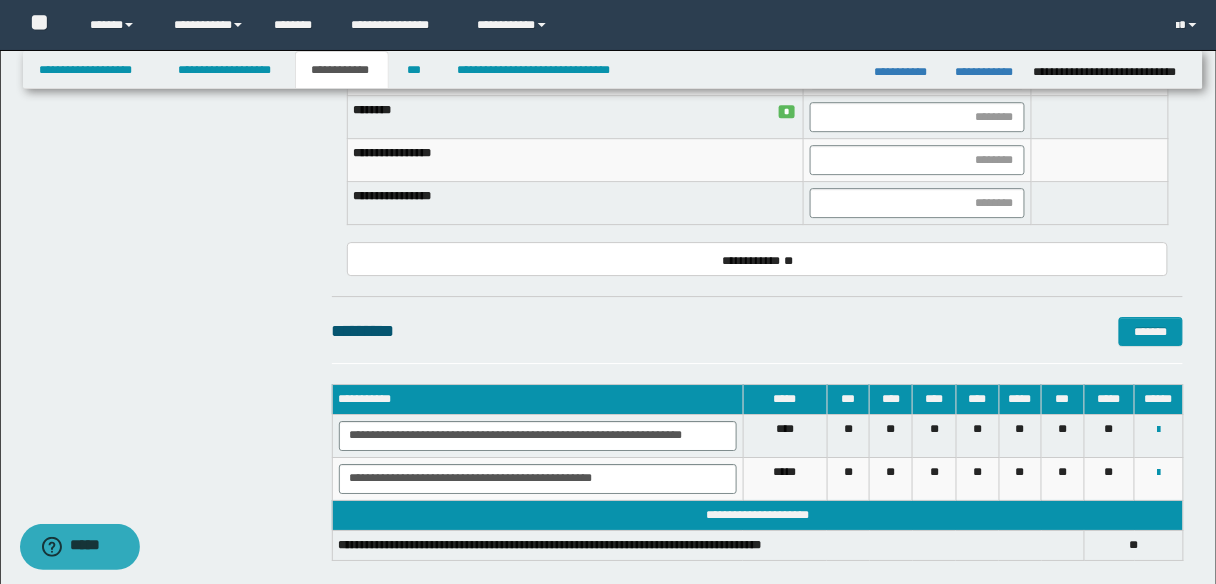 scroll, scrollTop: 1563, scrollLeft: 0, axis: vertical 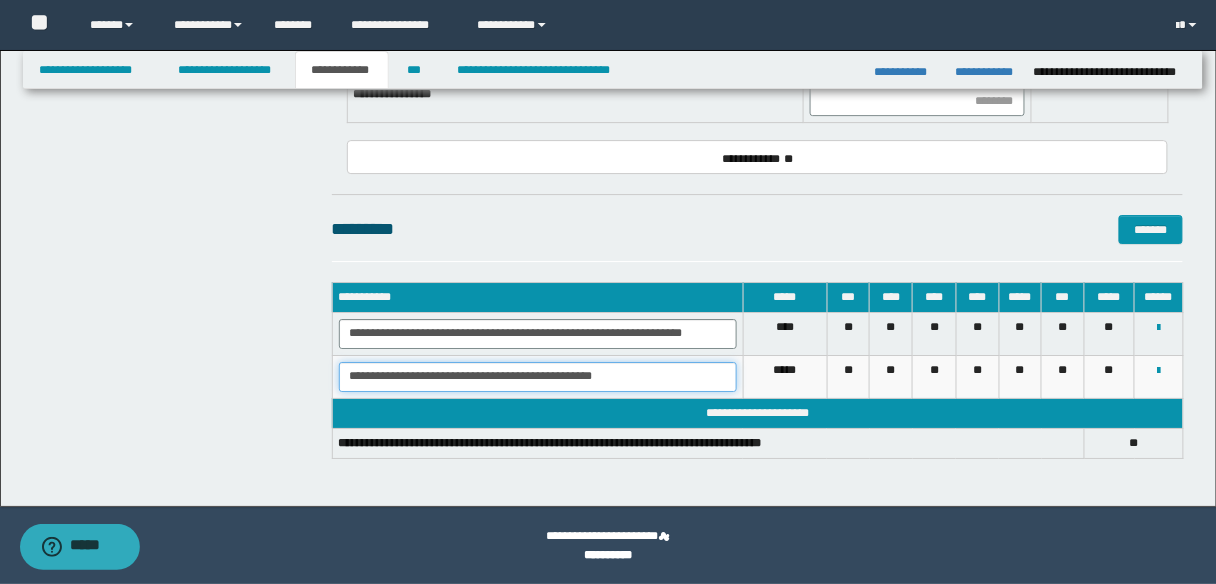 click on "**********" at bounding box center (538, 377) 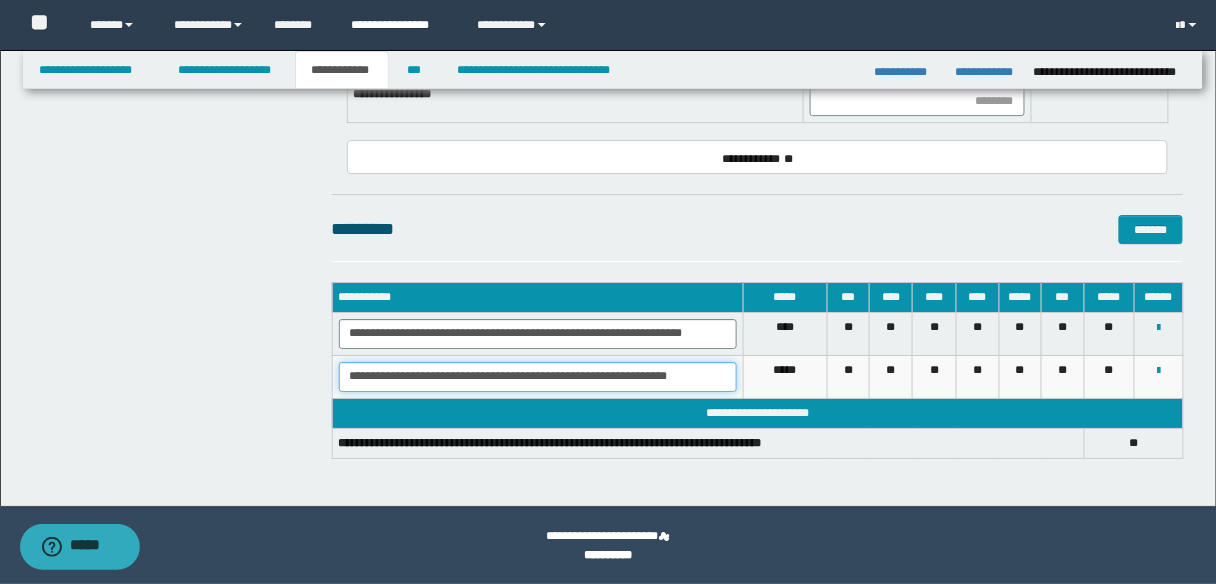 type on "**********" 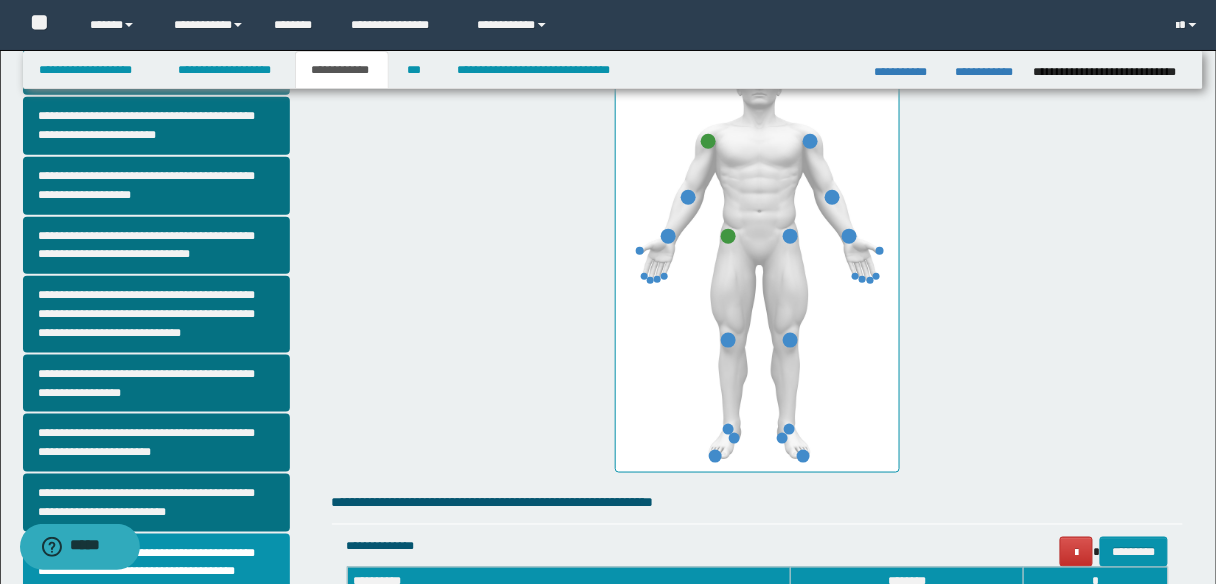 scroll, scrollTop: 523, scrollLeft: 0, axis: vertical 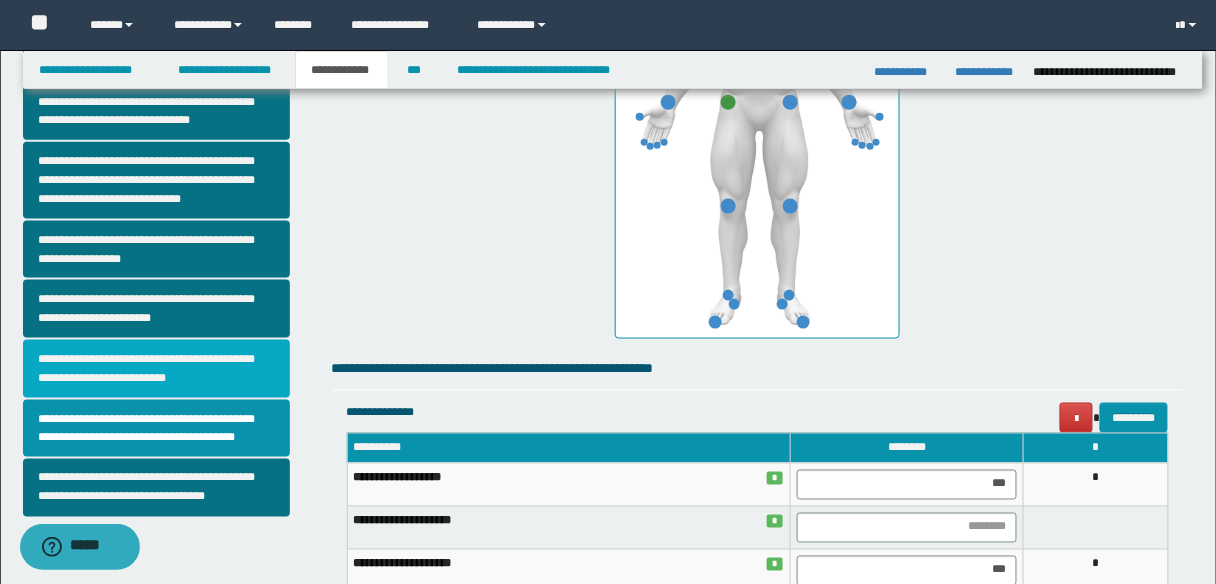 click on "**********" at bounding box center [156, 369] 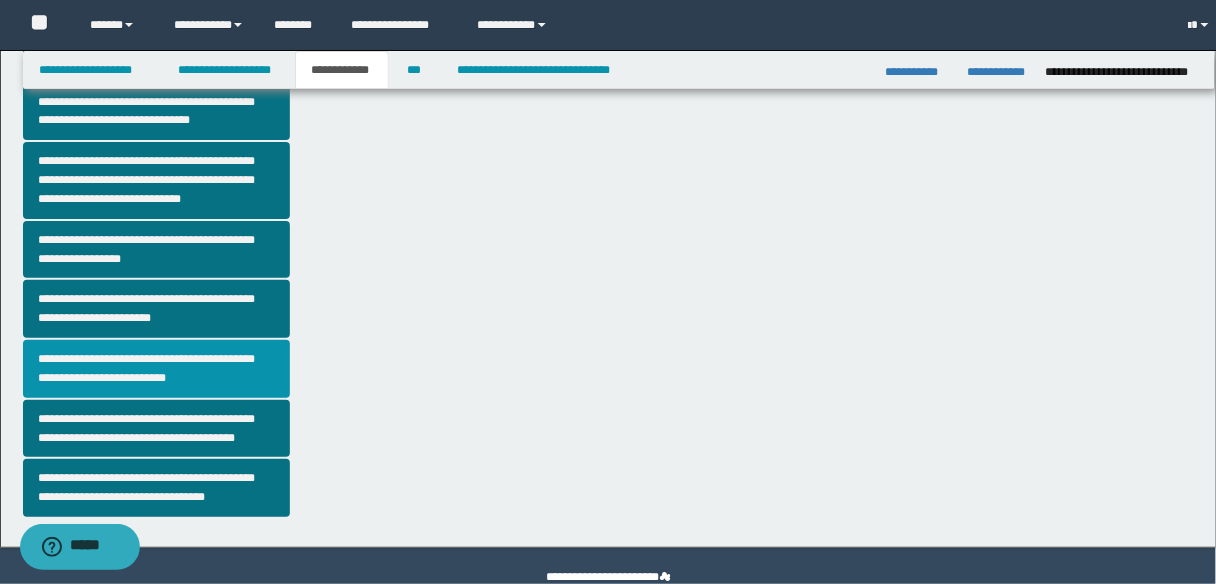 scroll, scrollTop: 0, scrollLeft: 0, axis: both 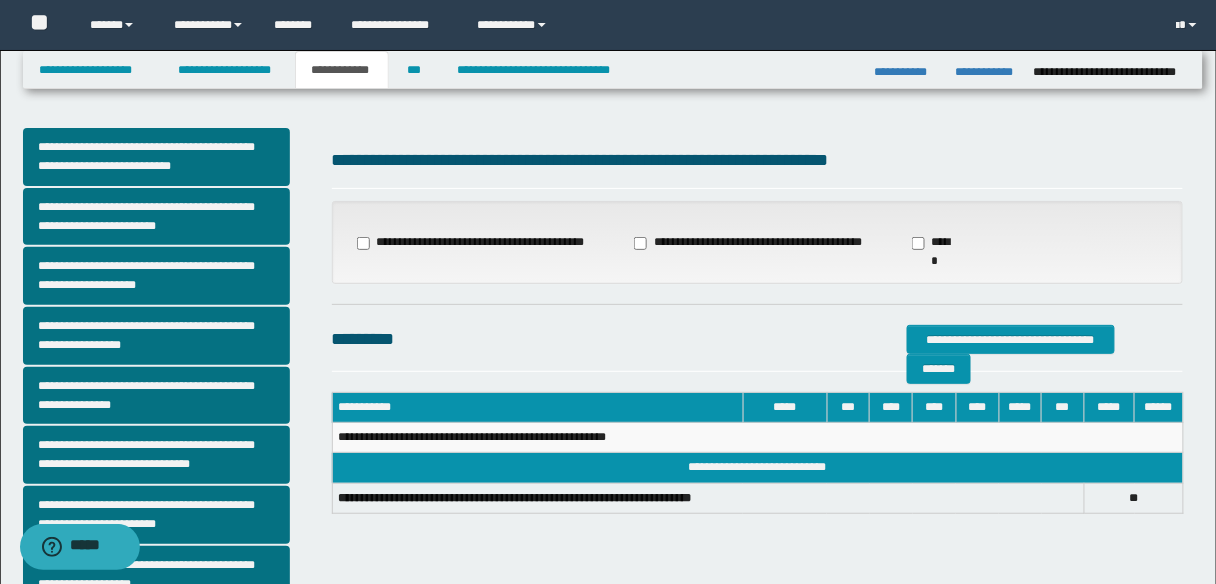 click on "**********" at bounding box center (750, 243) 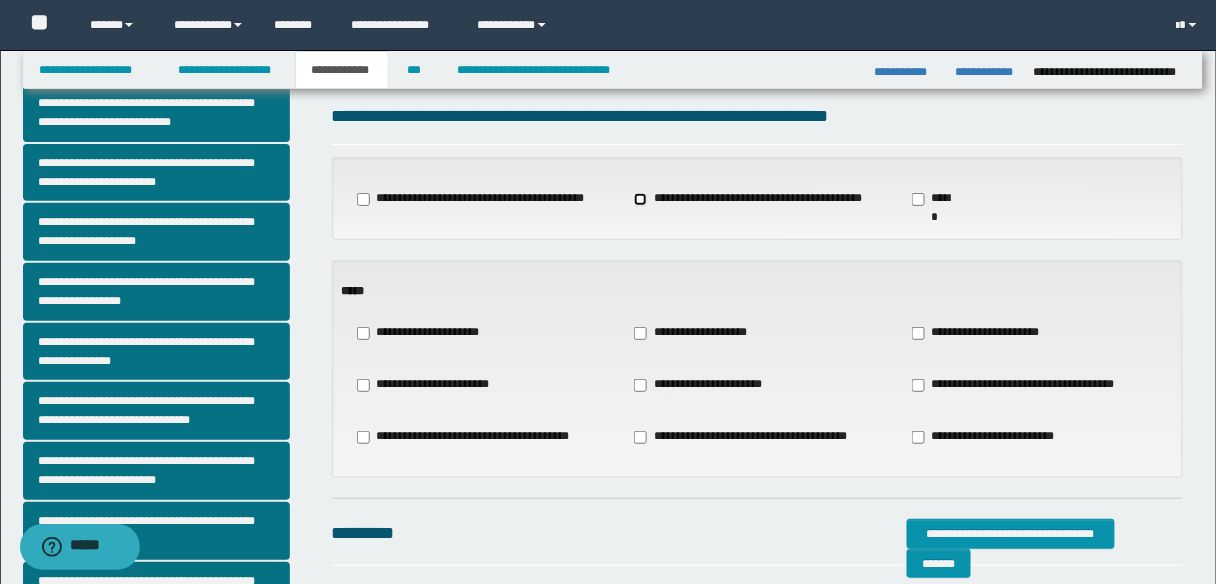 scroll, scrollTop: 80, scrollLeft: 0, axis: vertical 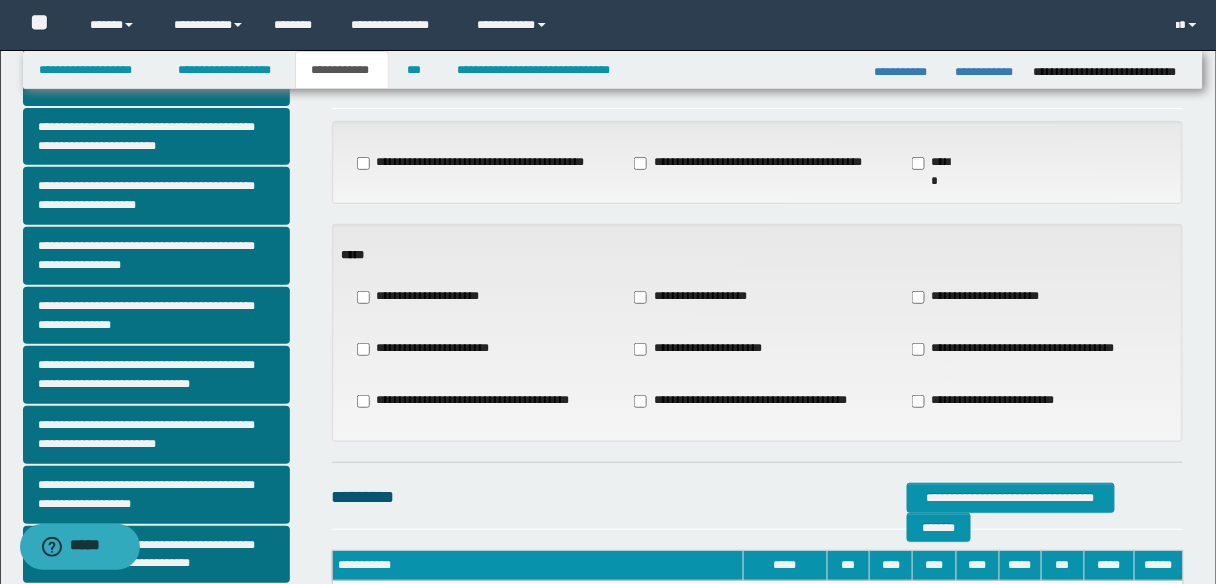 click on "**********" at bounding box center (703, 349) 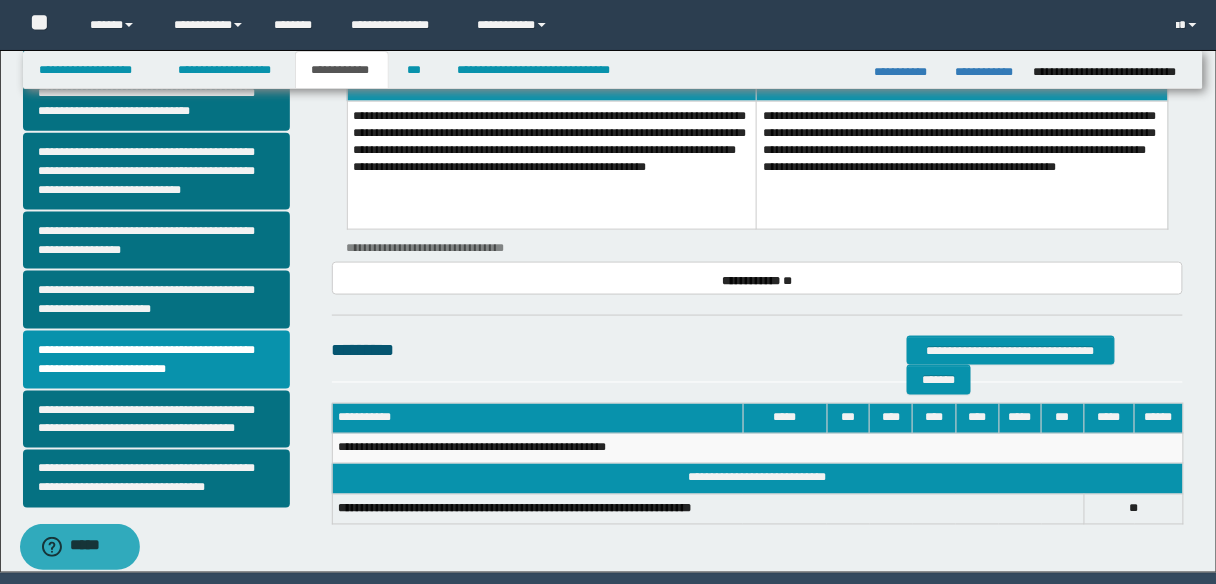 scroll, scrollTop: 599, scrollLeft: 0, axis: vertical 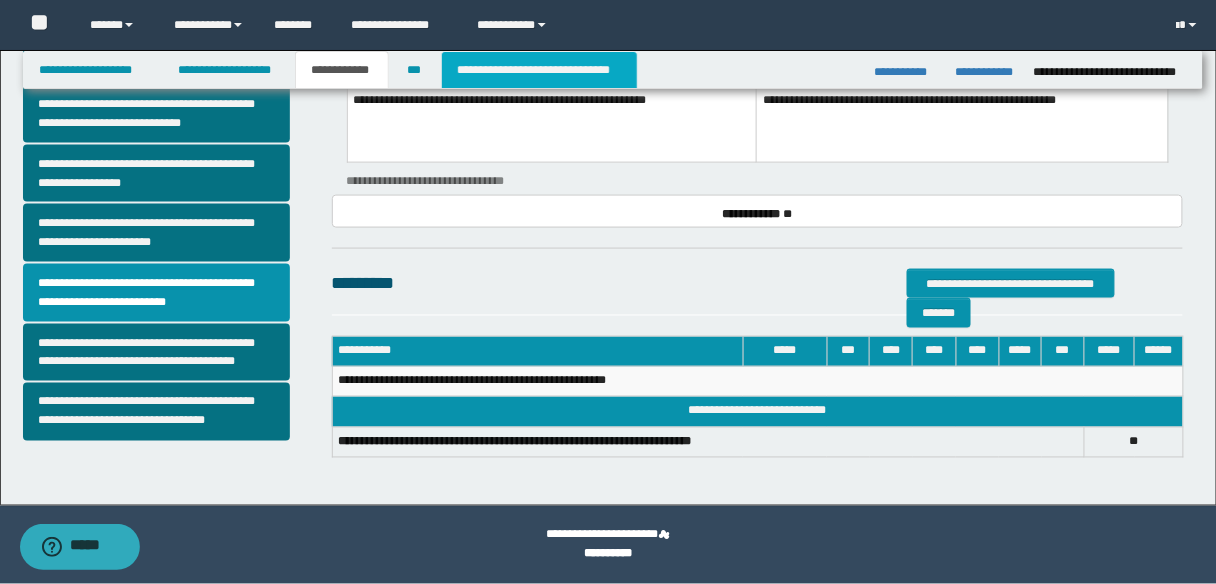 click on "**********" at bounding box center (539, 70) 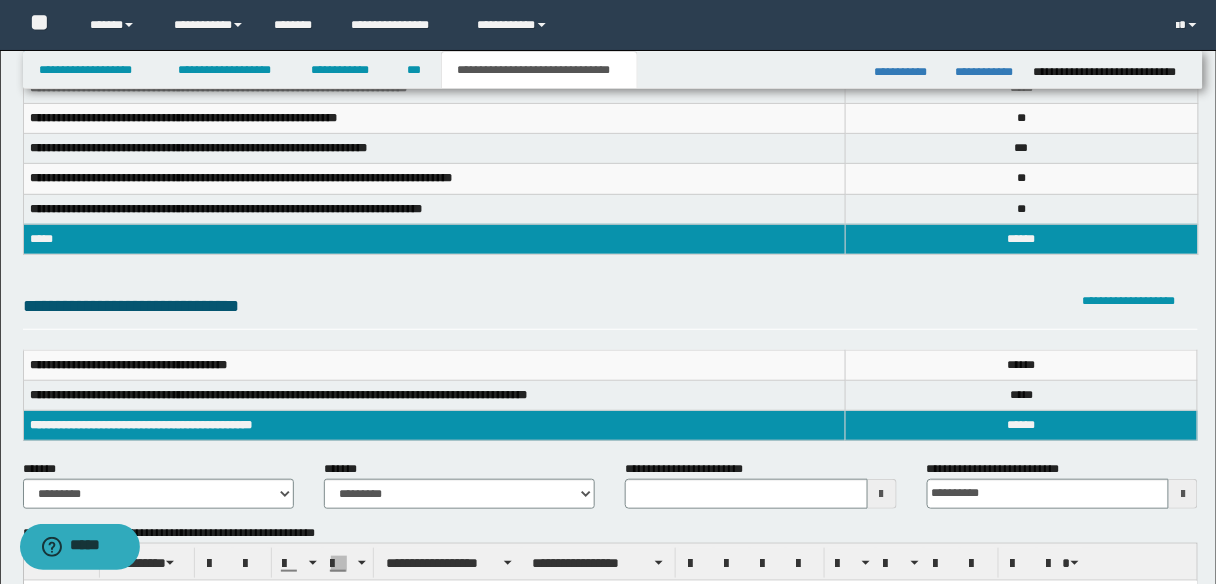 scroll, scrollTop: 240, scrollLeft: 0, axis: vertical 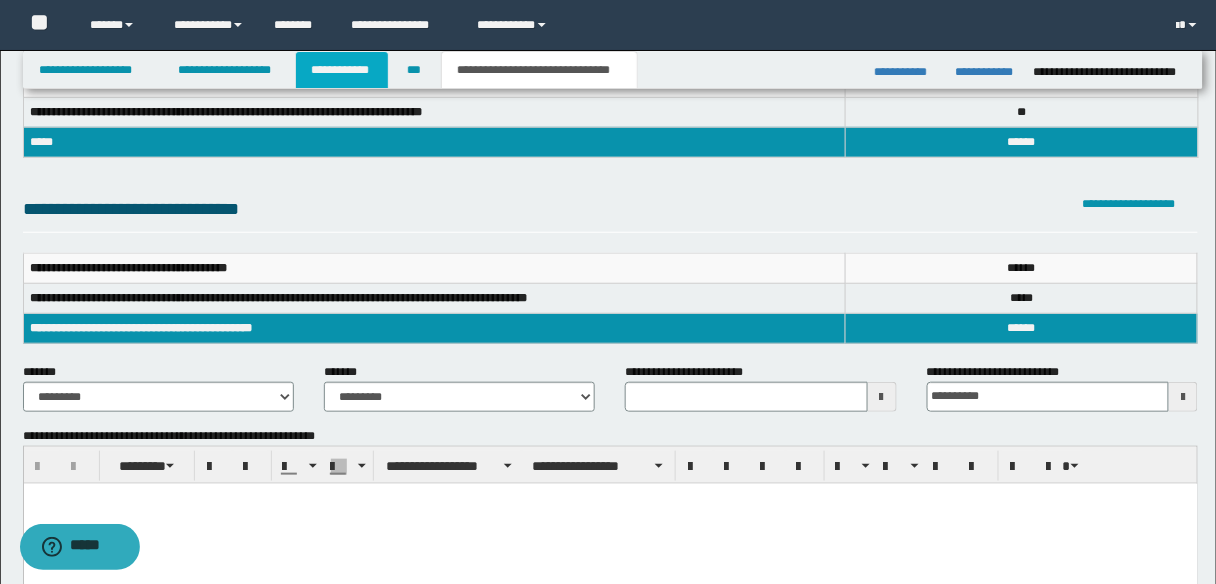 click on "**********" at bounding box center (342, 70) 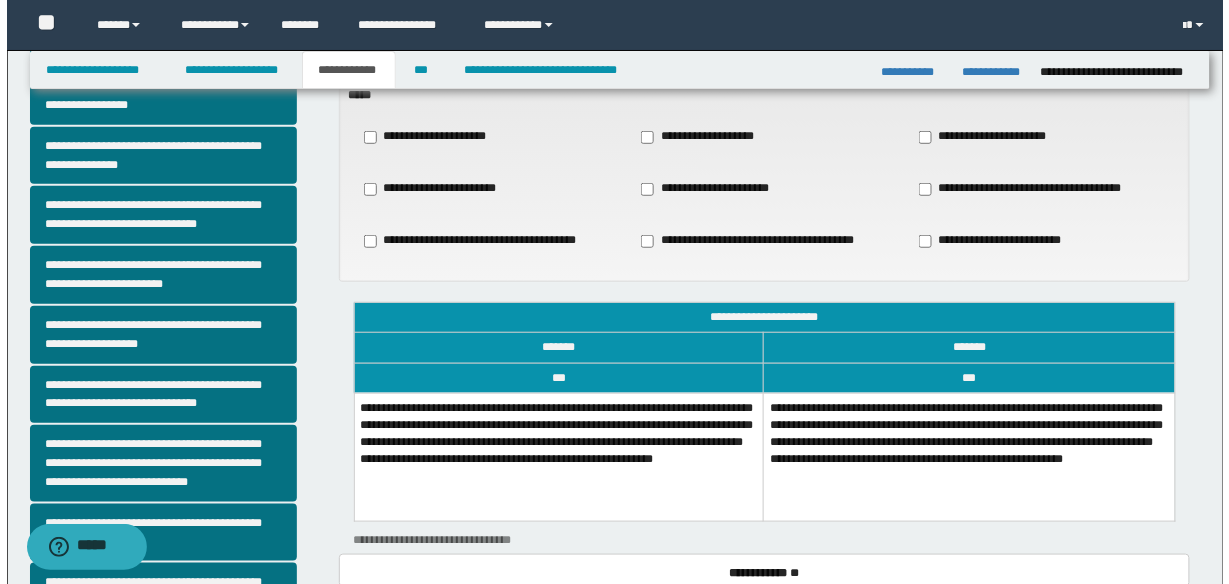 scroll, scrollTop: 560, scrollLeft: 0, axis: vertical 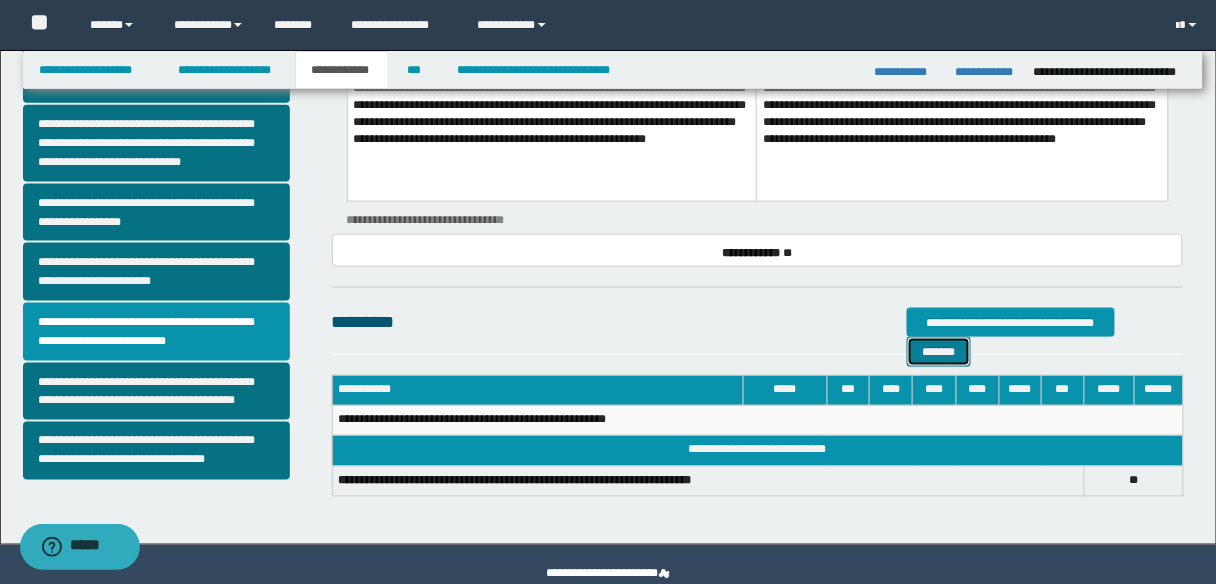 click on "*******" at bounding box center [939, 351] 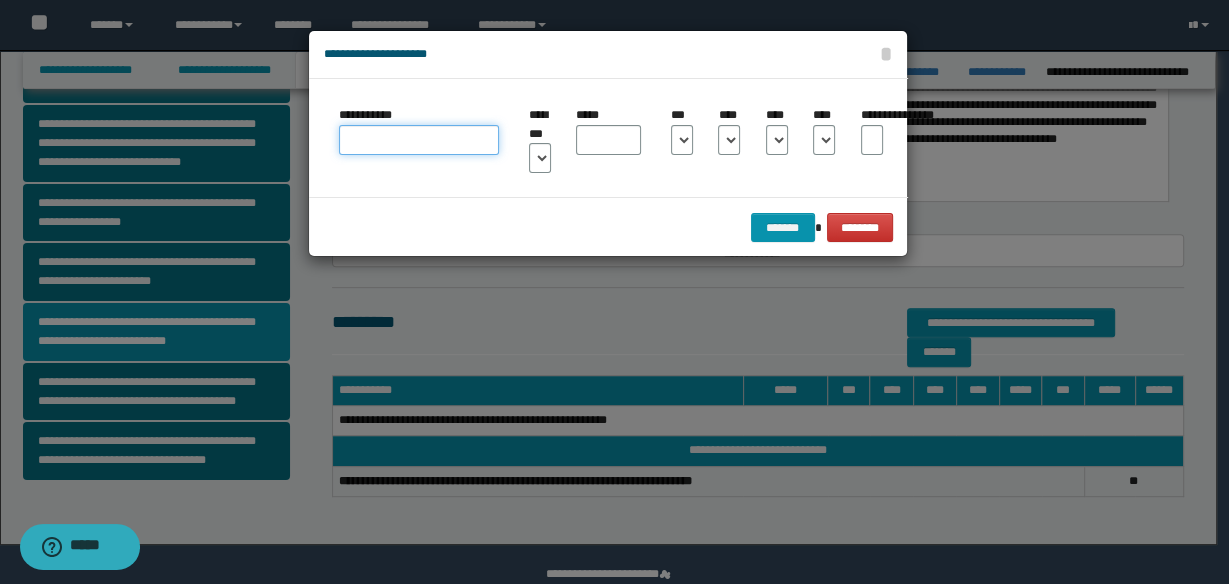 click on "**********" at bounding box center [419, 140] 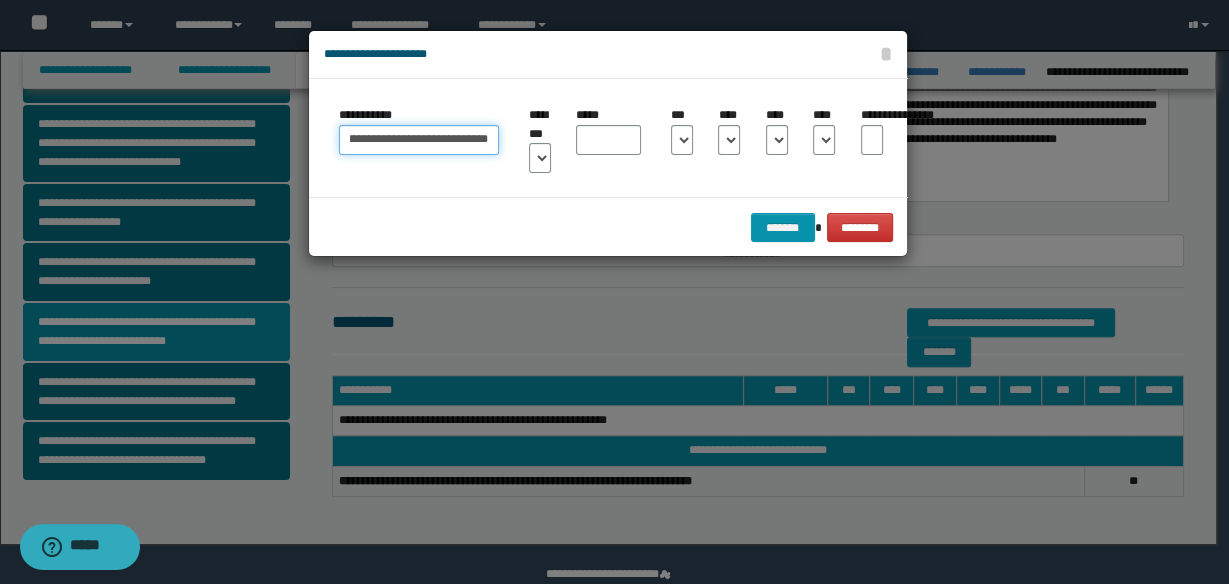 scroll, scrollTop: 0, scrollLeft: 168, axis: horizontal 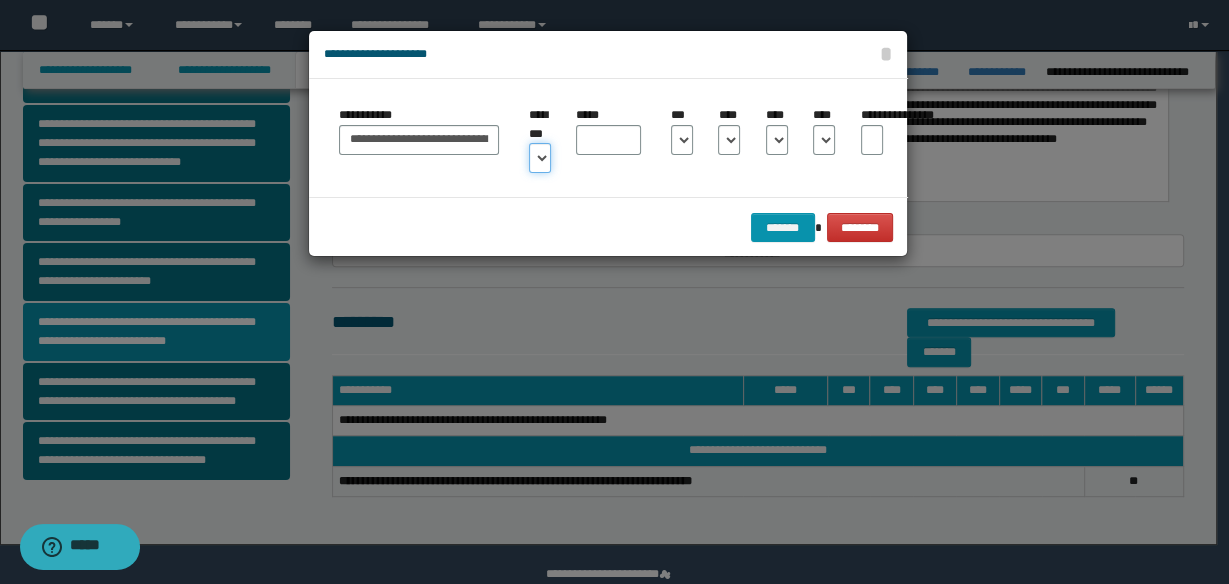 click on "*
*
*
*
*
*
*
*
*
**
**
**
**
**
**" at bounding box center (540, 158) 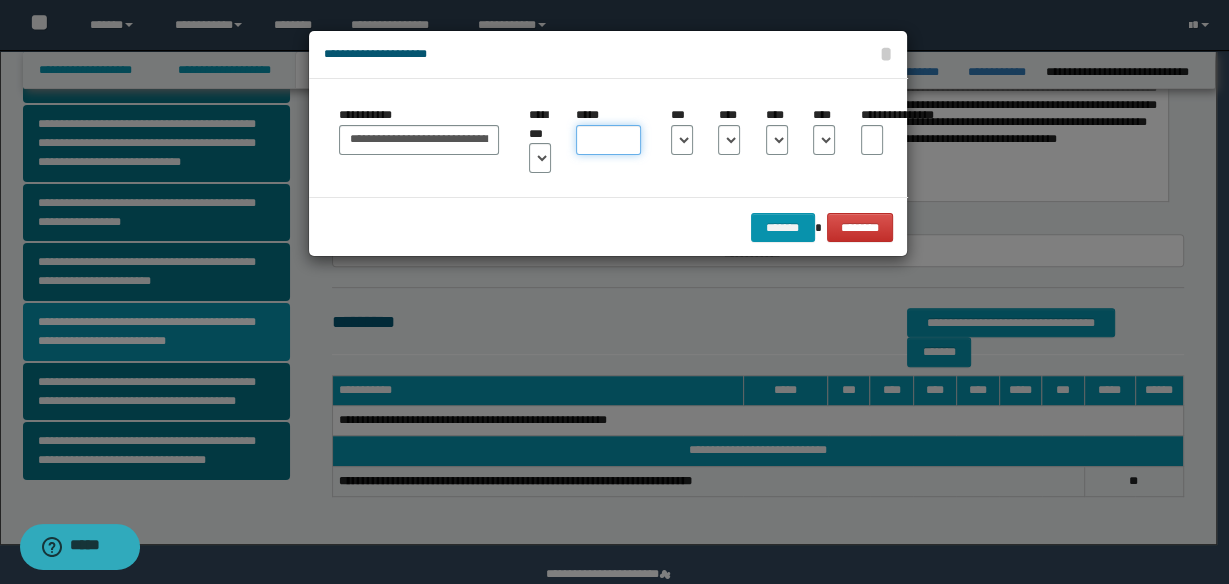 click on "*****" at bounding box center [608, 140] 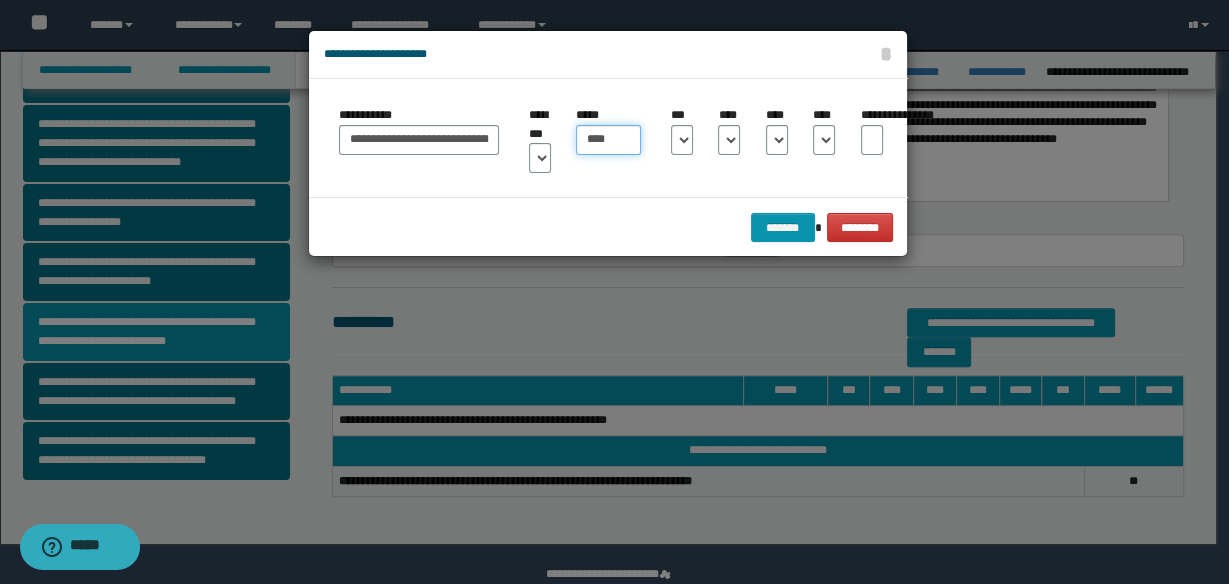 type on "****" 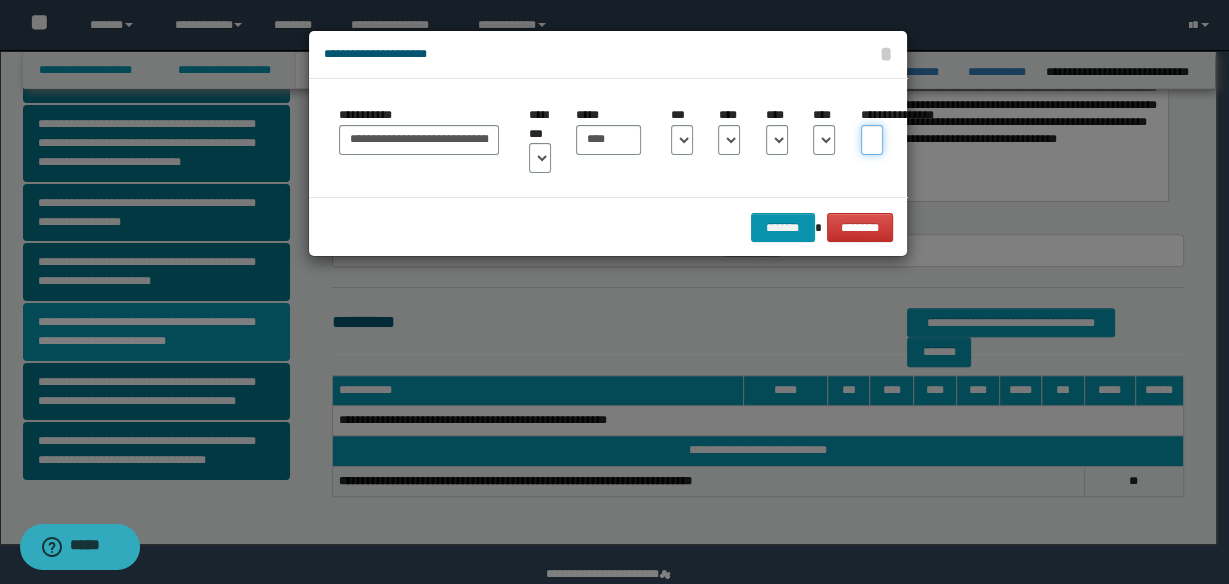 click on "**********" at bounding box center (872, 140) 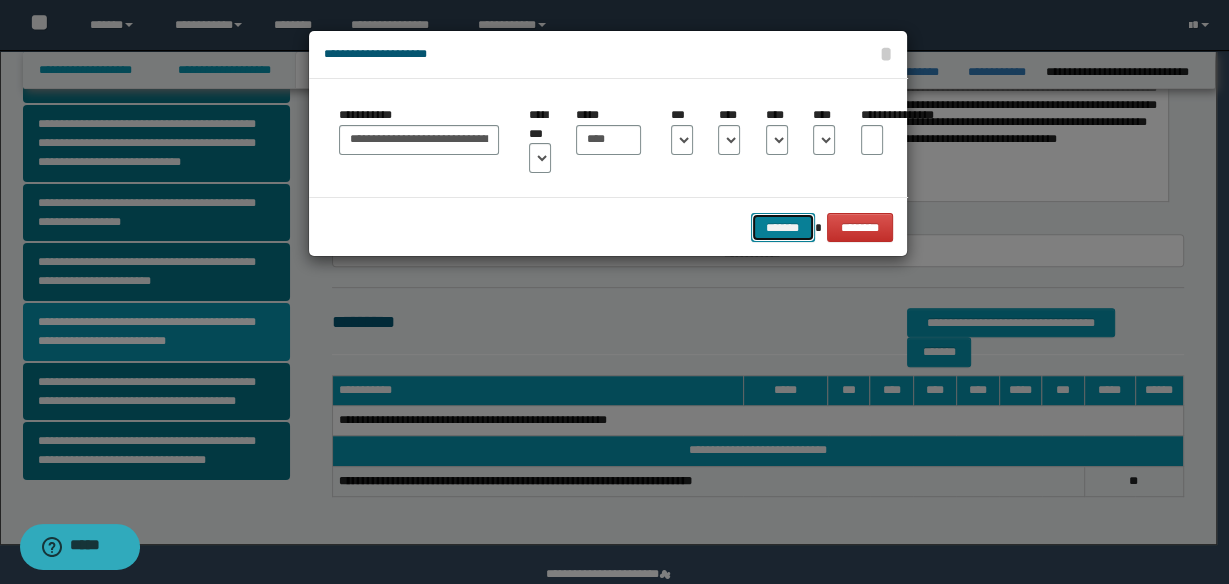 click on "*******" at bounding box center [783, 227] 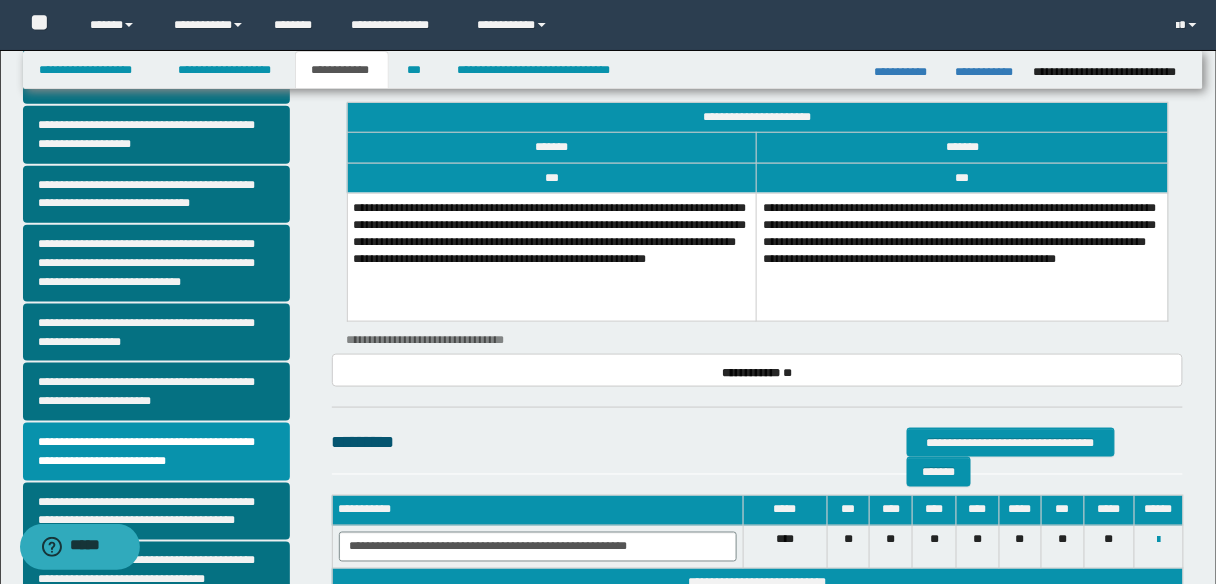 scroll, scrollTop: 320, scrollLeft: 0, axis: vertical 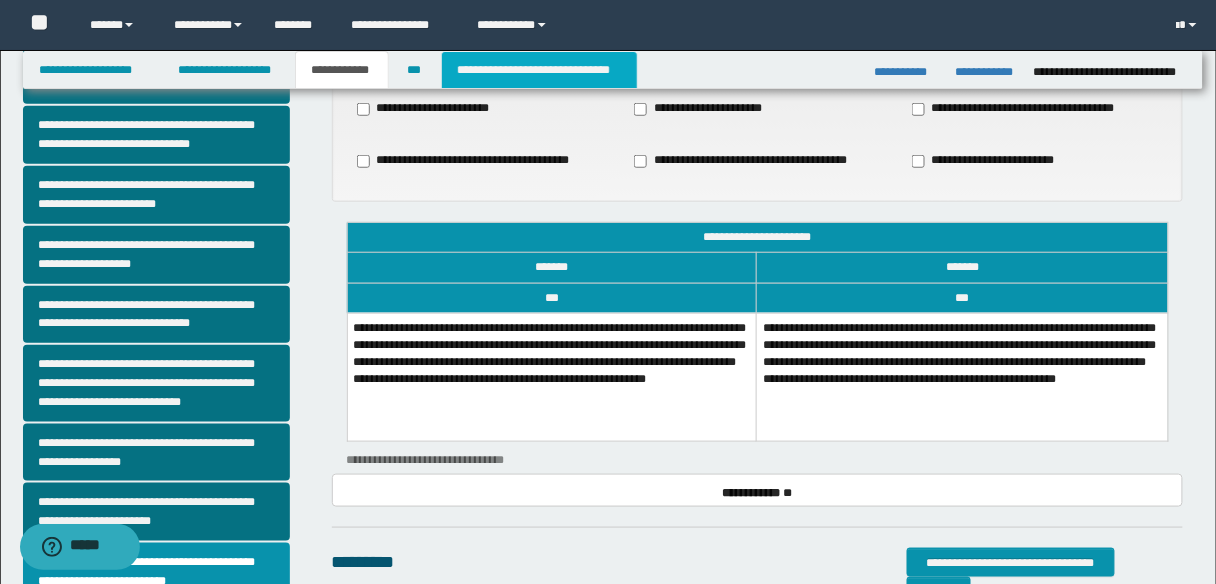 click on "**********" at bounding box center [539, 70] 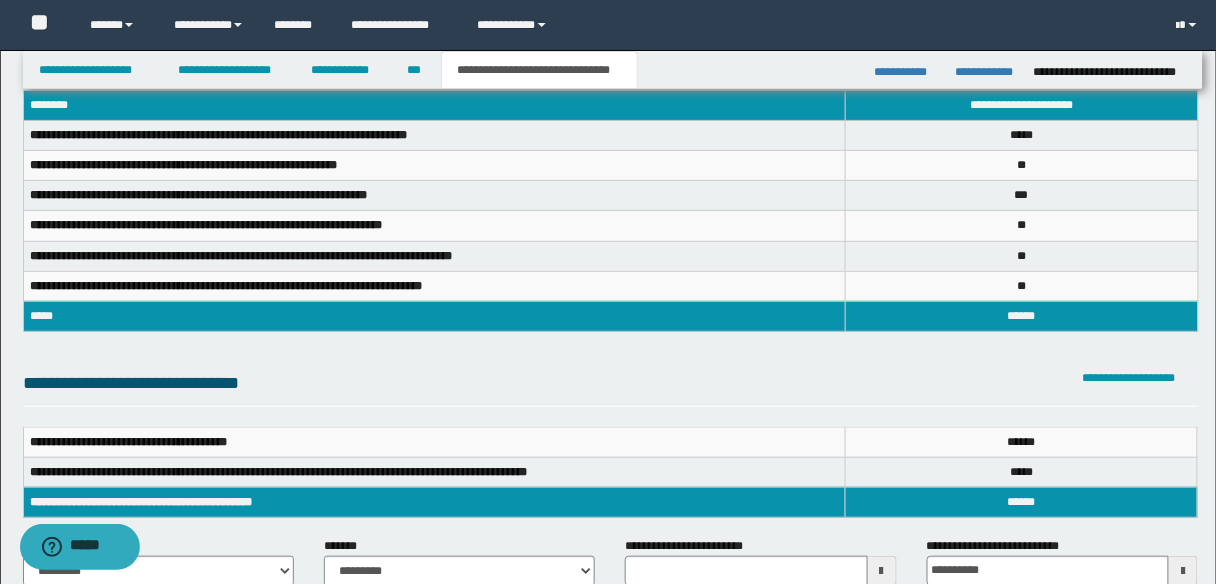 scroll, scrollTop: 80, scrollLeft: 0, axis: vertical 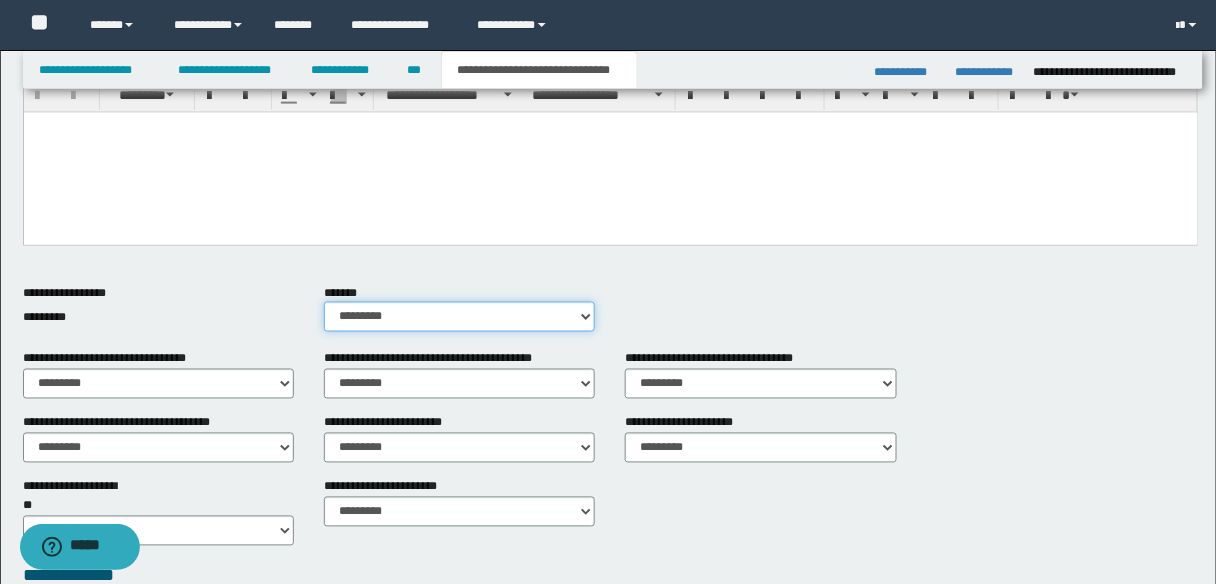 click on "*********
**
**" at bounding box center (459, 317) 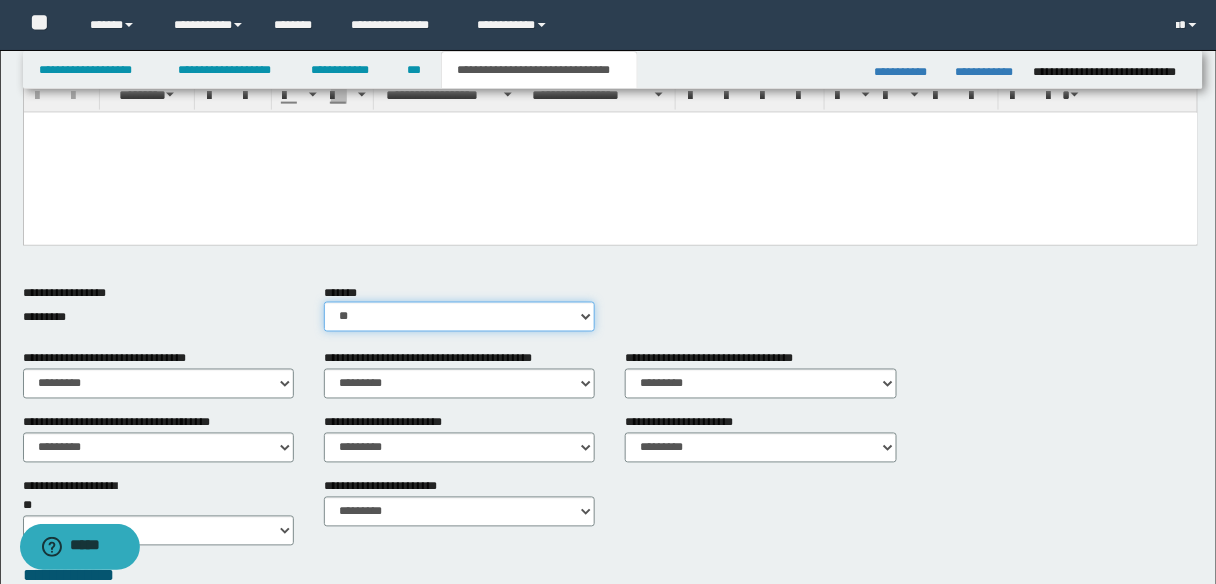 click on "*********
**
**" at bounding box center (459, 317) 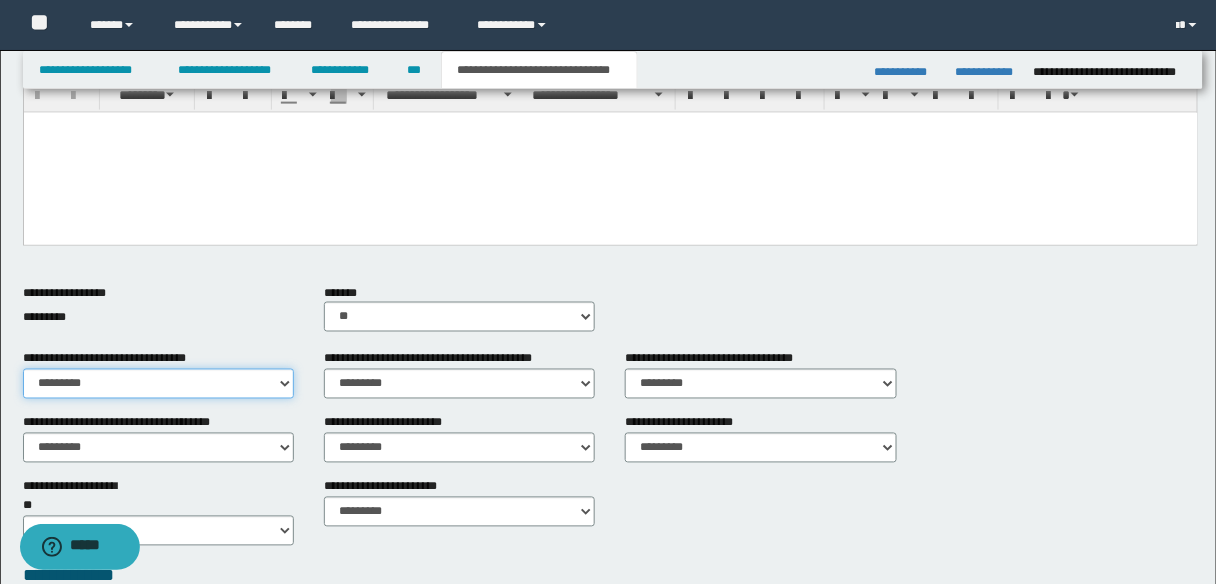 click on "*********
**
**" at bounding box center [158, 384] 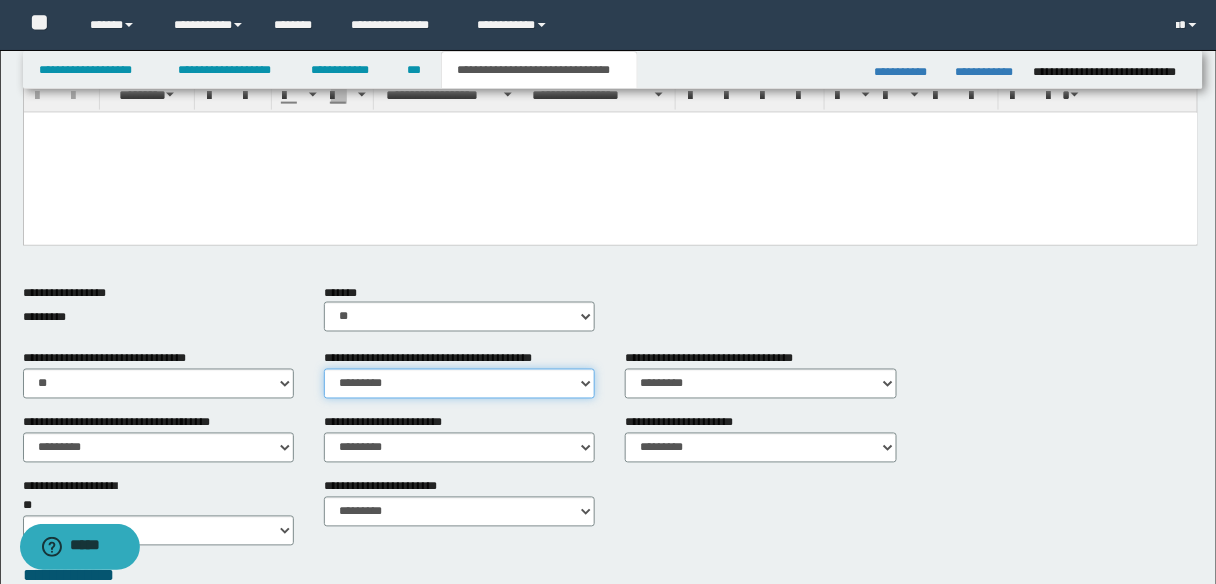 click on "*********
**
**" at bounding box center (459, 384) 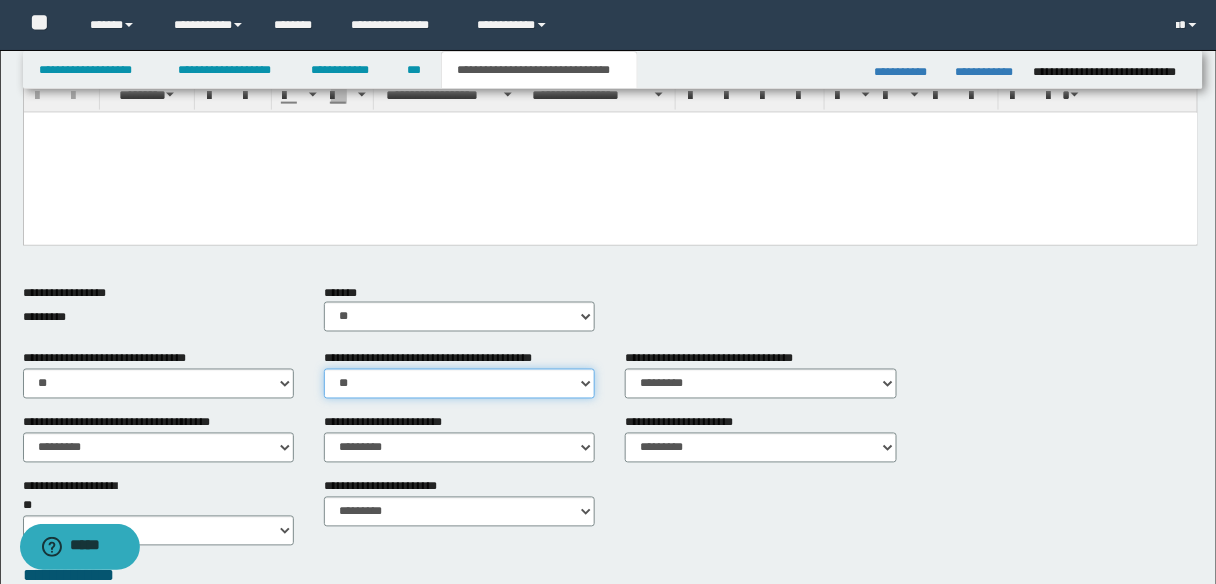 click on "*********
**
**" at bounding box center [459, 384] 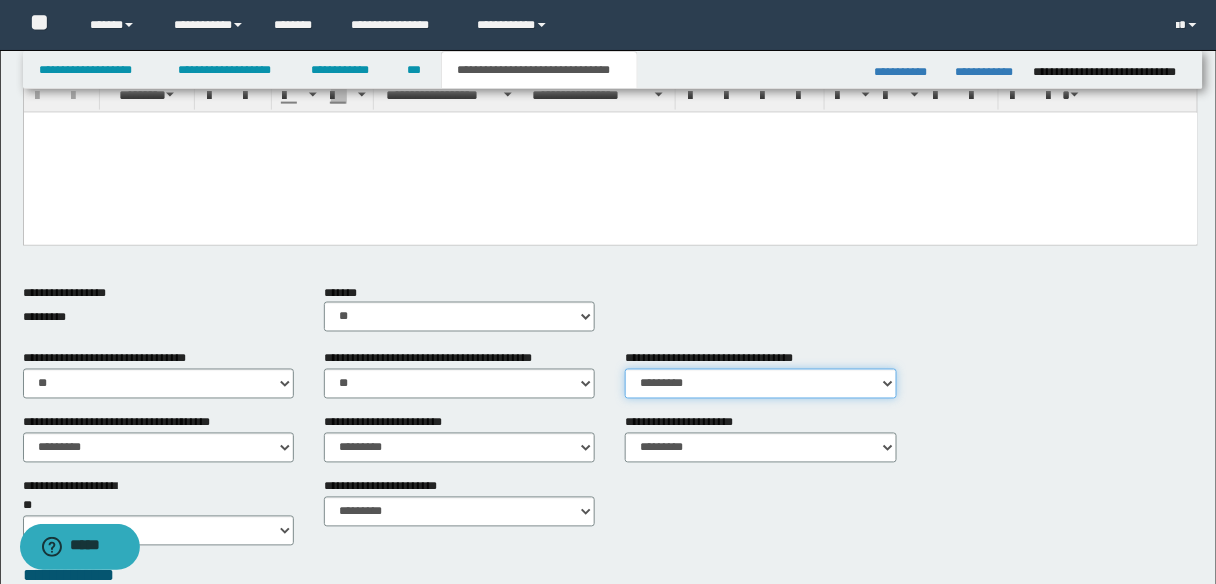 click on "*********
**
**" at bounding box center (760, 384) 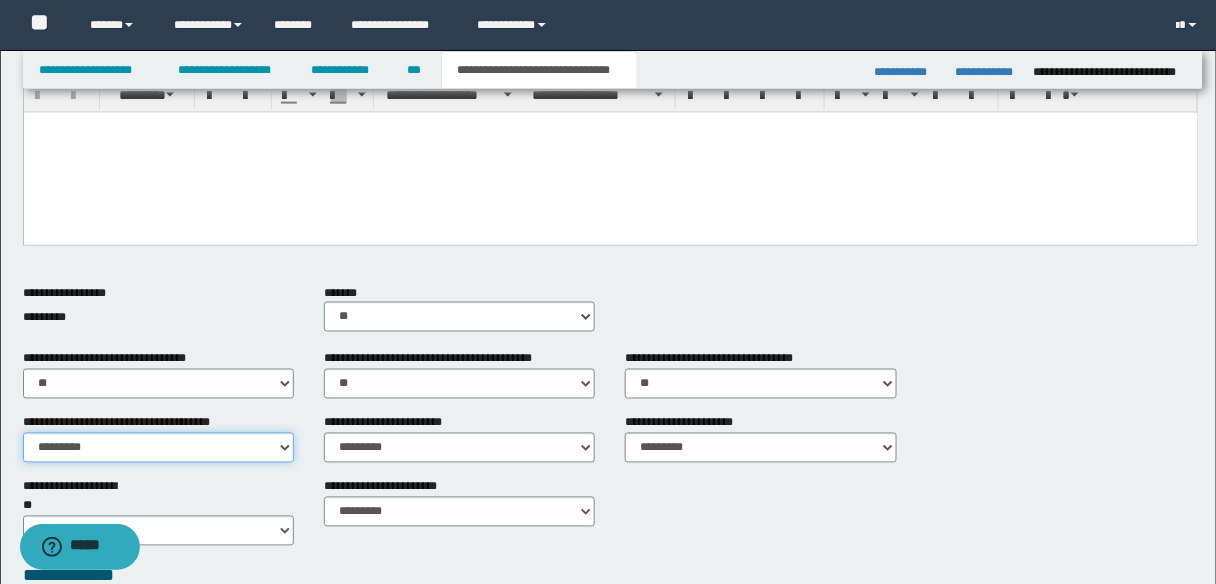 click on "*********
**
**" at bounding box center (158, 448) 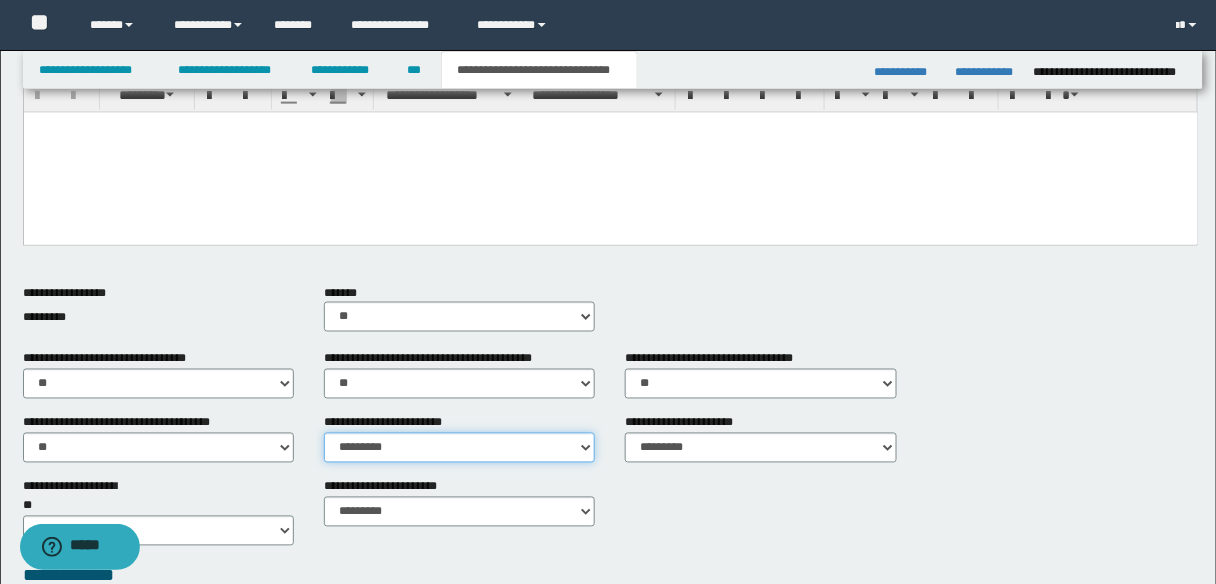 click on "*********
**
**" at bounding box center (459, 448) 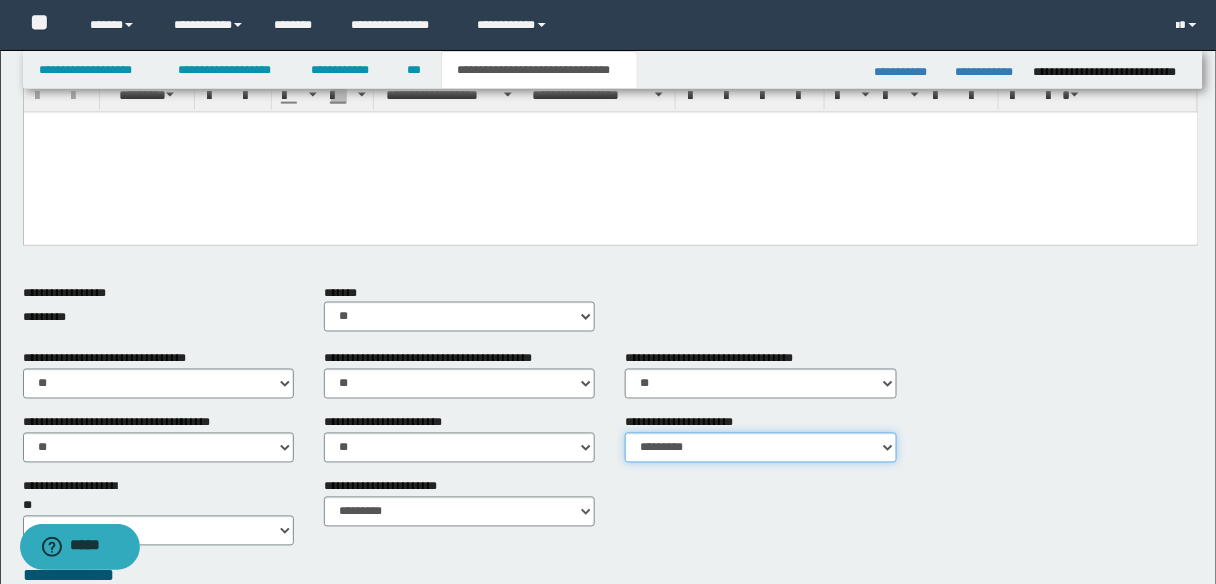 click on "*********
**
**" at bounding box center (760, 448) 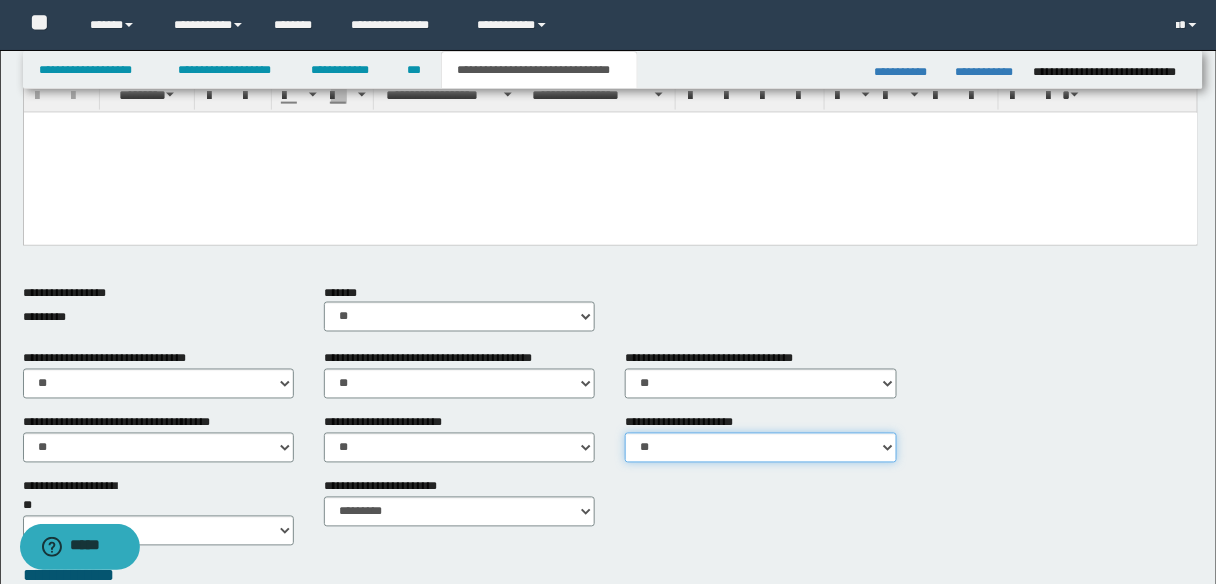 click on "*********
**
**" at bounding box center (760, 448) 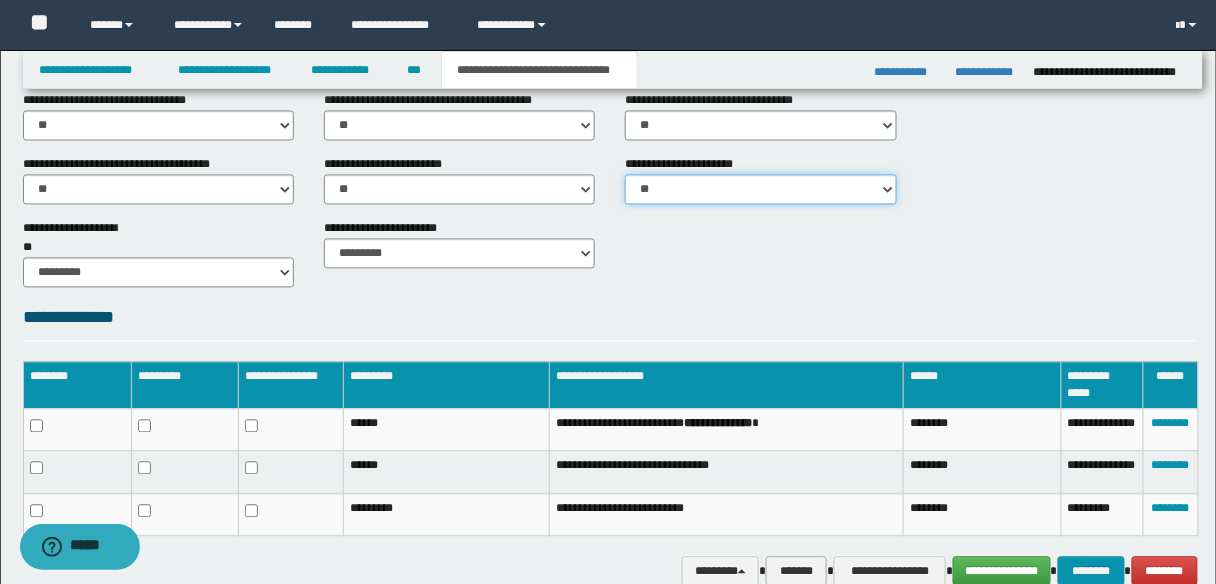 scroll, scrollTop: 996, scrollLeft: 0, axis: vertical 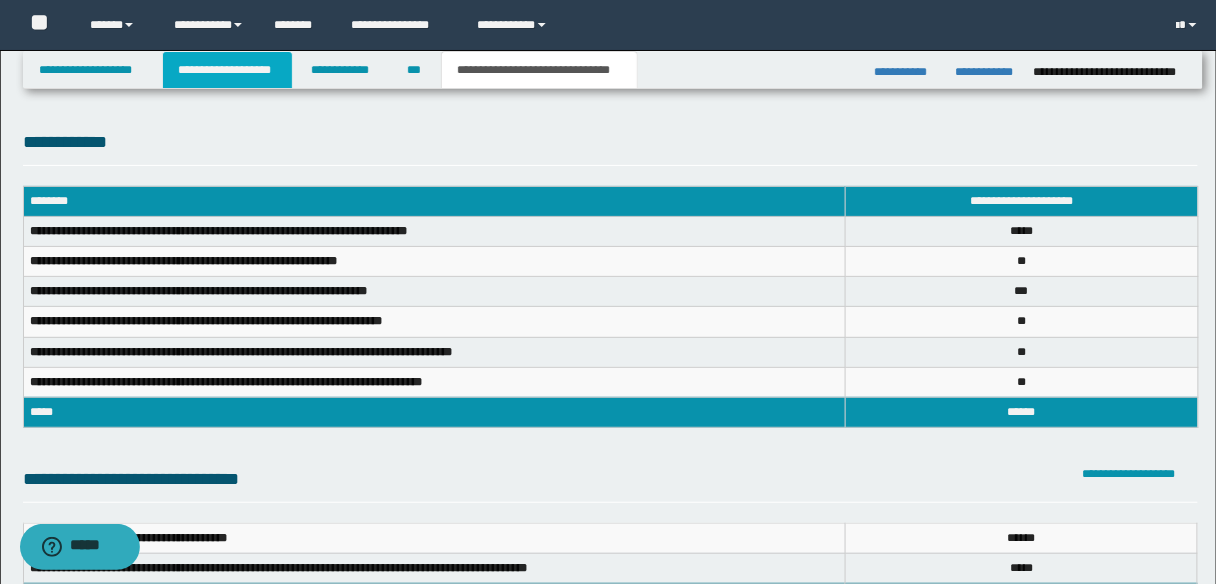 click on "**********" at bounding box center [227, 70] 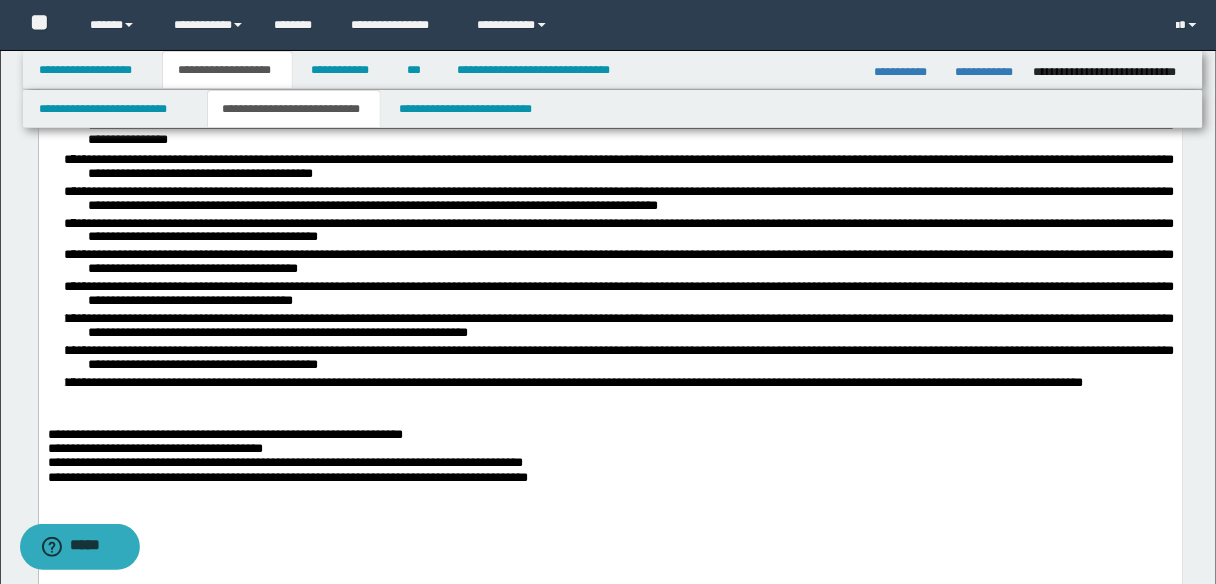 scroll, scrollTop: 480, scrollLeft: 0, axis: vertical 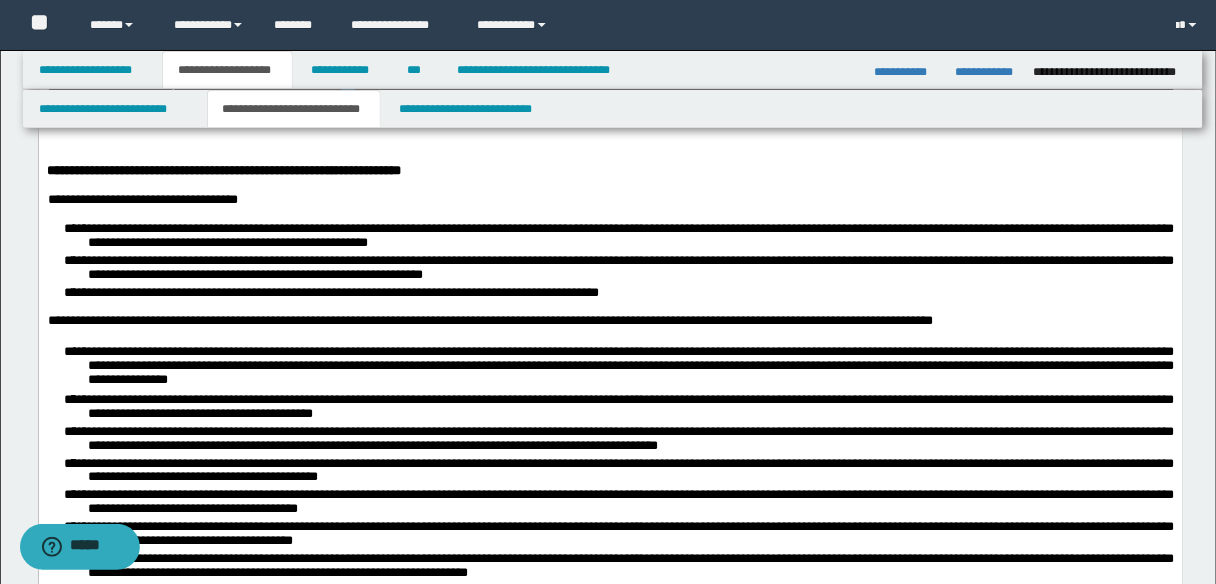click on "**********" at bounding box center [630, 292] 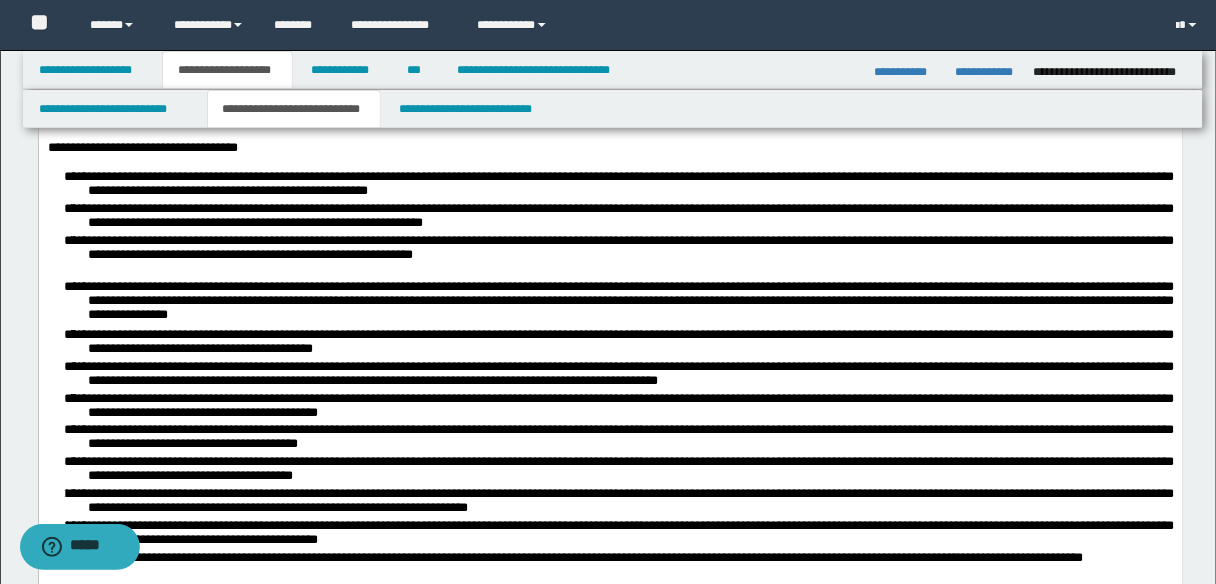 scroll, scrollTop: 560, scrollLeft: 0, axis: vertical 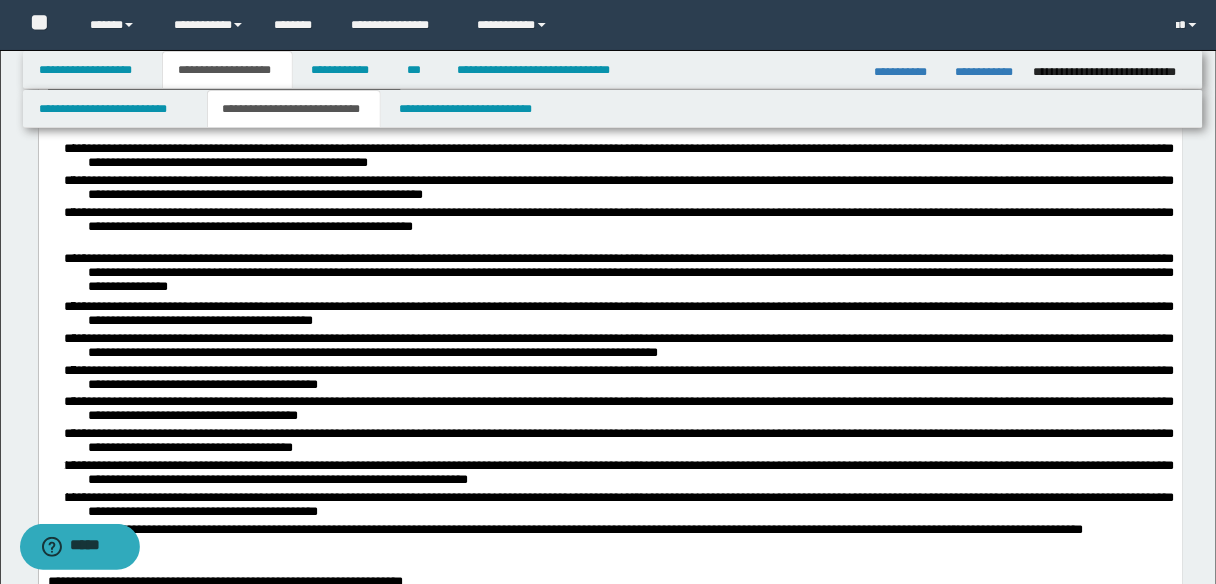 click on "**********" at bounding box center (630, 221) 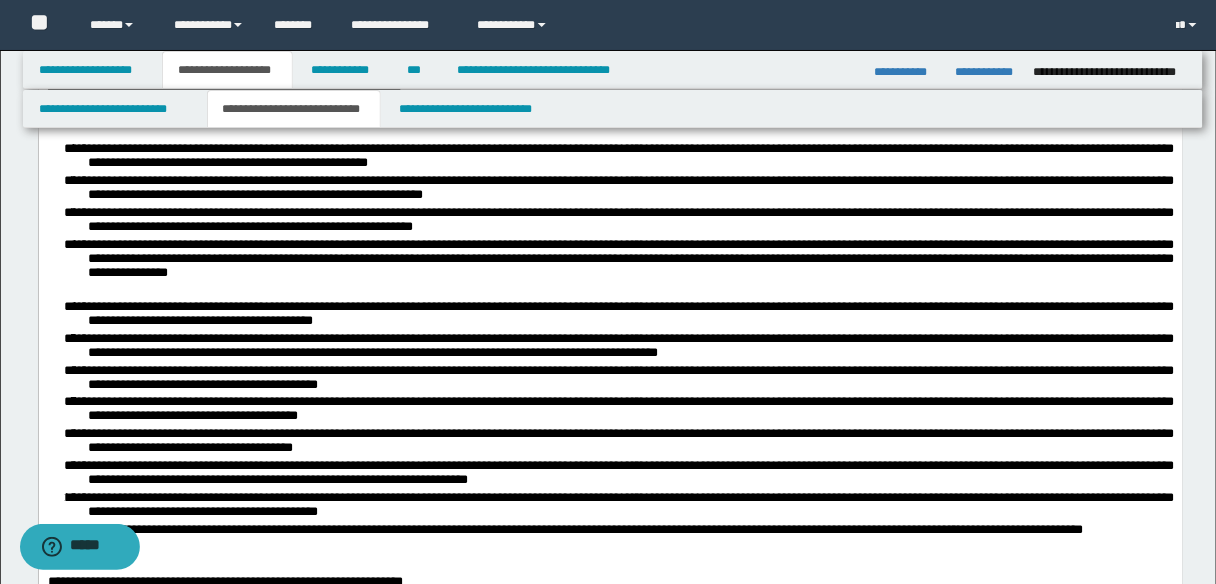 click on "**********" at bounding box center (630, 261) 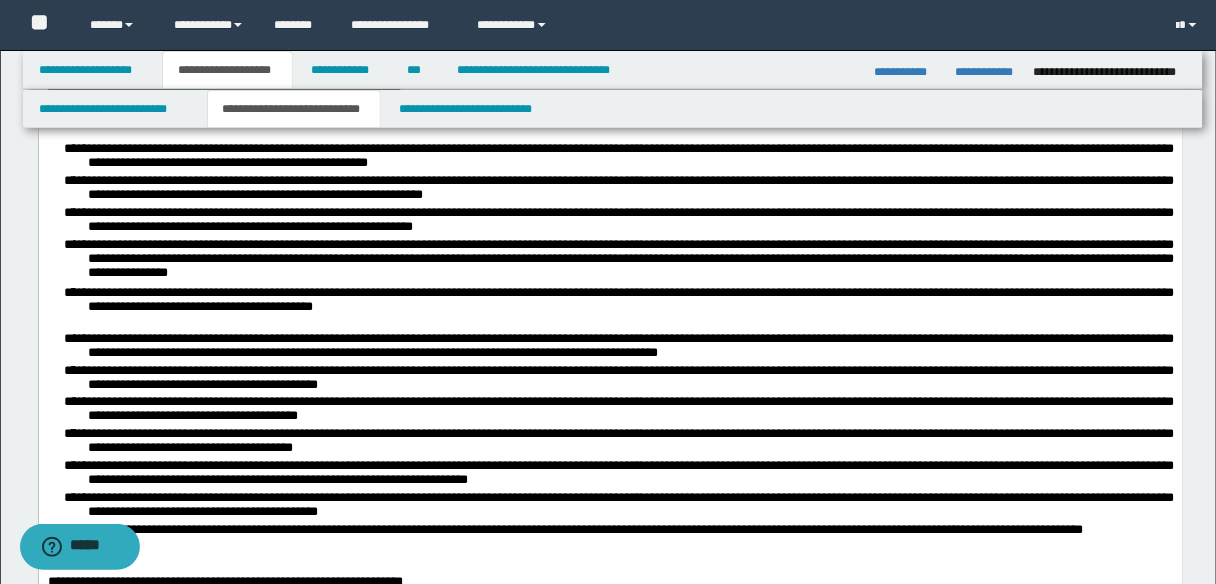 click on "**********" at bounding box center (630, 301) 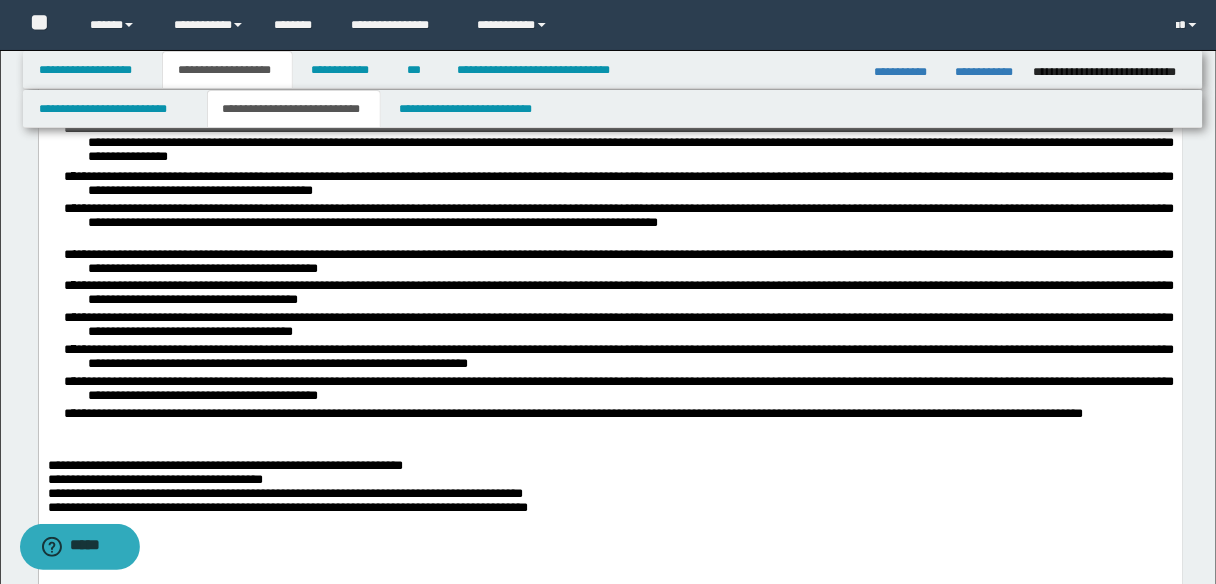 scroll, scrollTop: 640, scrollLeft: 0, axis: vertical 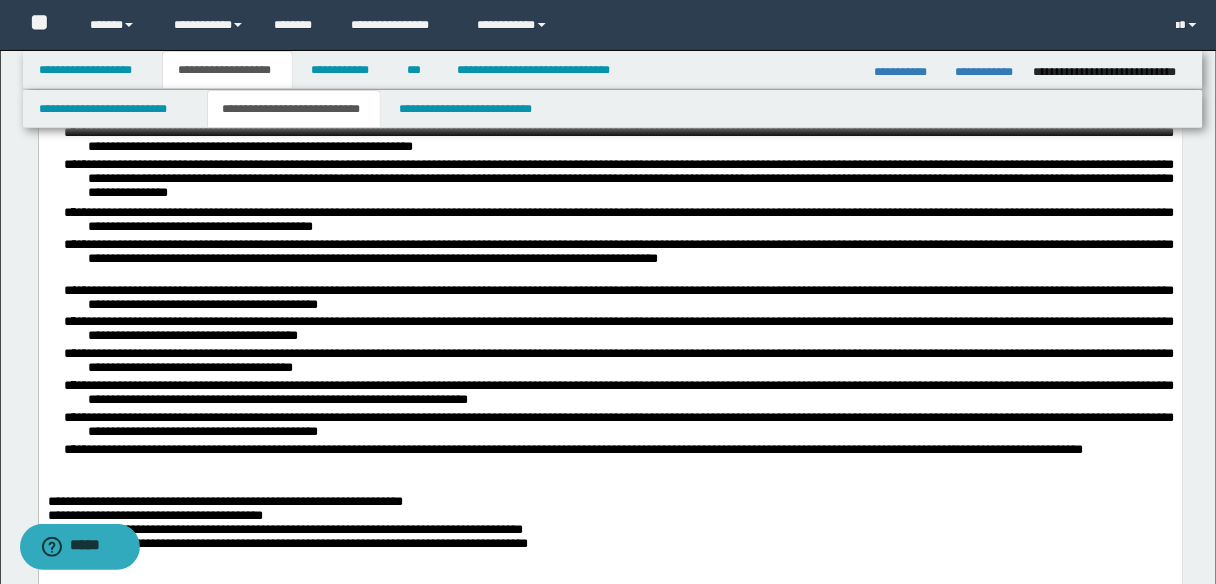 click on "**********" at bounding box center [630, 253] 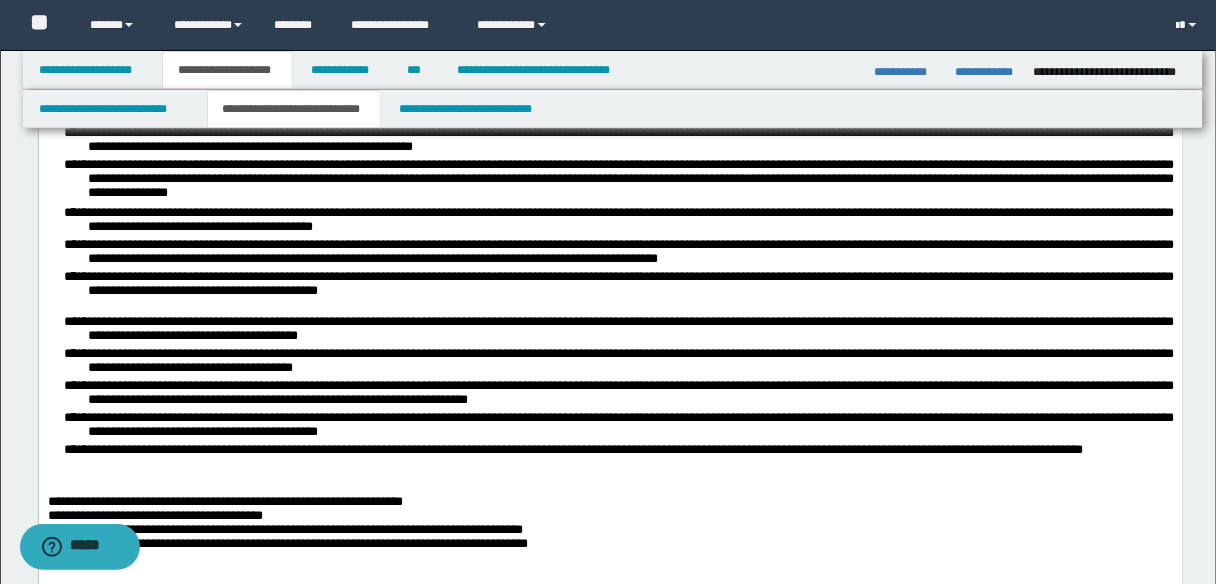click on "**********" at bounding box center (630, 285) 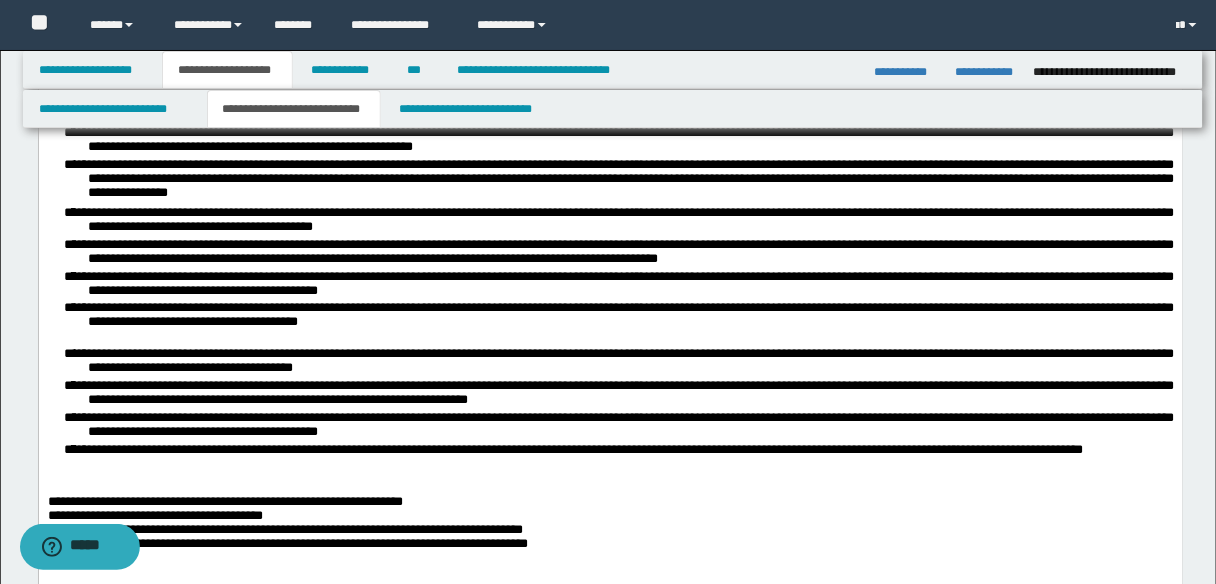 click on "**********" at bounding box center [630, 317] 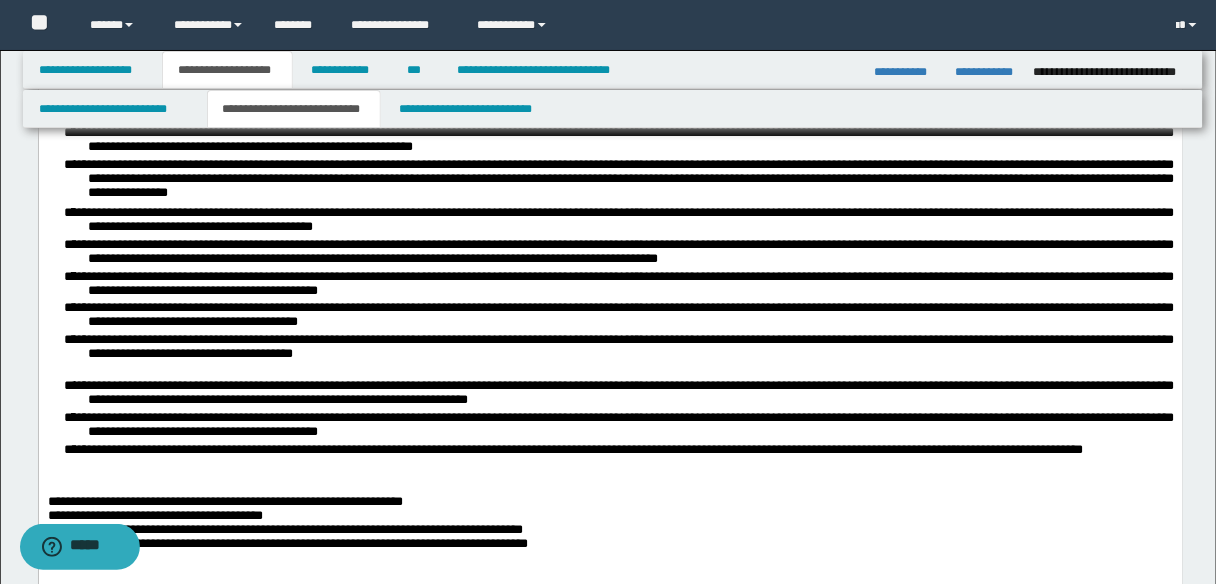 click on "**********" at bounding box center [630, 349] 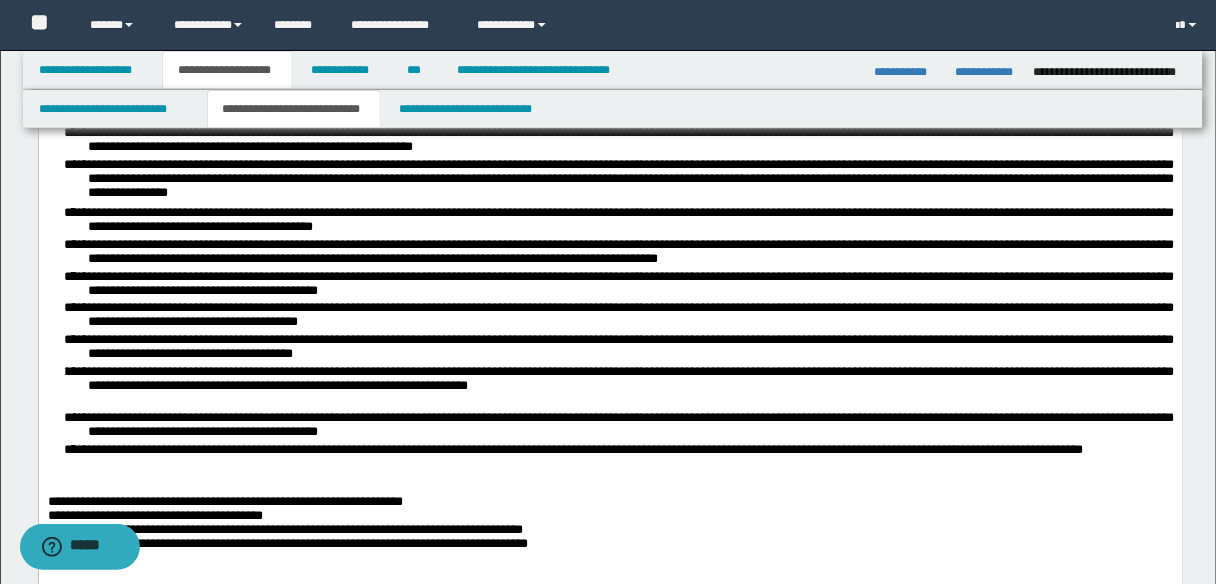 scroll, scrollTop: 720, scrollLeft: 0, axis: vertical 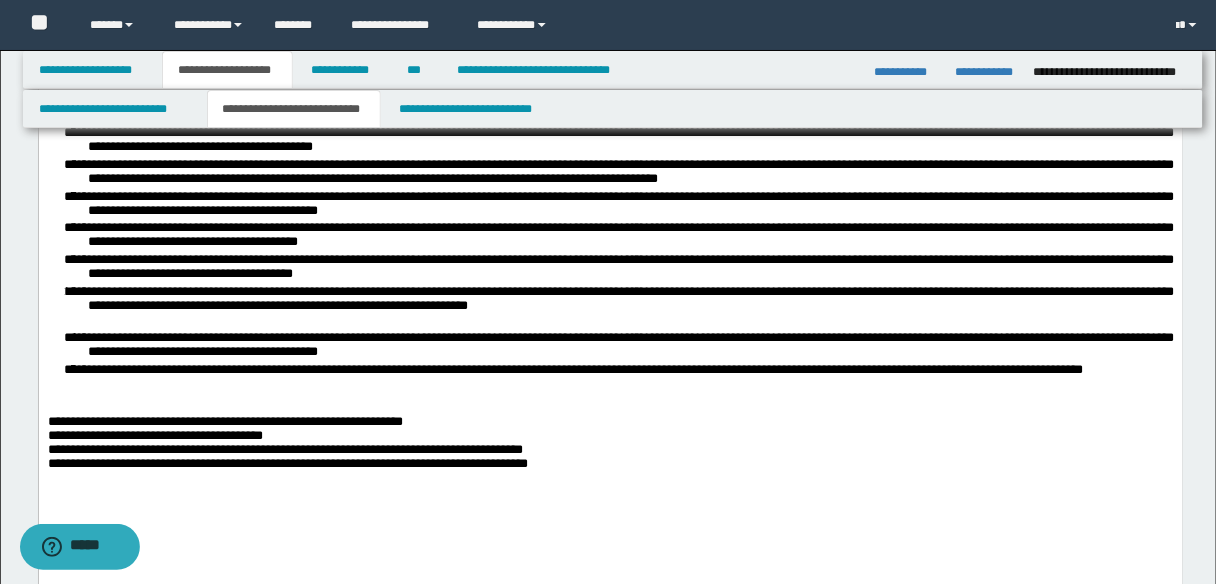 click on "**********" at bounding box center (630, 301) 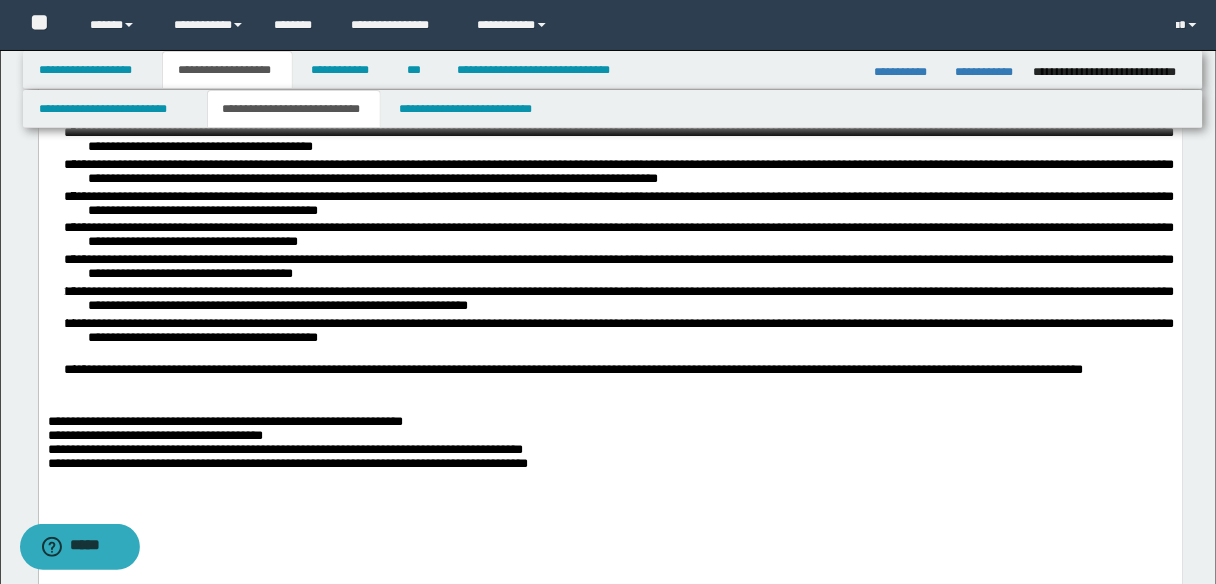 click on "**********" at bounding box center [630, 333] 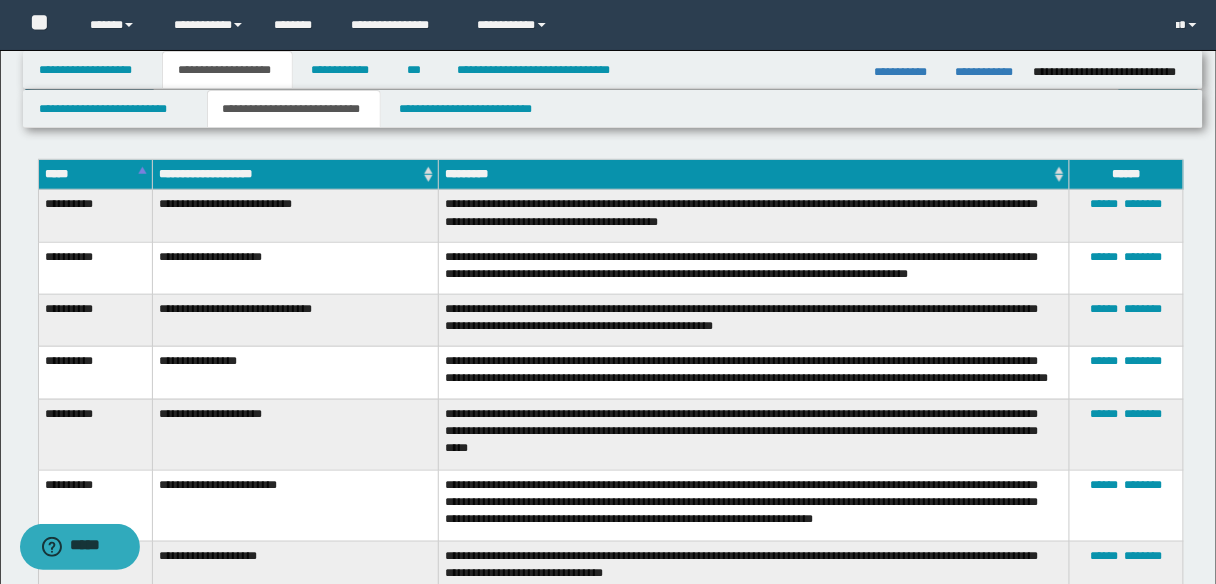 scroll, scrollTop: 4240, scrollLeft: 0, axis: vertical 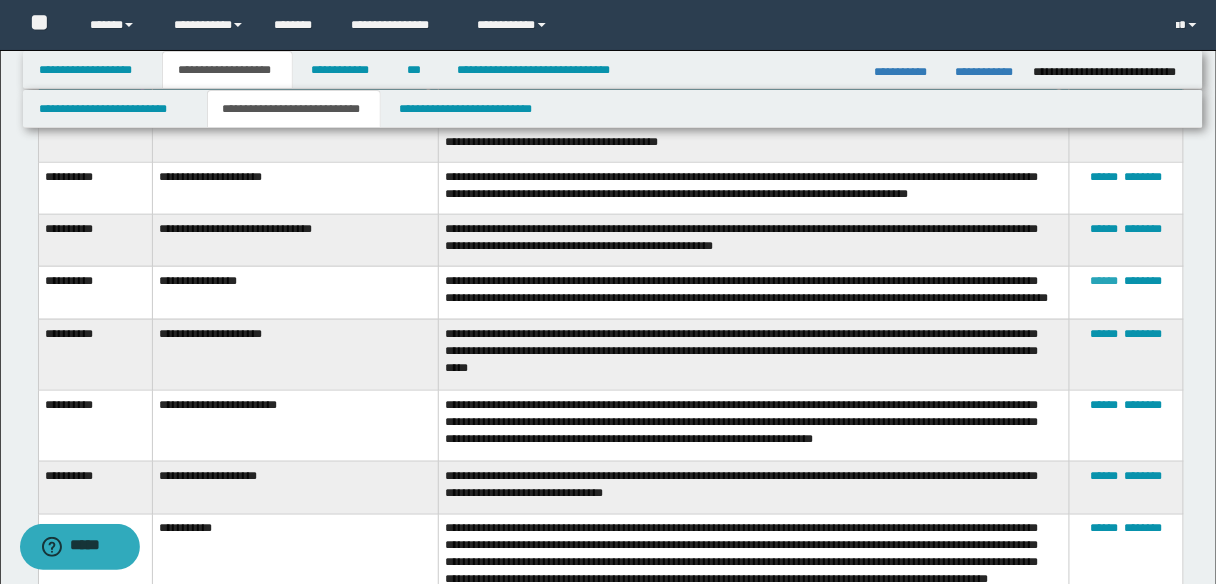 click on "******" at bounding box center [1105, 281] 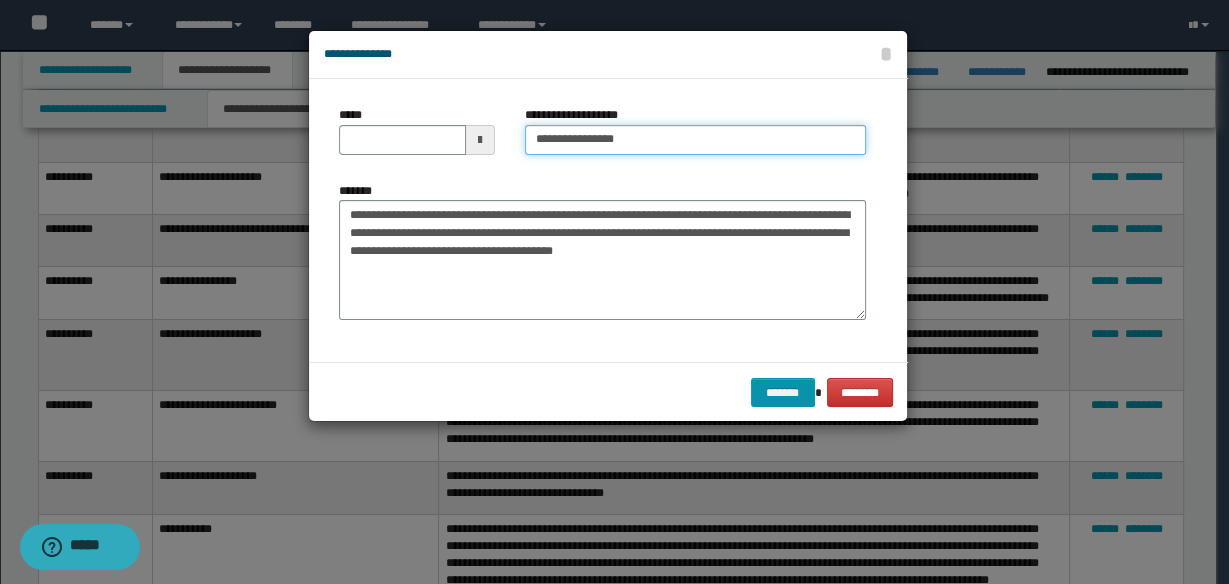 click on "**********" at bounding box center [695, 140] 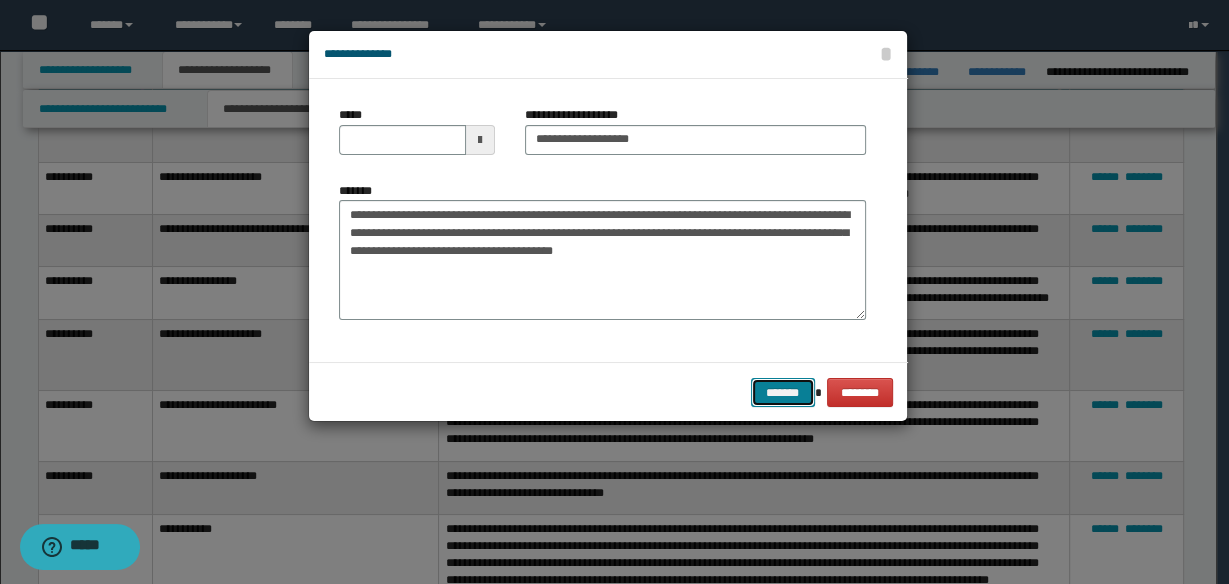 click on "*******" at bounding box center [783, 392] 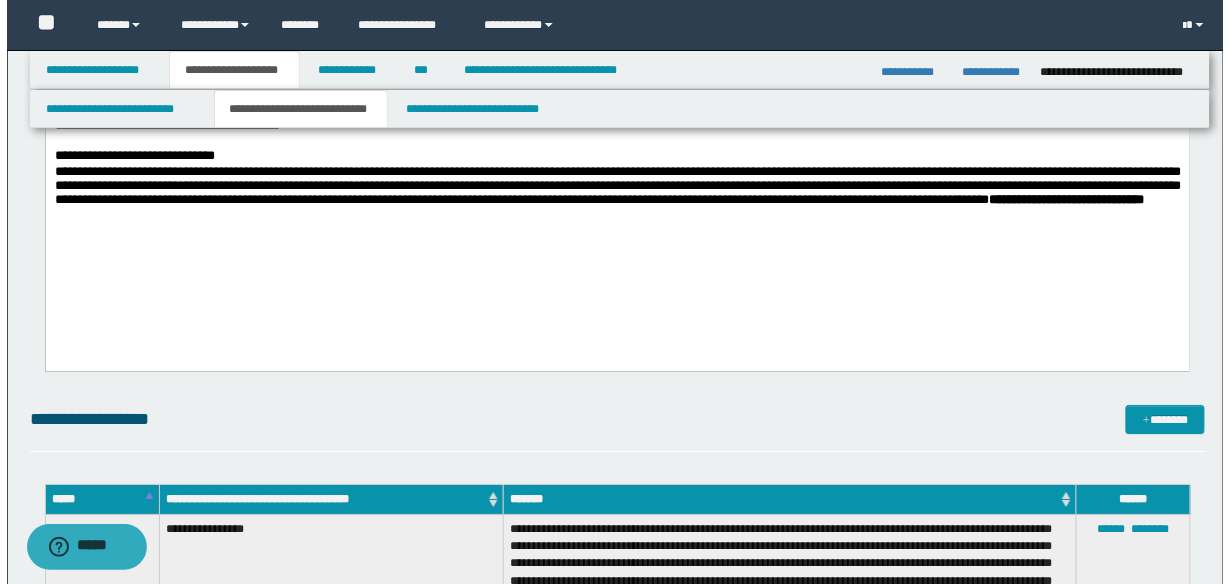 scroll, scrollTop: 1680, scrollLeft: 0, axis: vertical 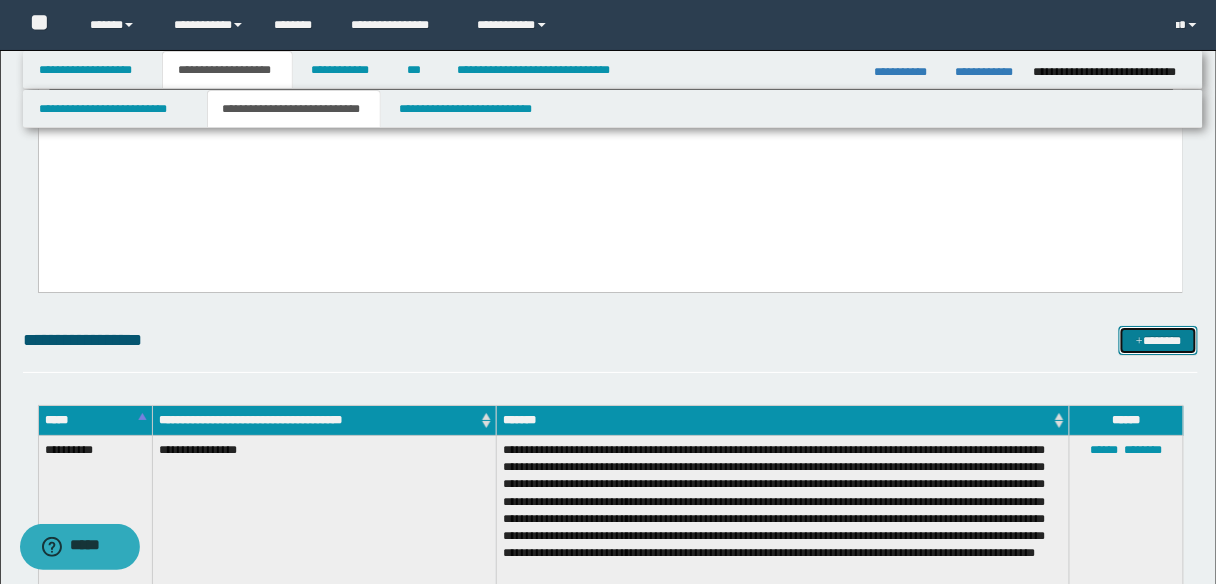 click on "*******" at bounding box center [1158, 340] 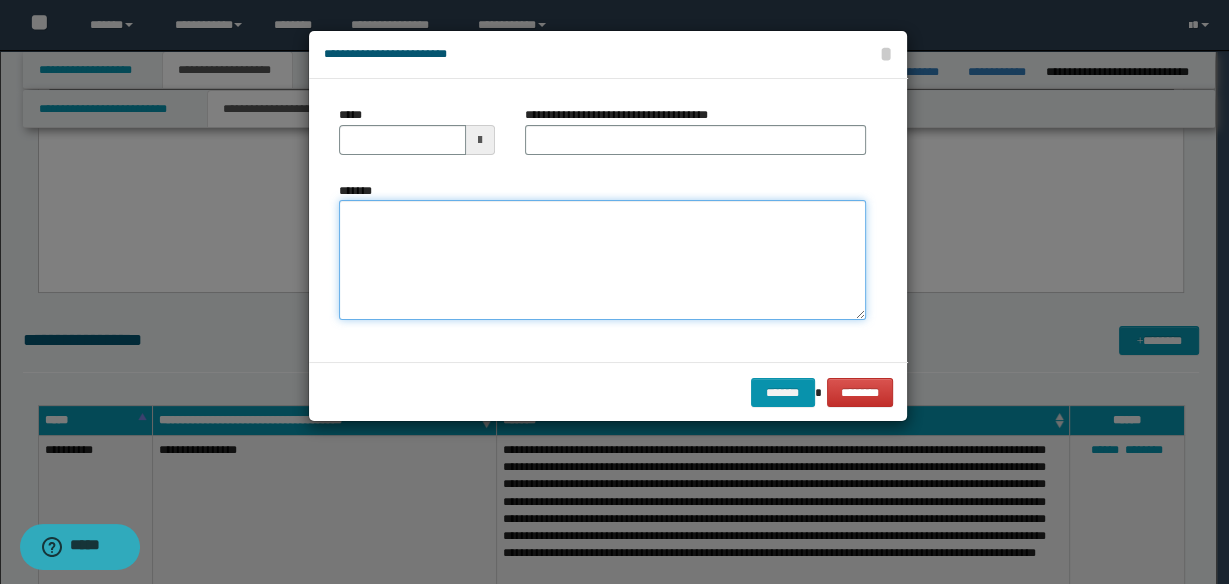 click on "*******" at bounding box center (602, 260) 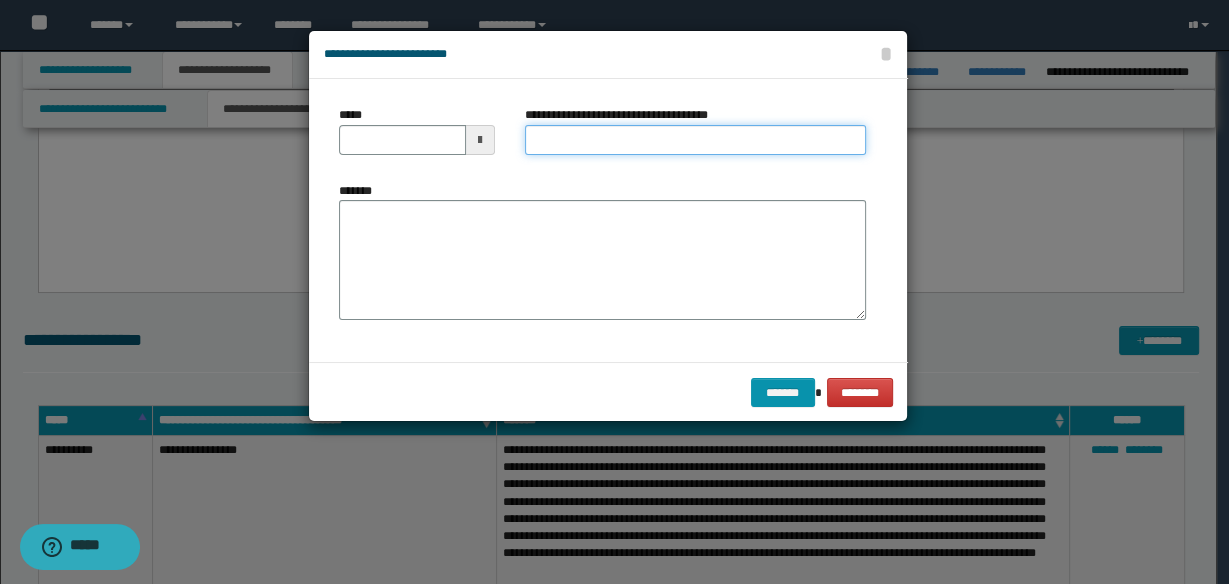 click on "**********" at bounding box center (695, 140) 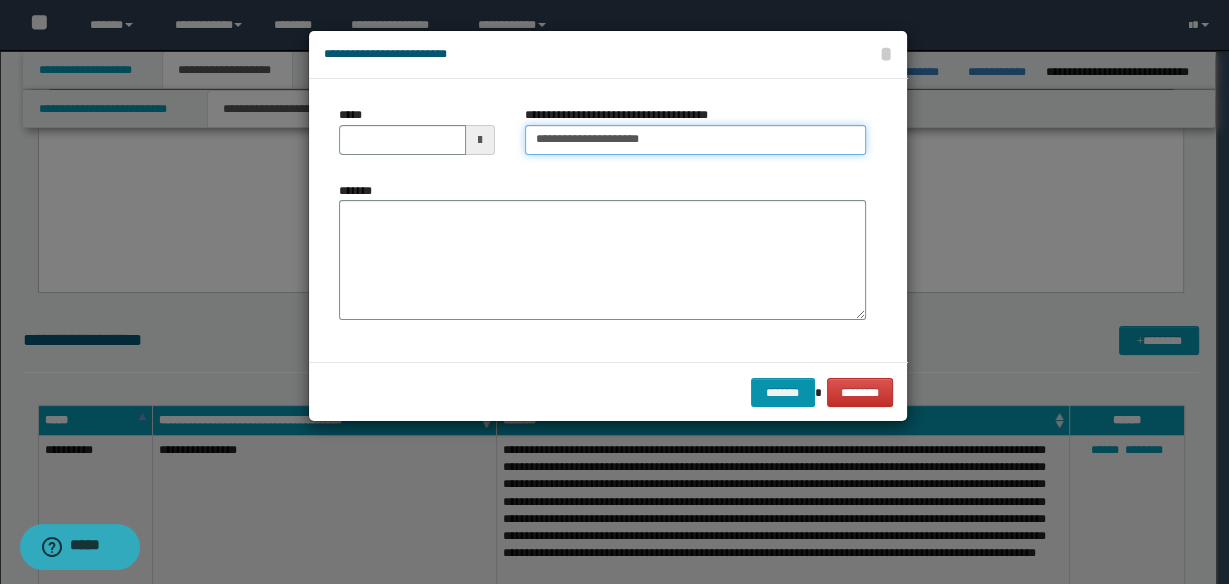 type on "**********" 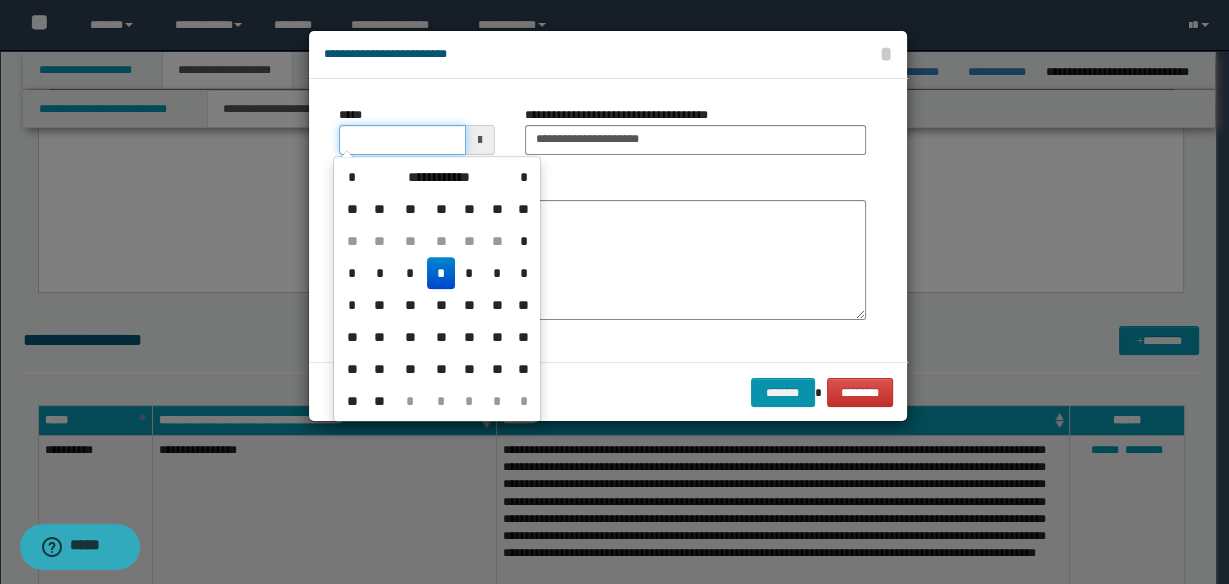 click on "*****" at bounding box center (402, 140) 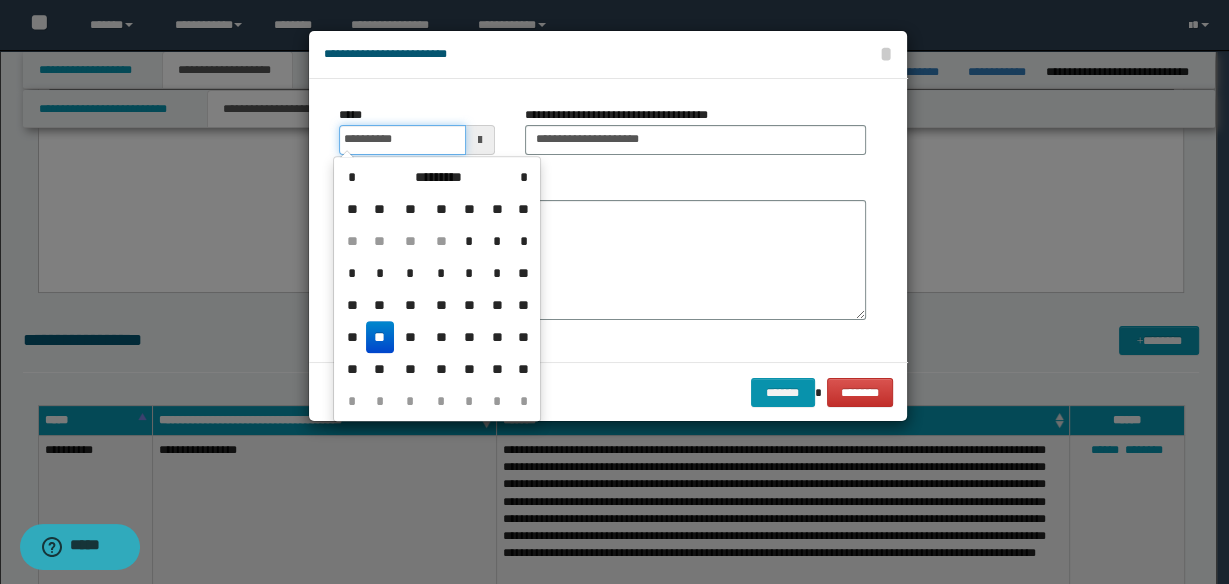 type on "**********" 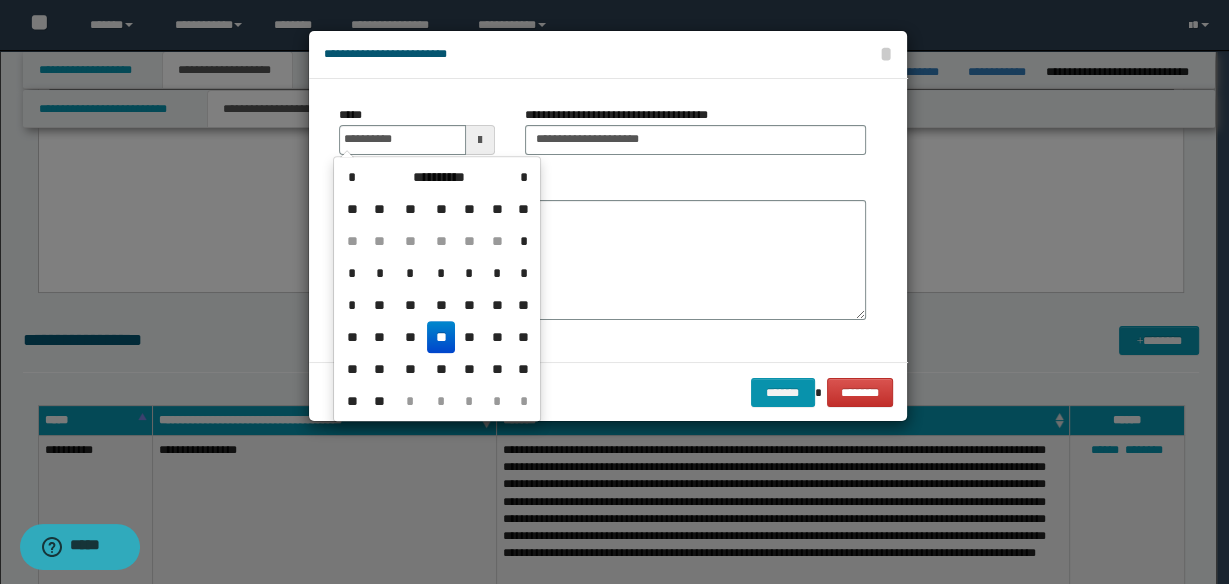 click on "**" at bounding box center [441, 337] 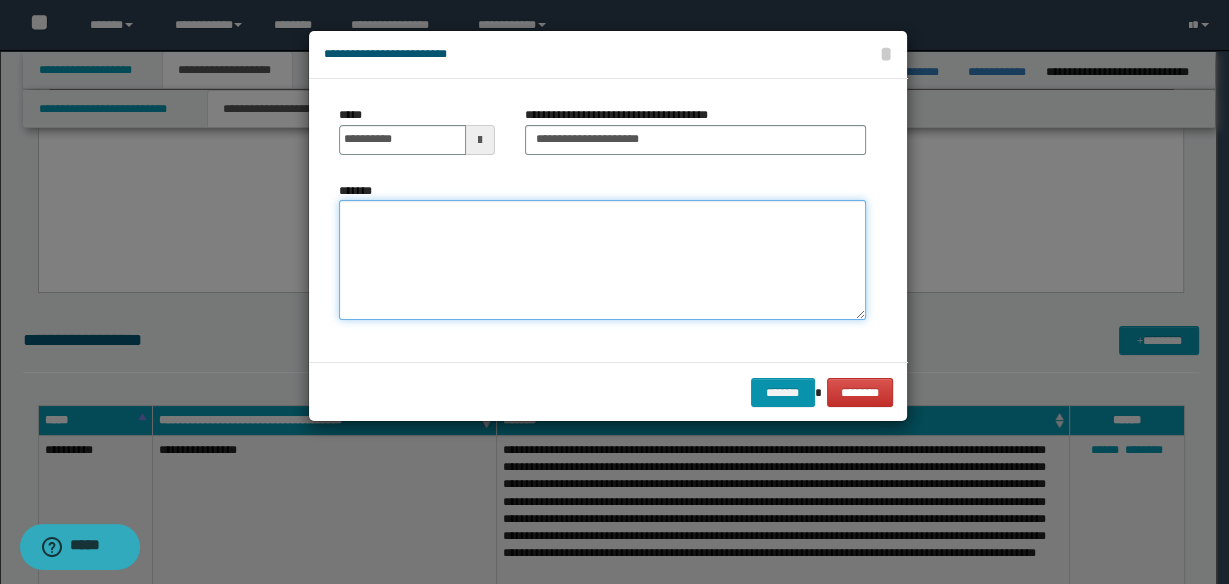 click on "*******" at bounding box center [602, 260] 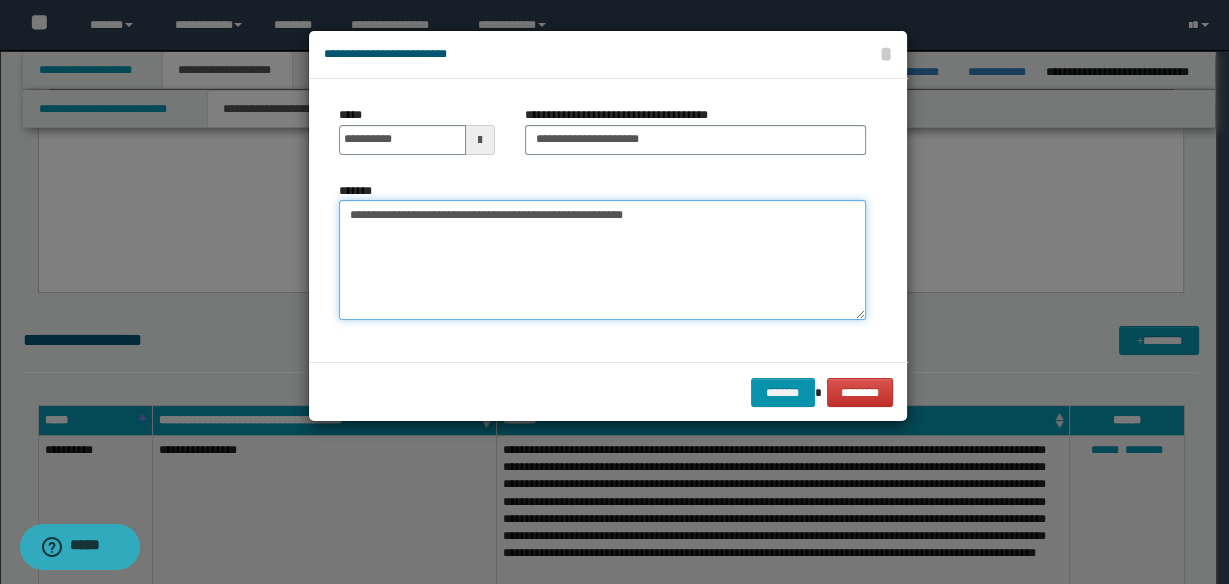 click on "**********" at bounding box center [602, 260] 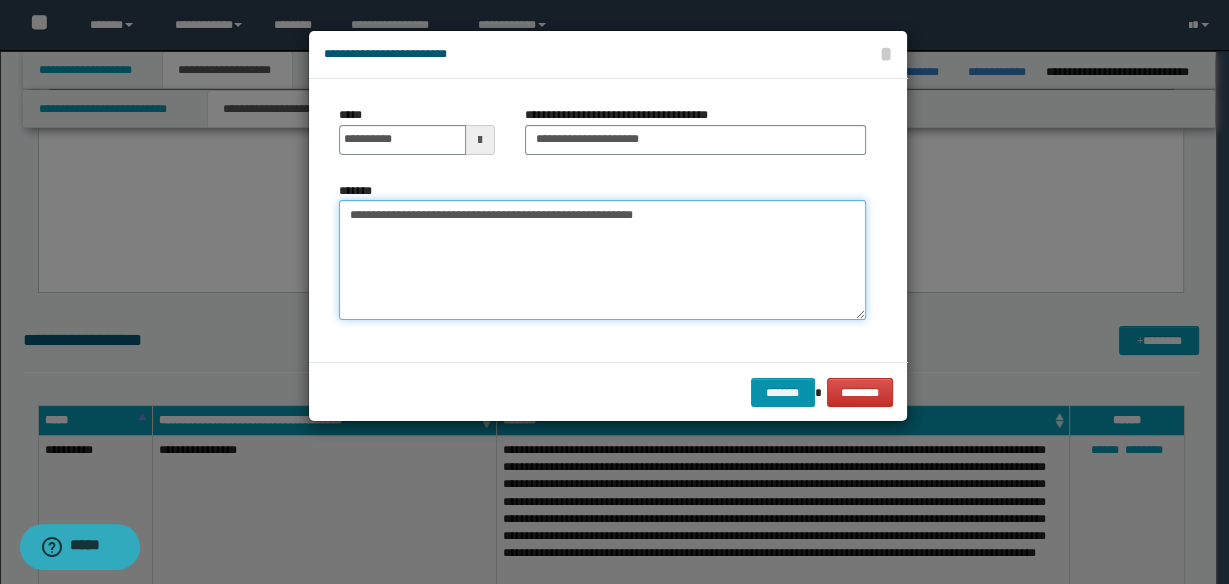 paste on "**********" 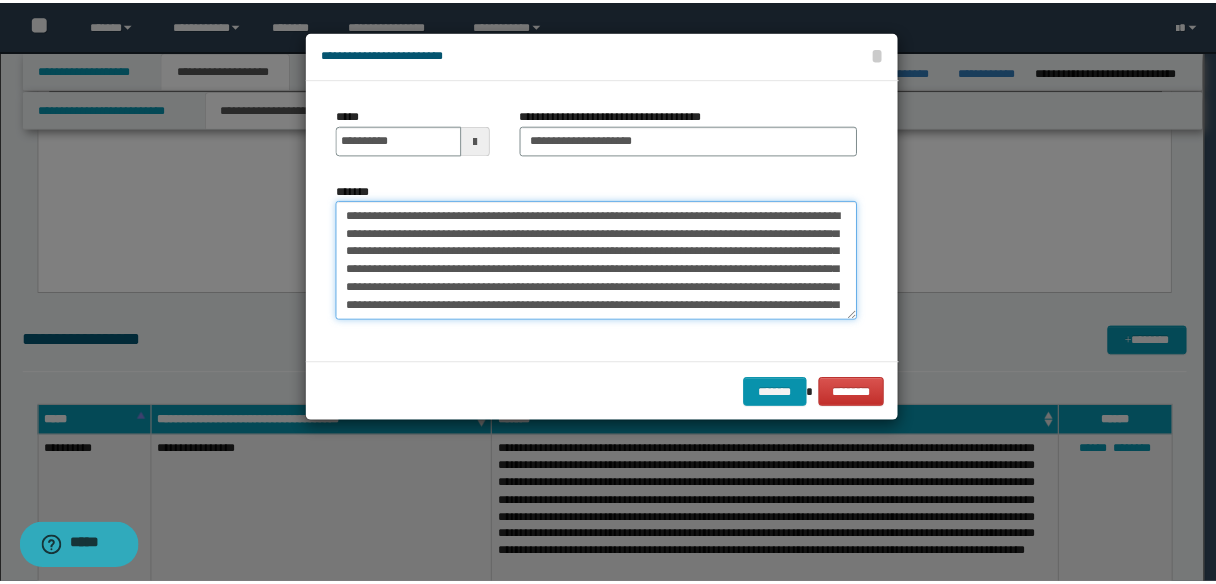 scroll, scrollTop: 714, scrollLeft: 0, axis: vertical 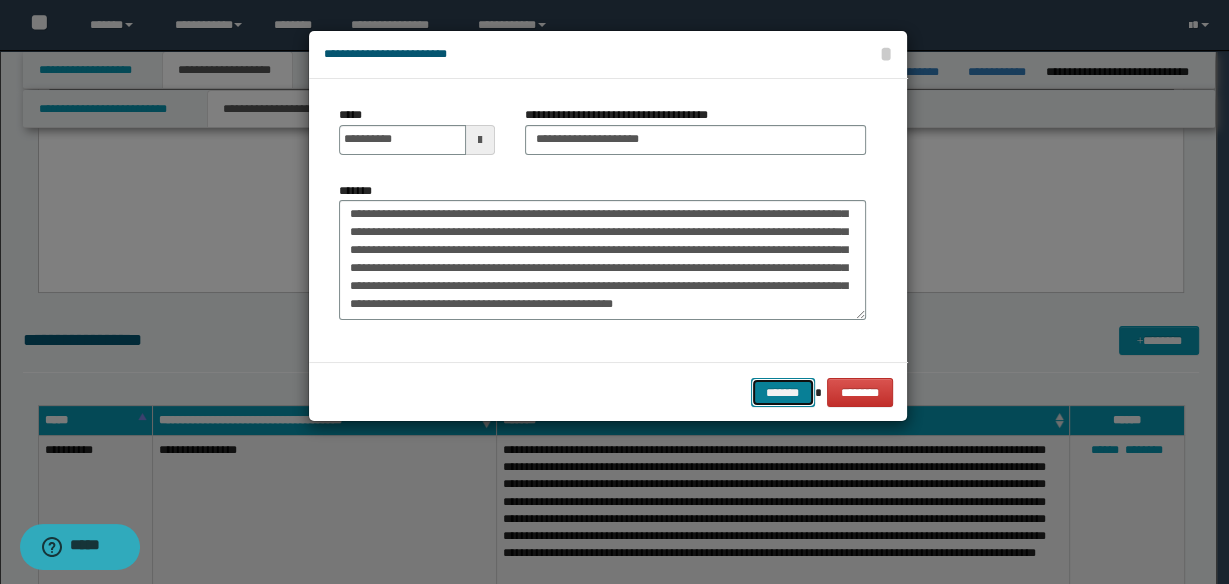 click on "*******" at bounding box center [783, 392] 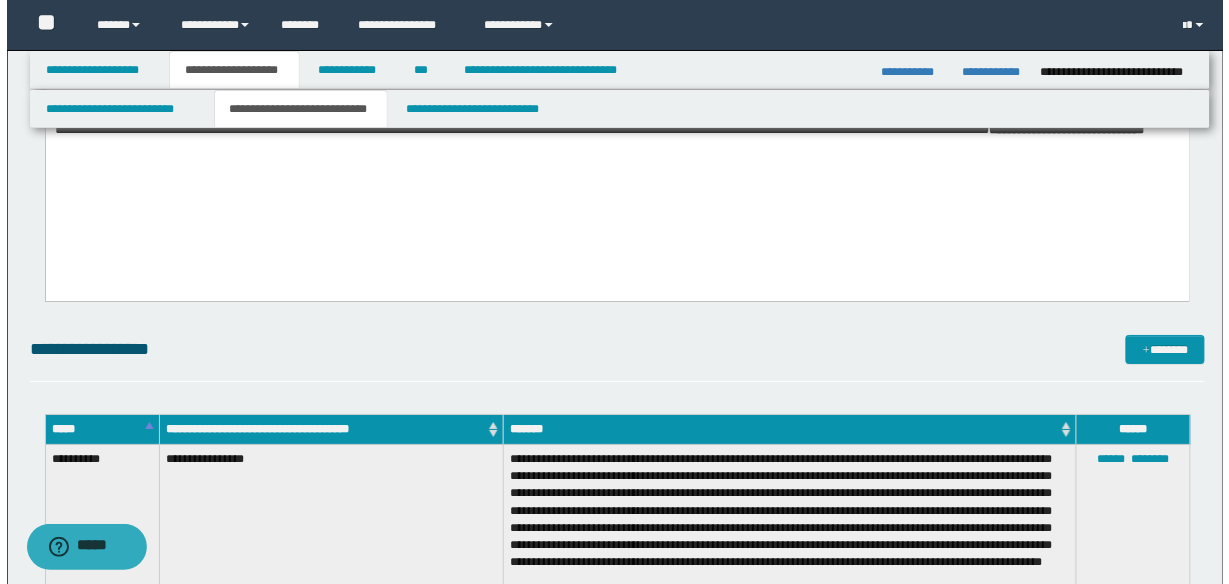 scroll, scrollTop: 1680, scrollLeft: 0, axis: vertical 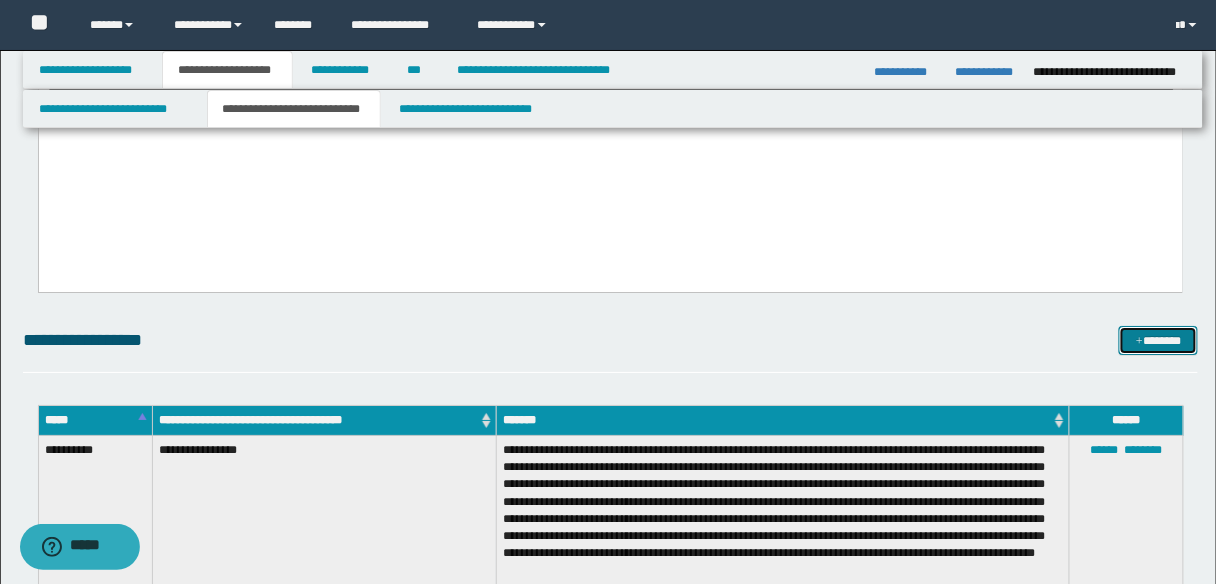 click on "*******" at bounding box center [1158, 340] 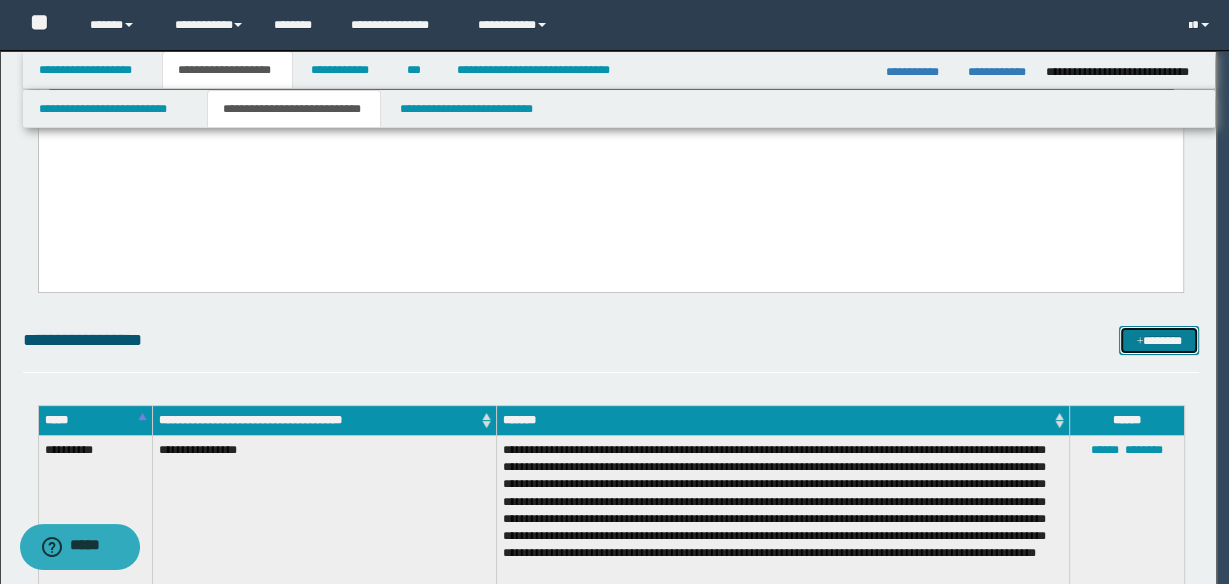 scroll, scrollTop: 0, scrollLeft: 0, axis: both 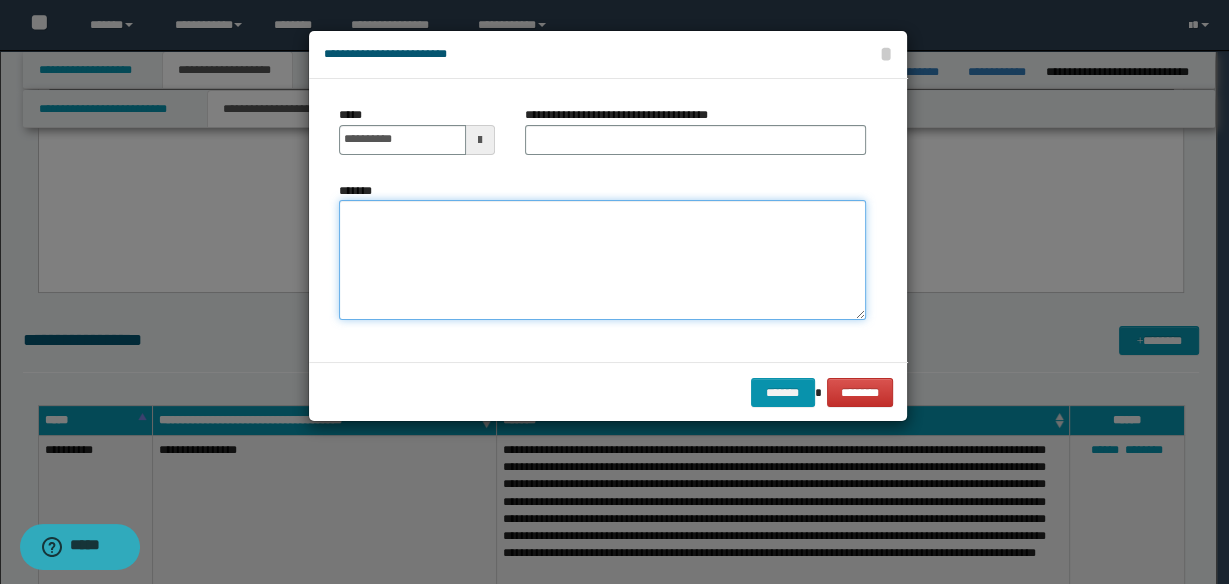 click on "*******" at bounding box center (602, 259) 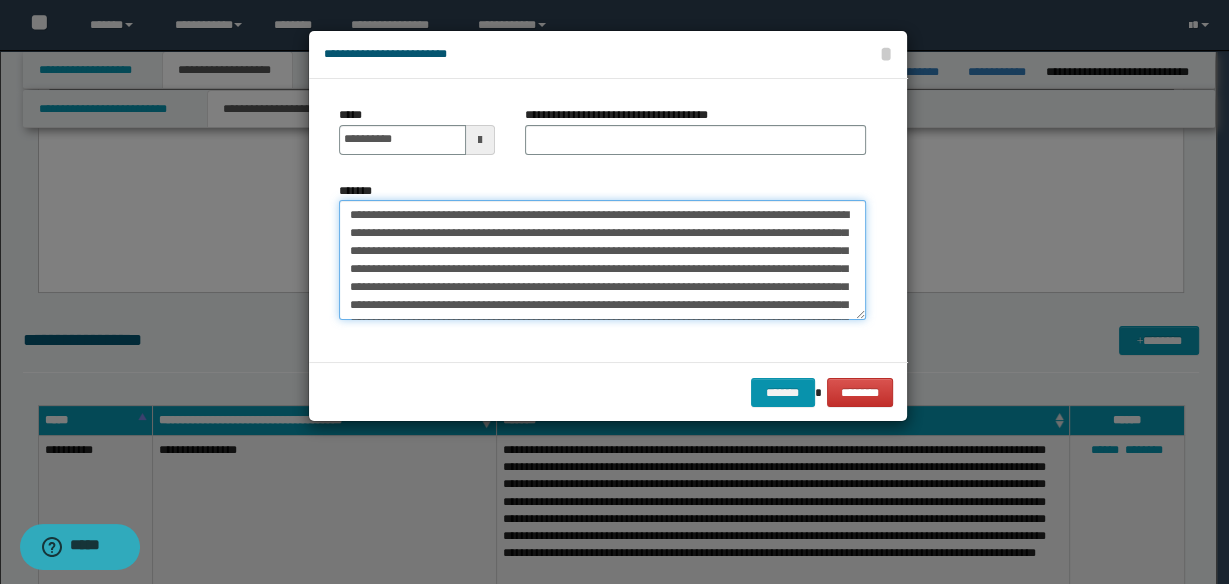 scroll, scrollTop: 138, scrollLeft: 0, axis: vertical 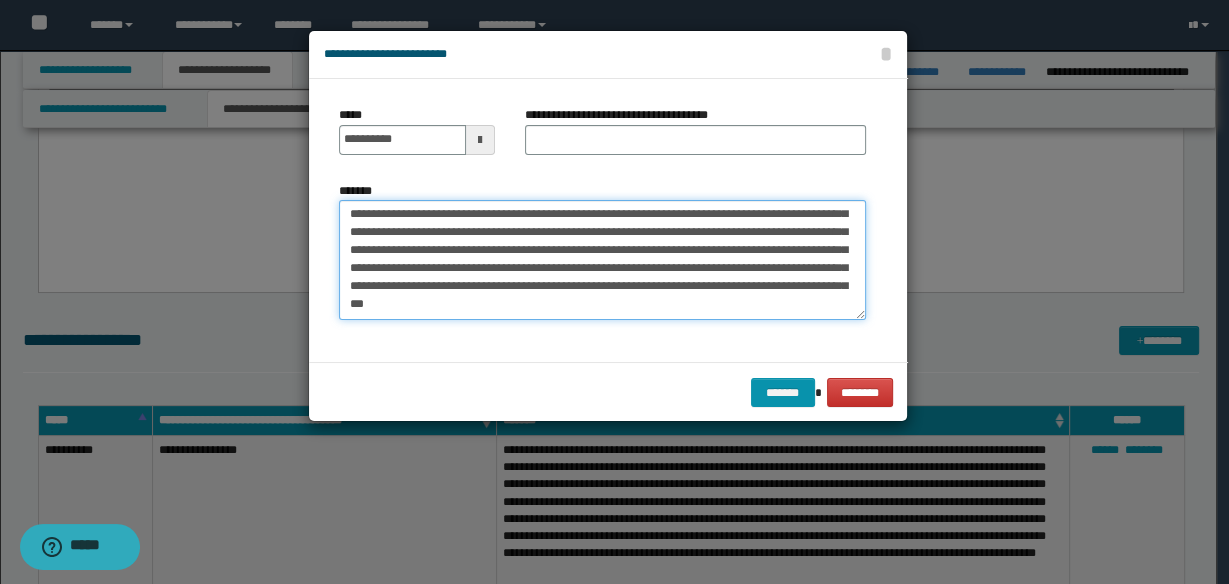 type on "**********" 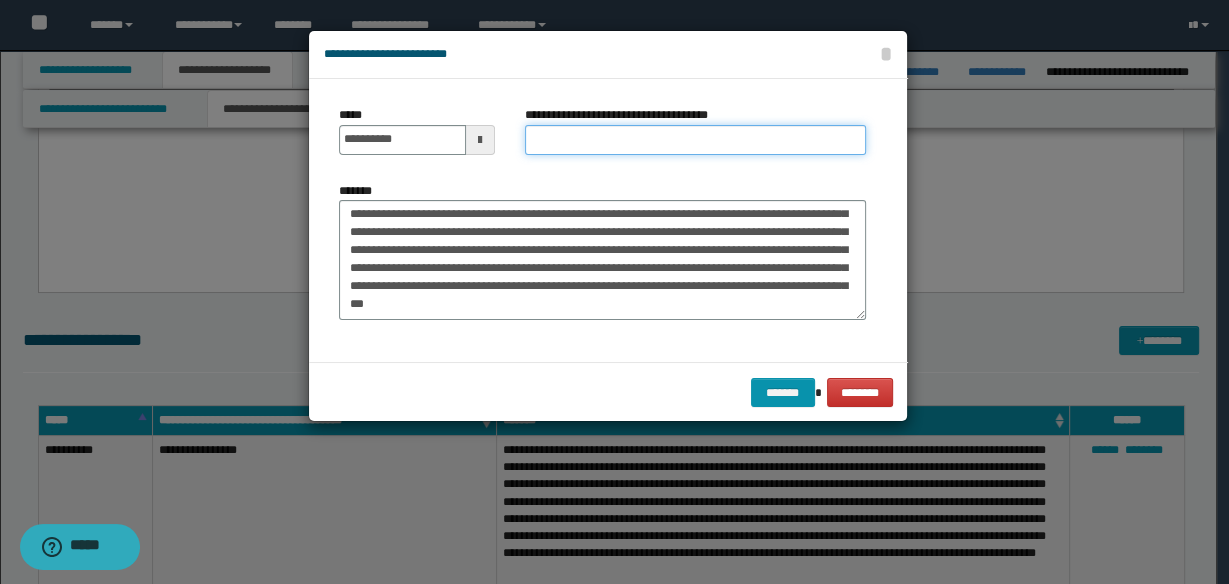 click on "**********" at bounding box center (695, 140) 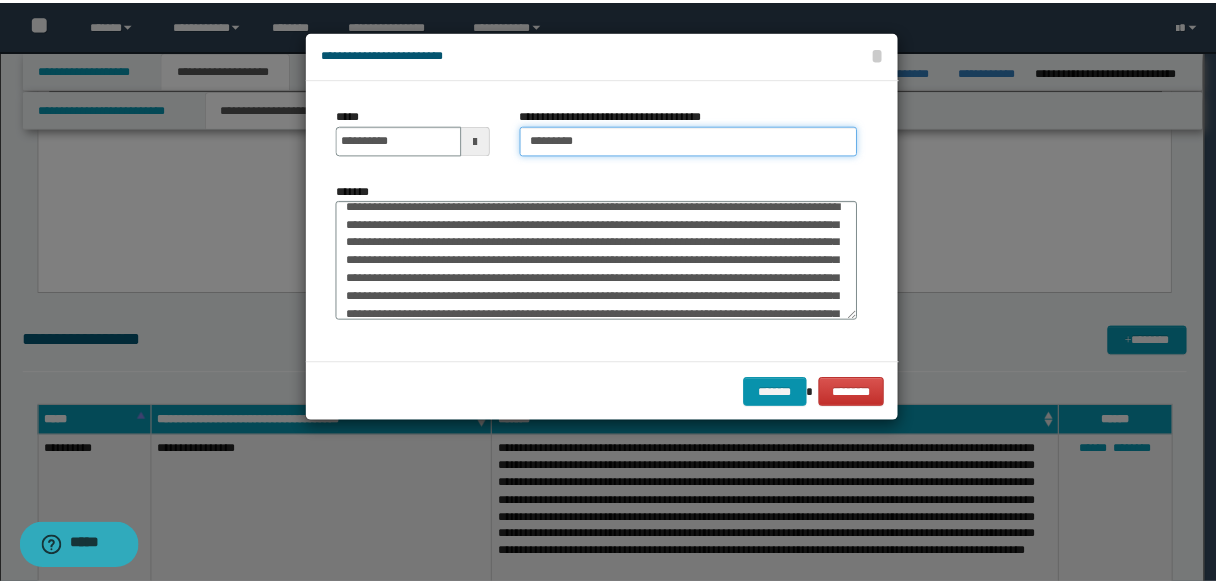 scroll, scrollTop: 0, scrollLeft: 0, axis: both 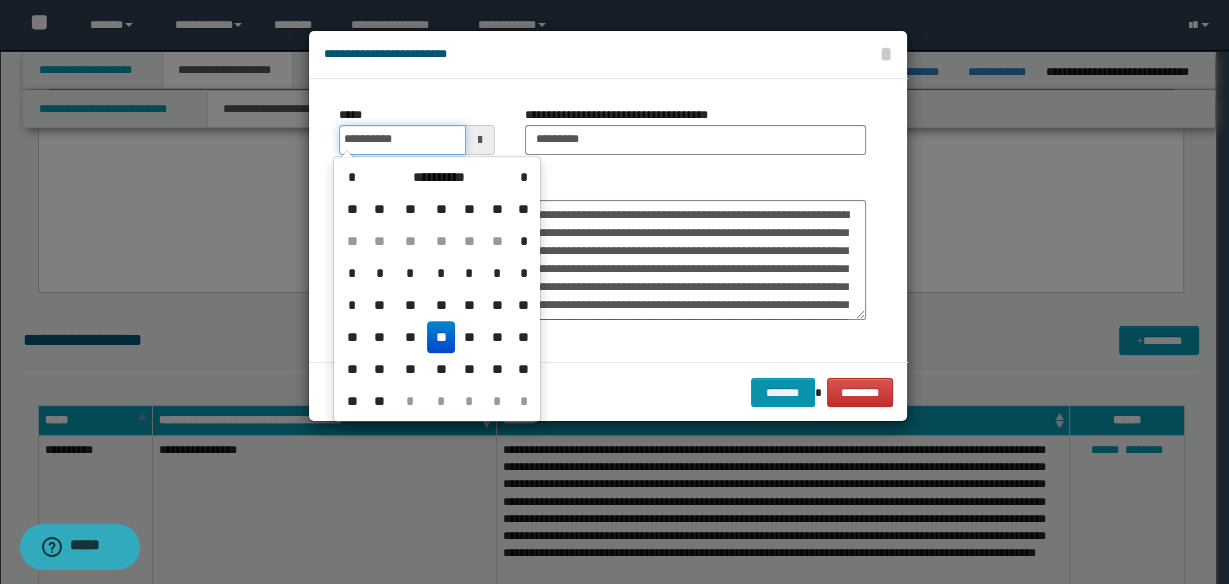 click on "**********" at bounding box center [402, 140] 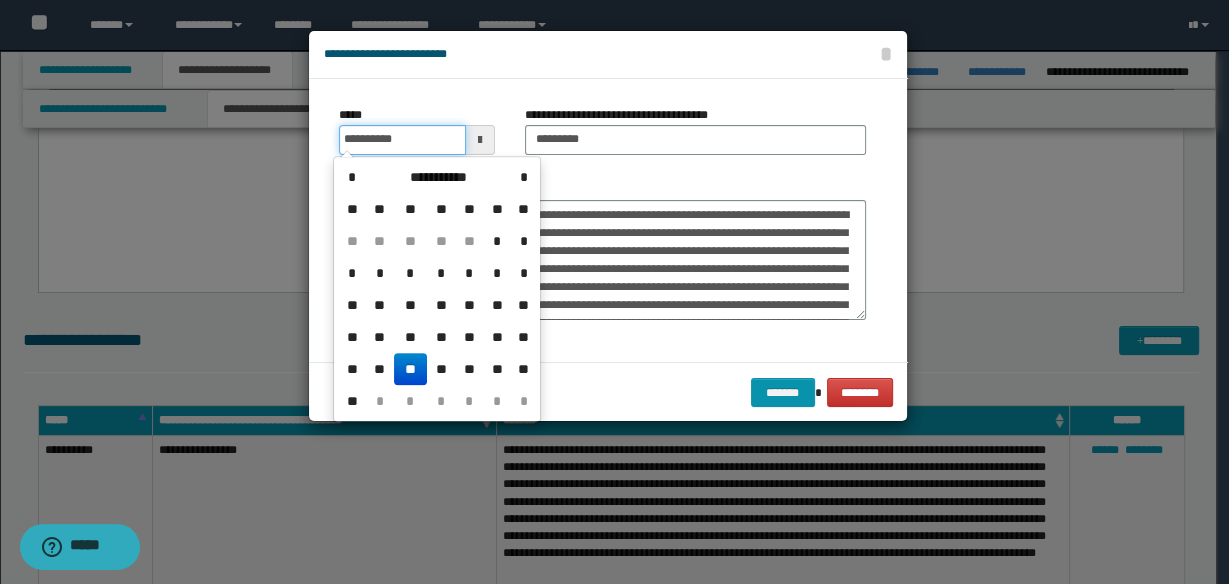 type on "**********" 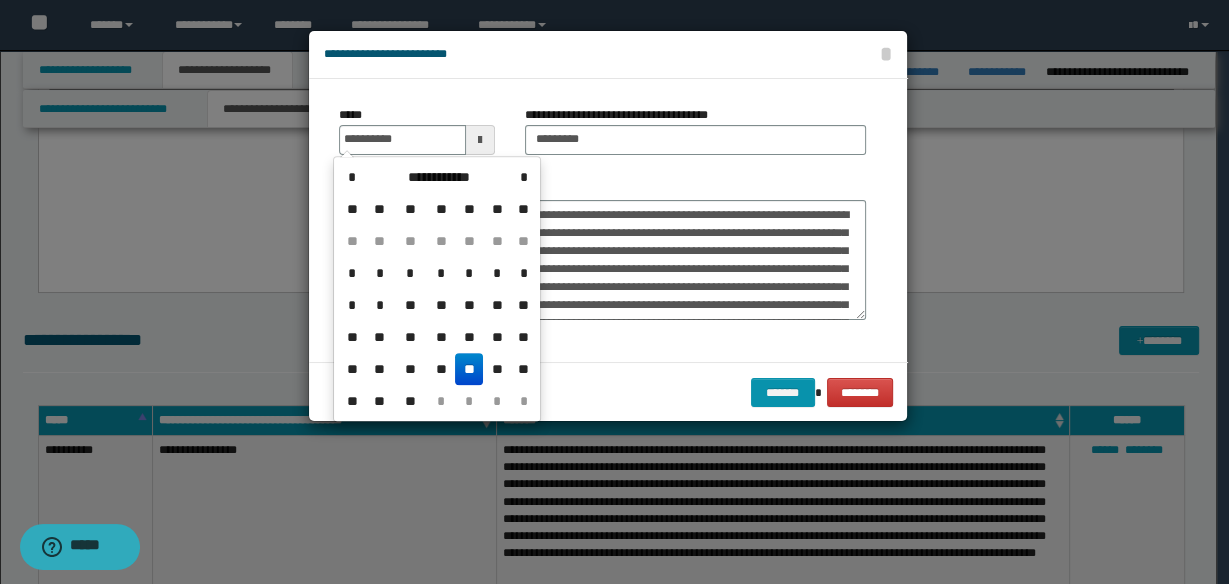 click on "**" at bounding box center [469, 369] 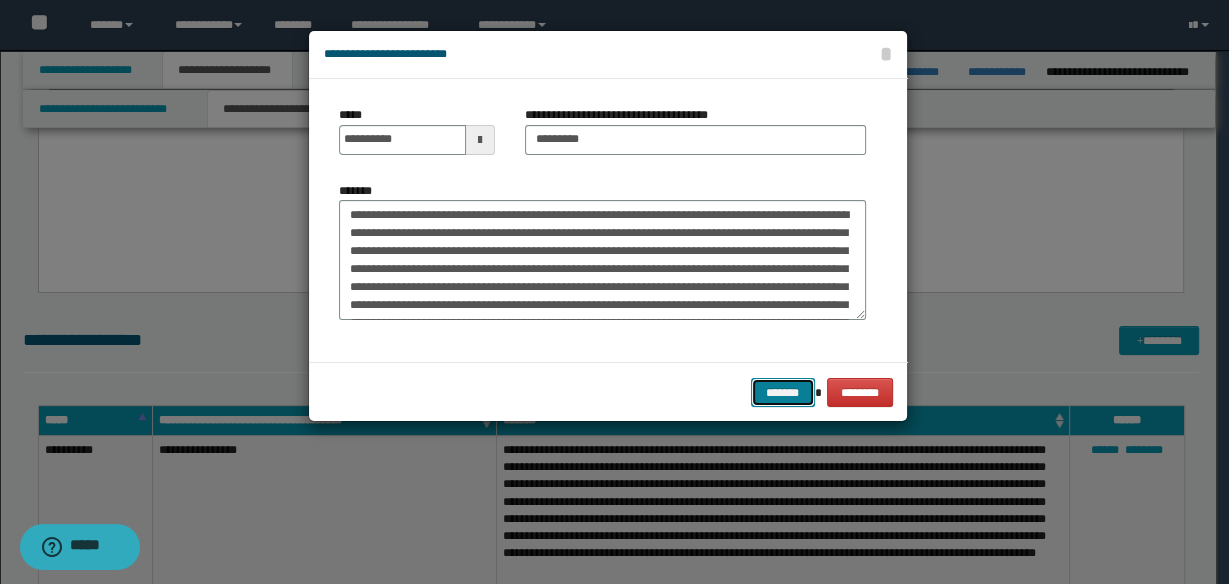 click on "*******" at bounding box center (783, 392) 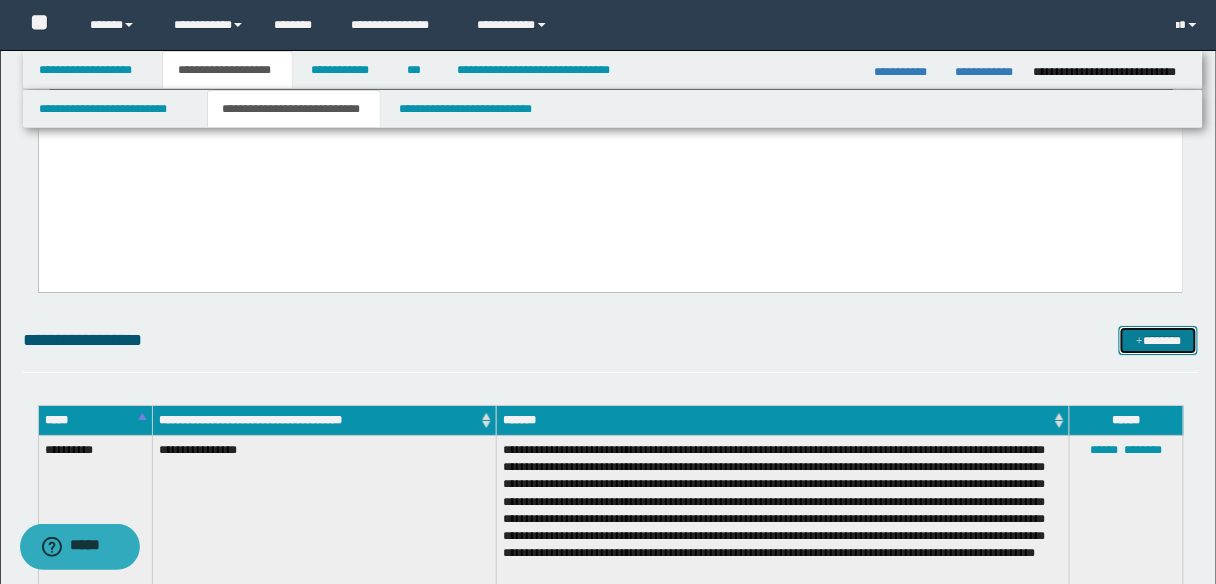 click on "*******" at bounding box center (1158, 340) 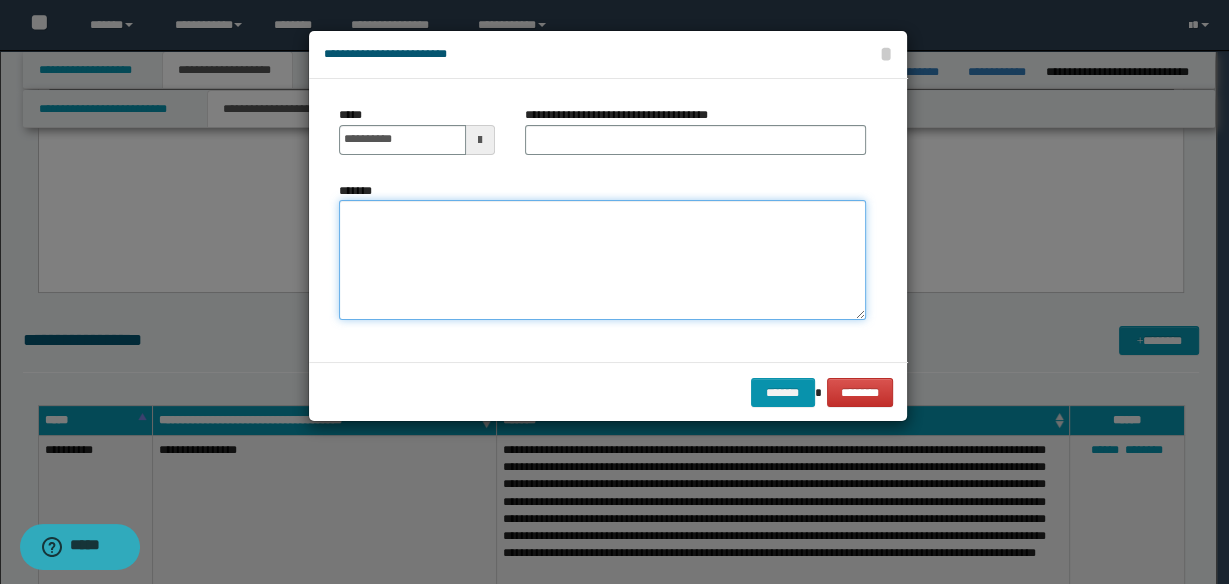 click on "*******" at bounding box center (602, 259) 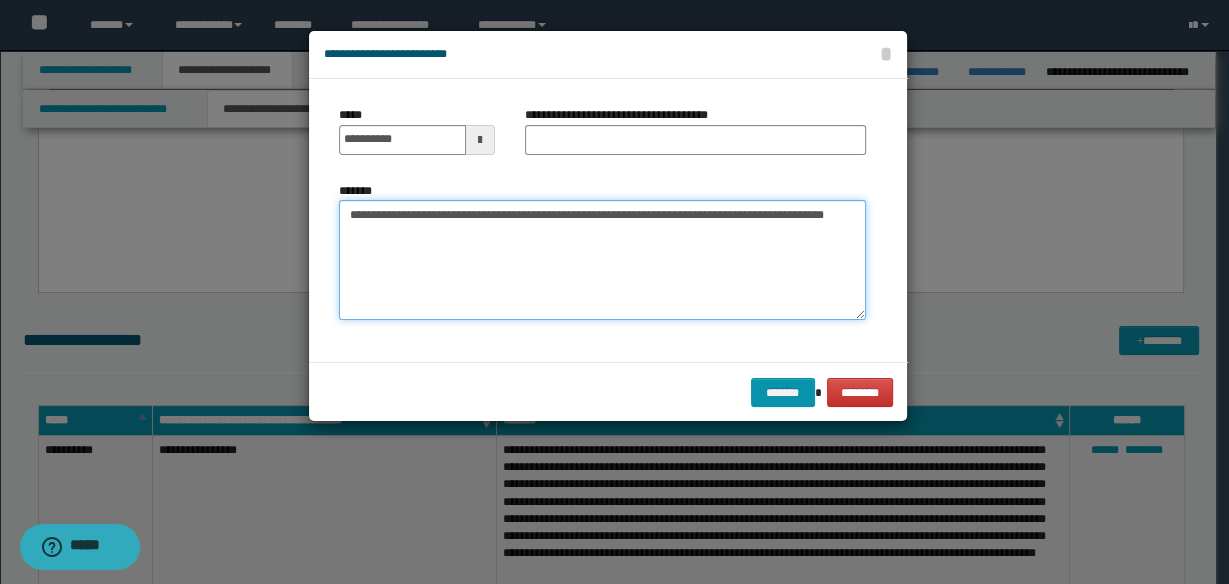 type on "**********" 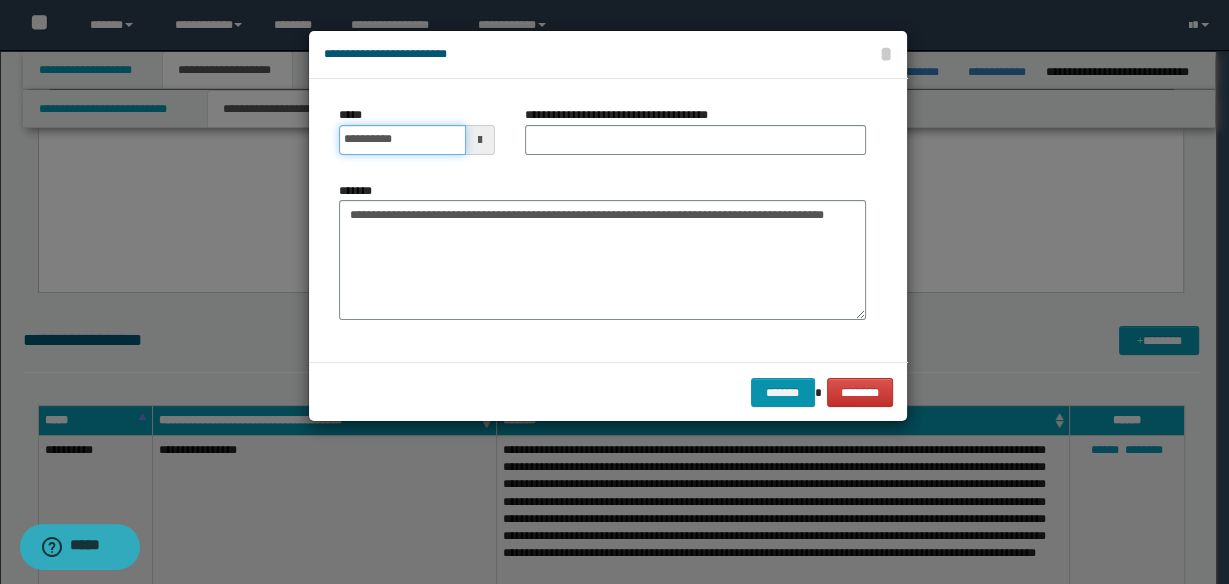 click on "**********" at bounding box center [402, 140] 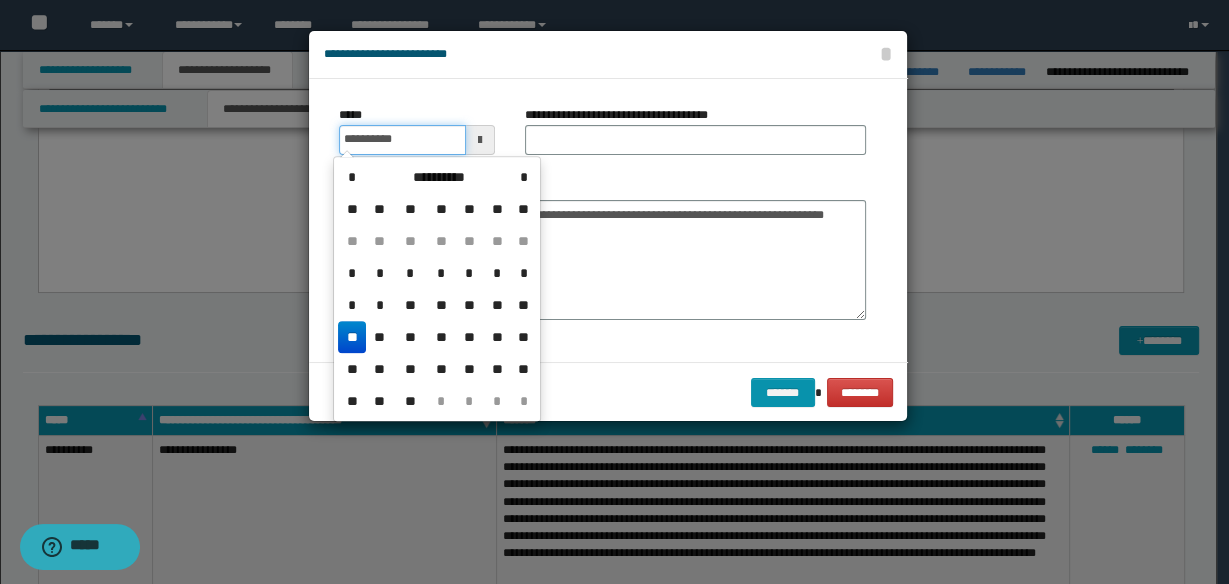 type on "**********" 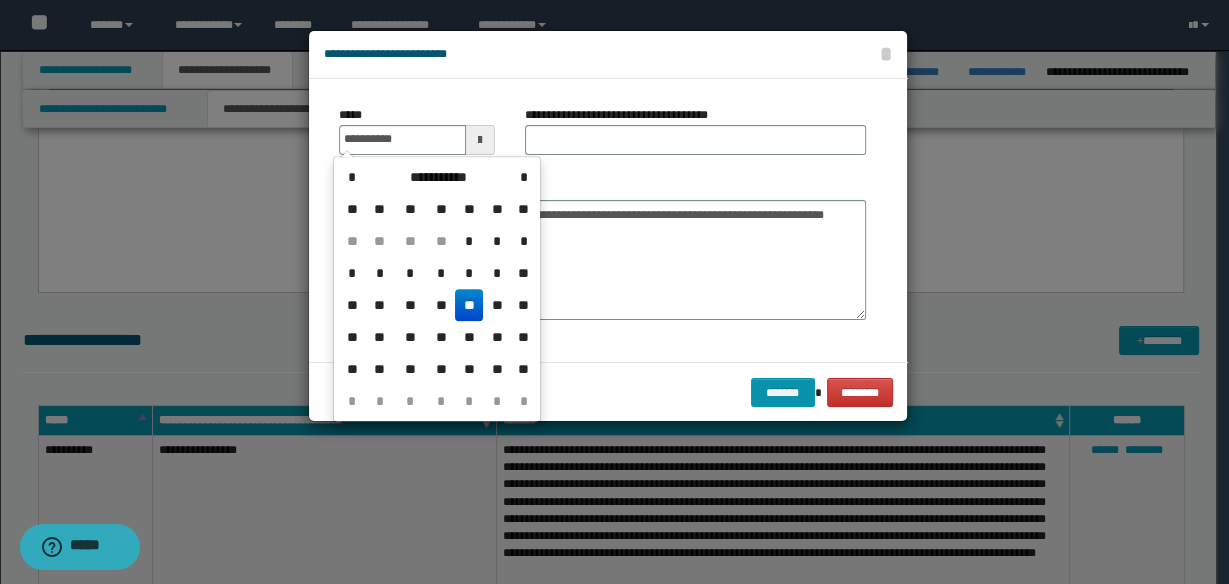 click on "**" at bounding box center [469, 305] 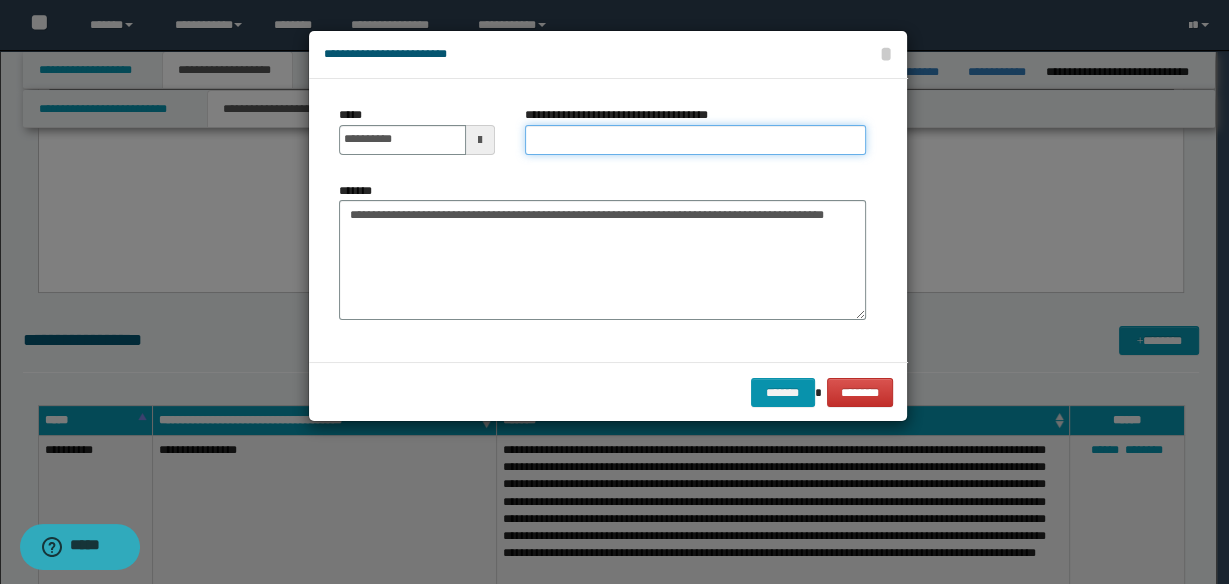 click on "**********" at bounding box center (695, 140) 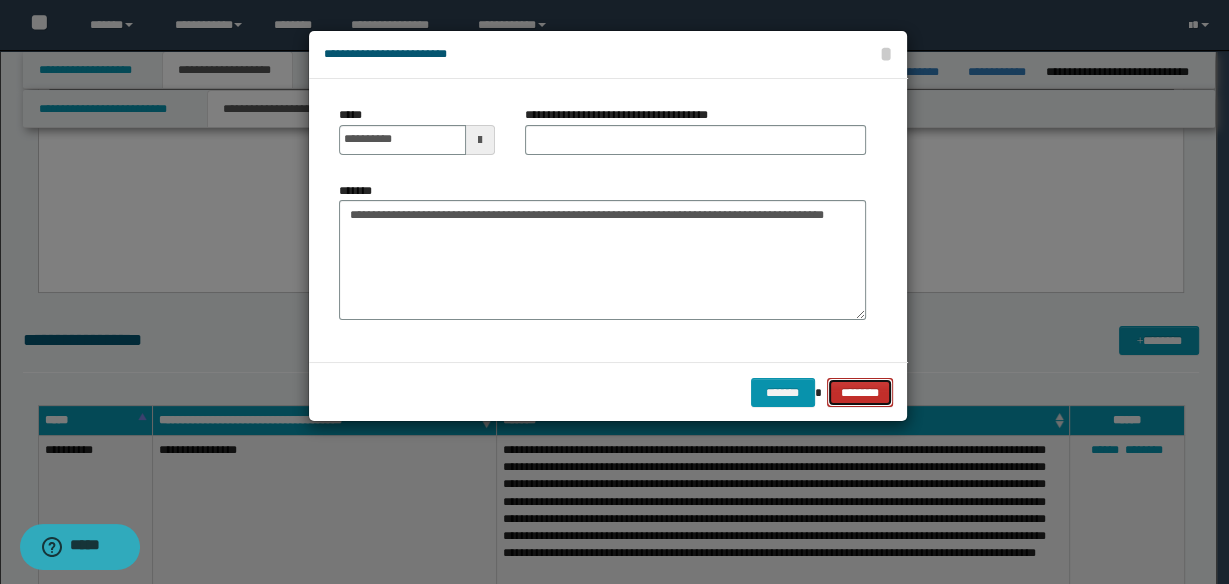 click on "********" at bounding box center (860, 392) 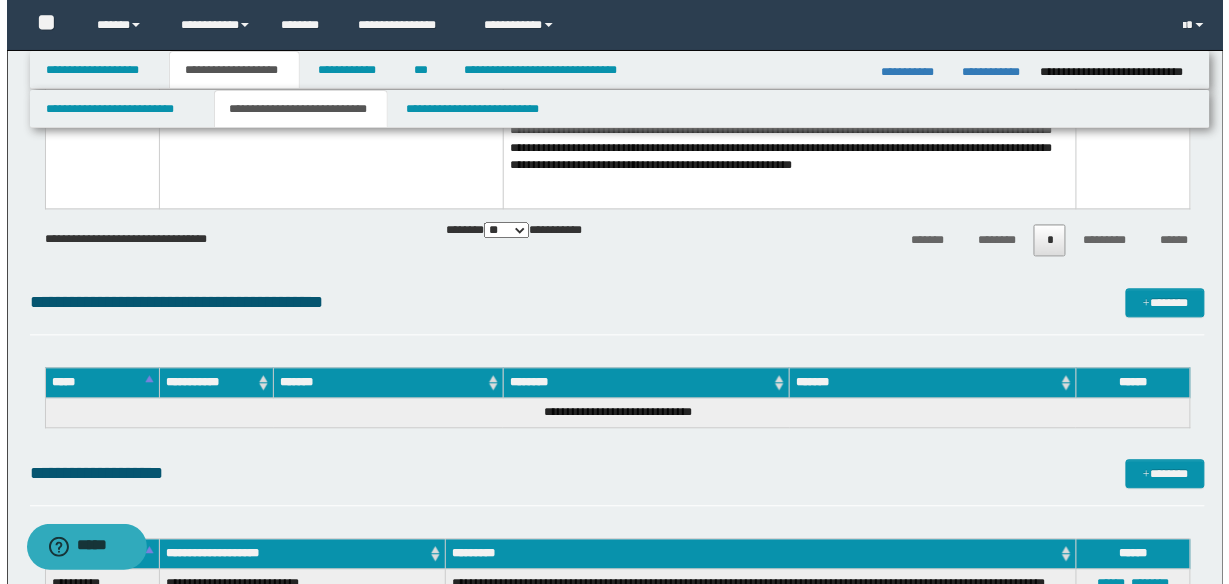 scroll, scrollTop: 4880, scrollLeft: 0, axis: vertical 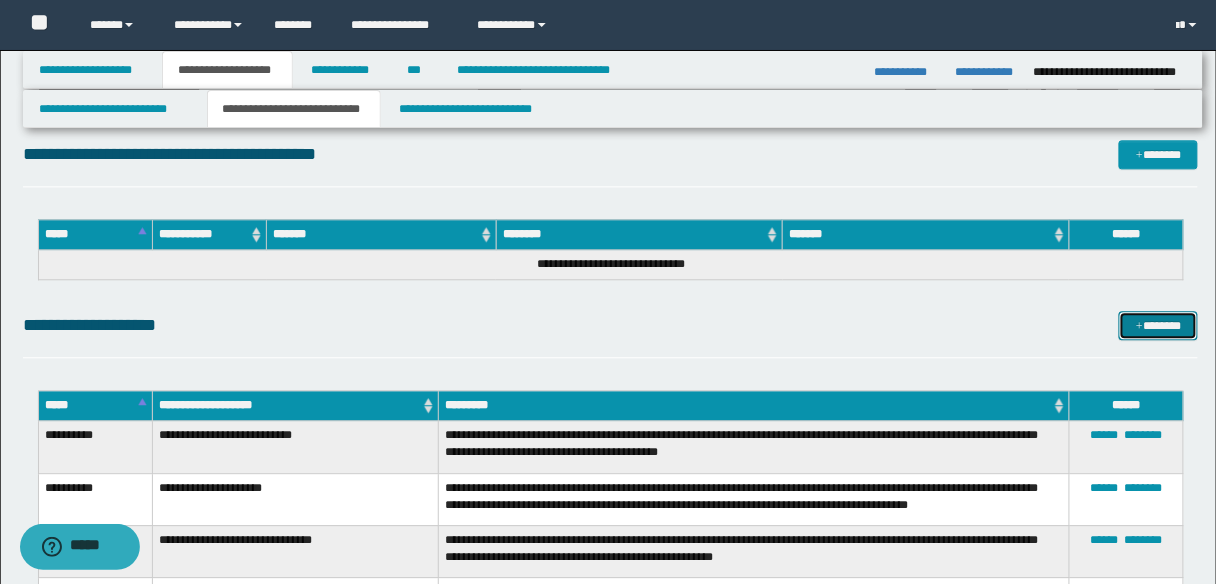 click on "*******" at bounding box center (1158, 325) 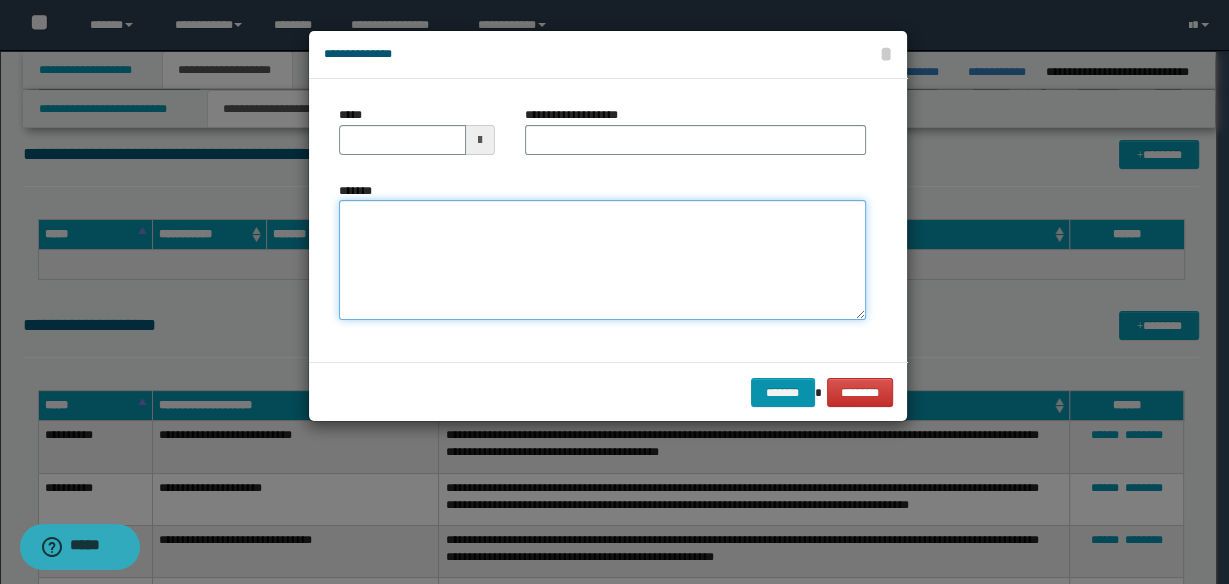 click on "*******" at bounding box center (602, 260) 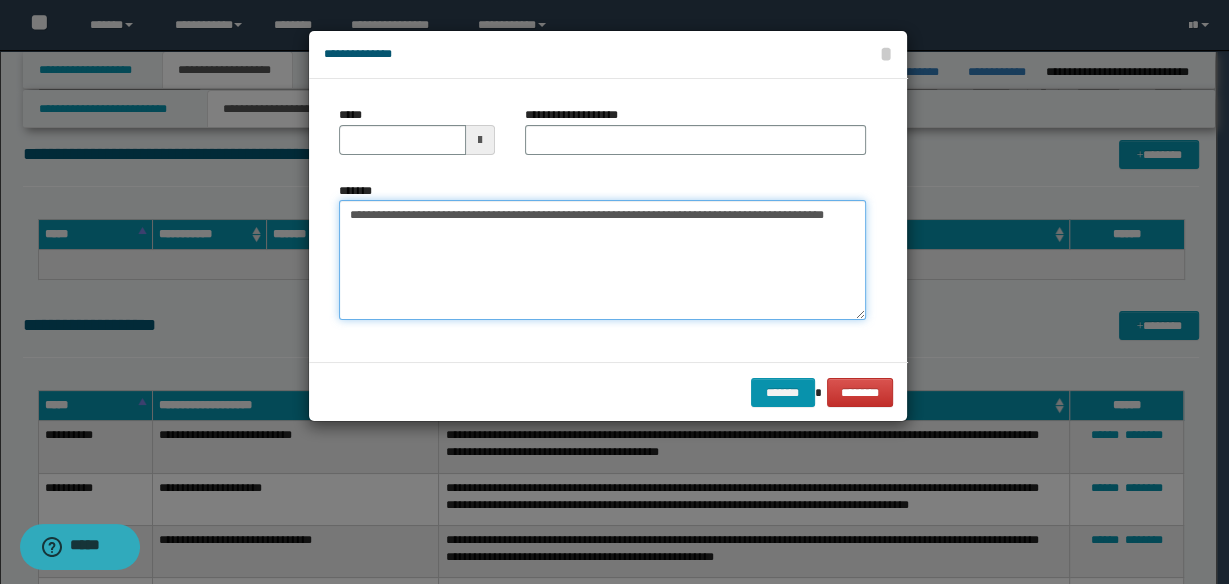 type on "**********" 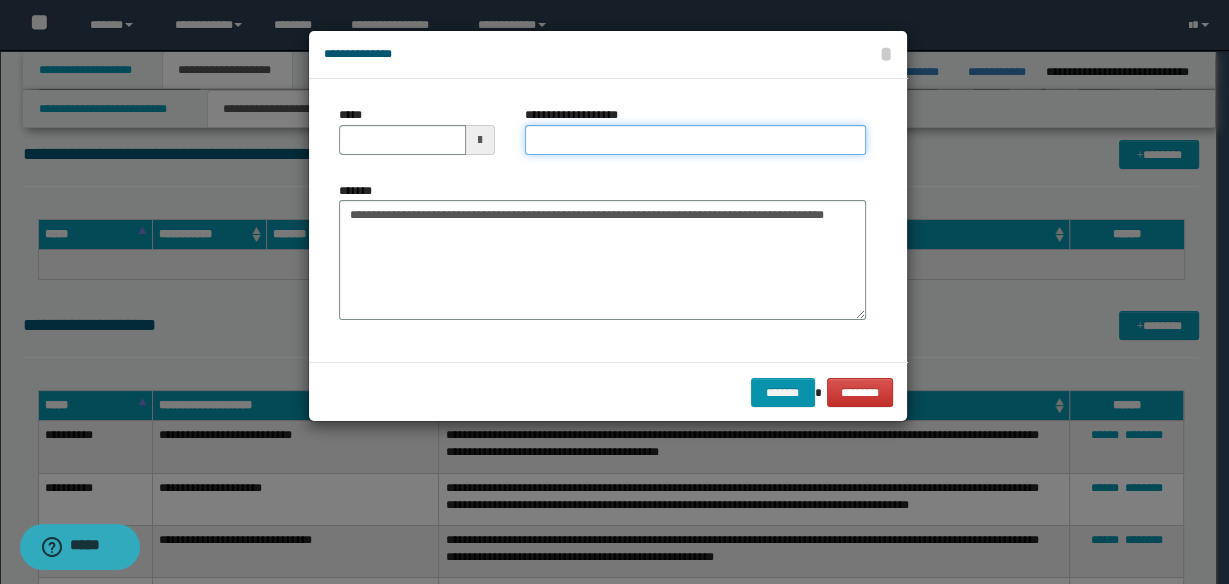 click on "**********" at bounding box center (695, 140) 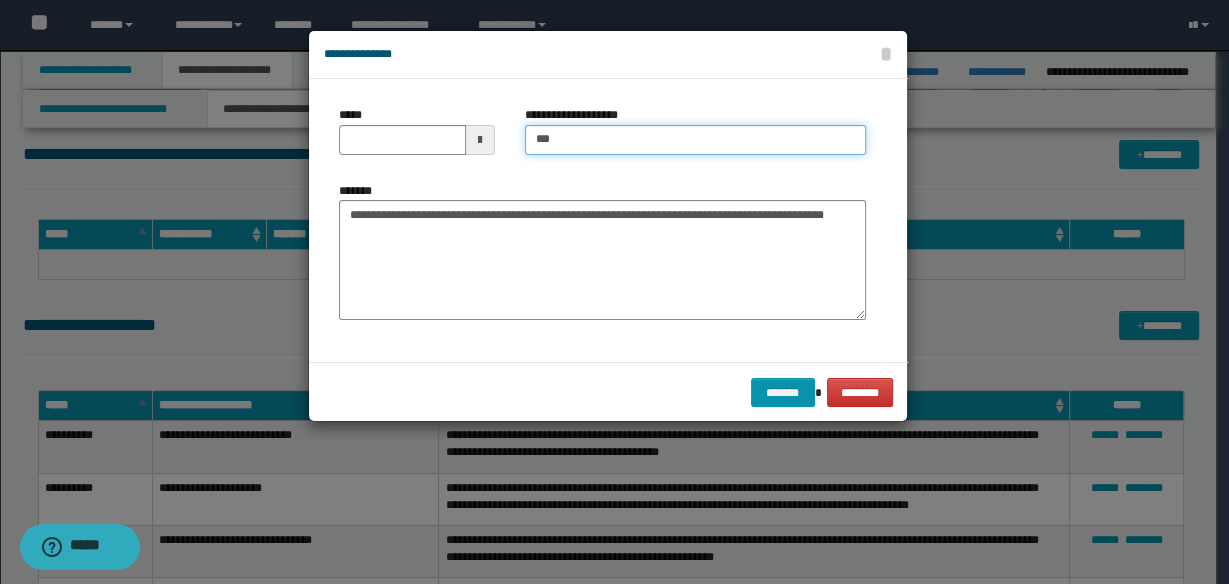type on "**********" 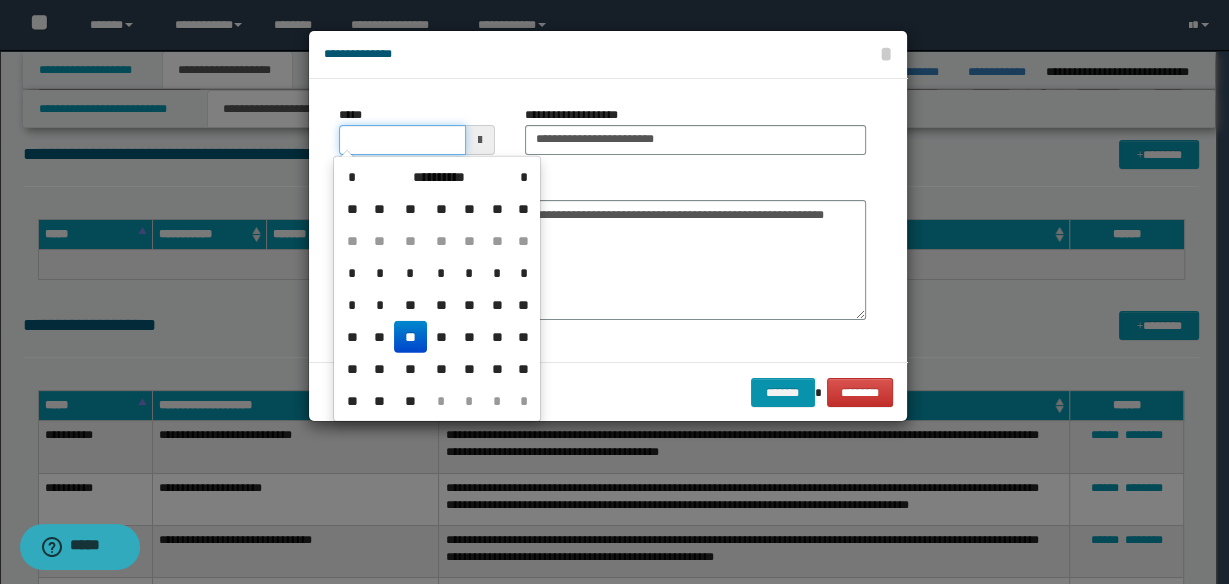 click on "*****" at bounding box center (402, 140) 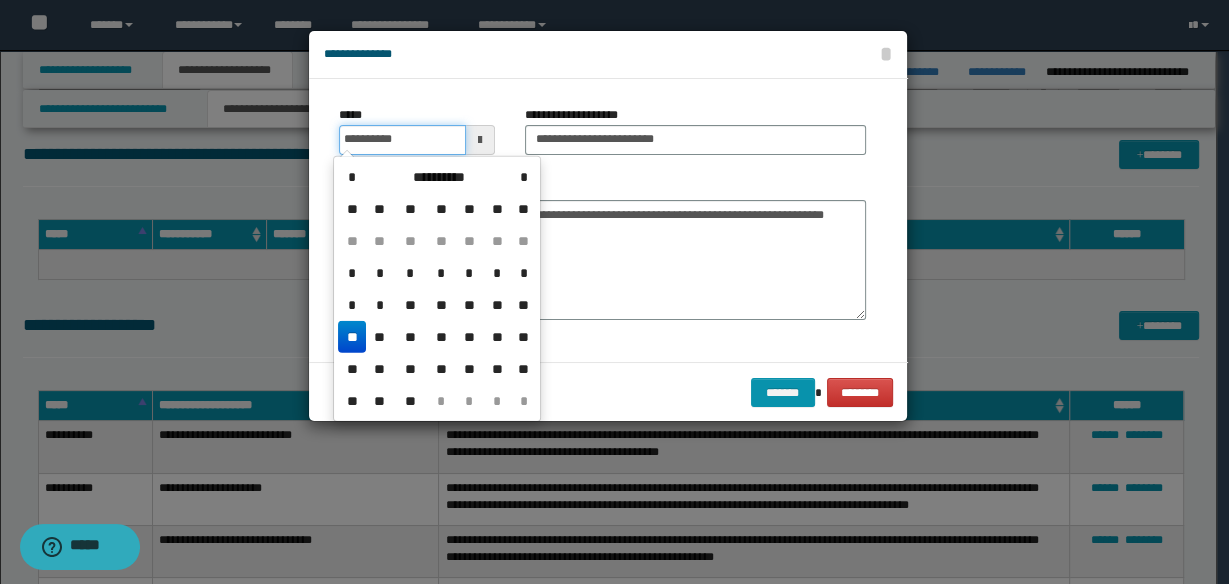 type on "**********" 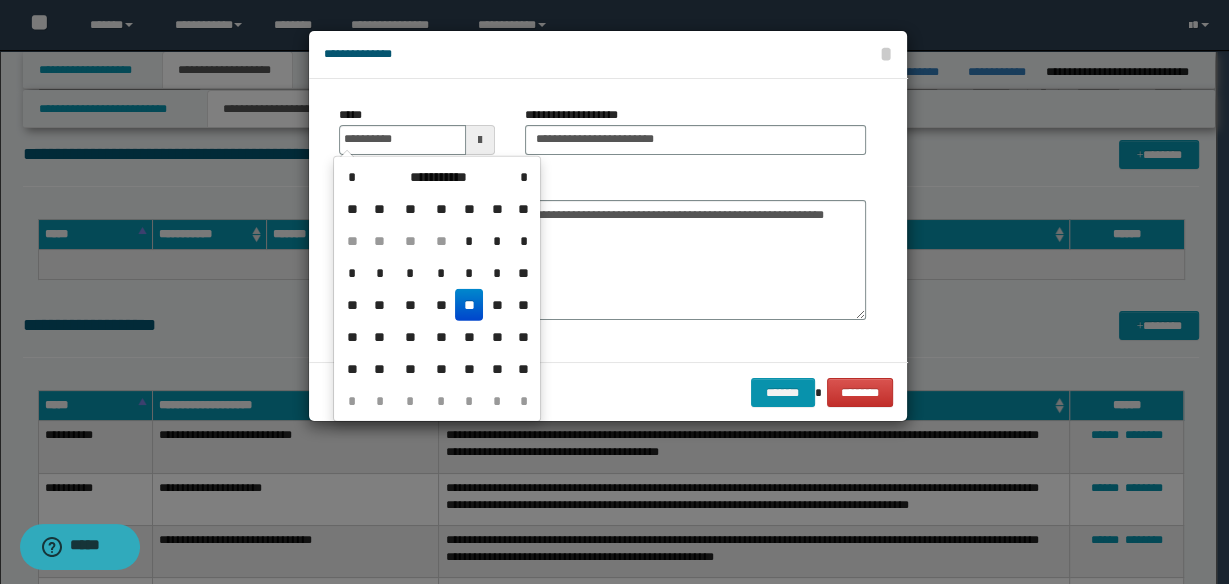 click on "**" at bounding box center [469, 305] 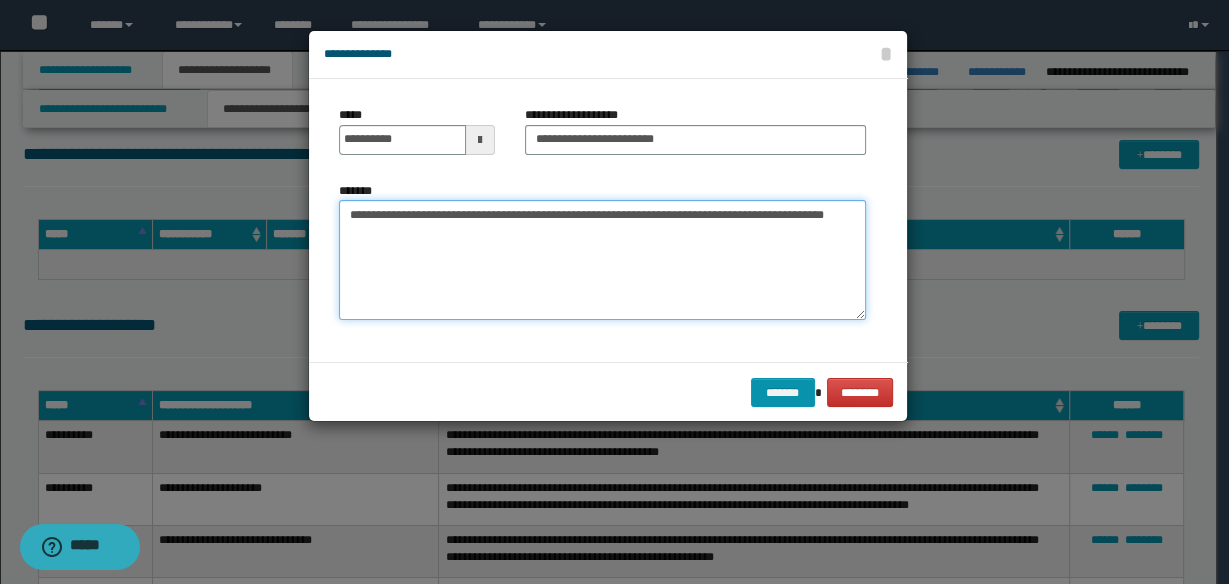 click on "**********" at bounding box center [602, 260] 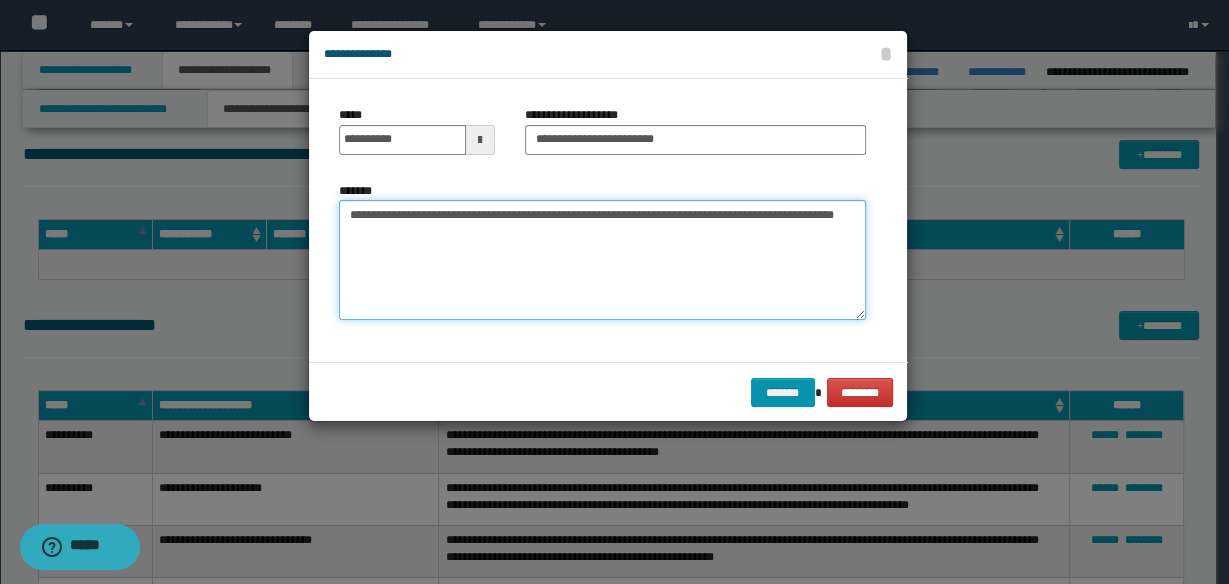 paste on "**********" 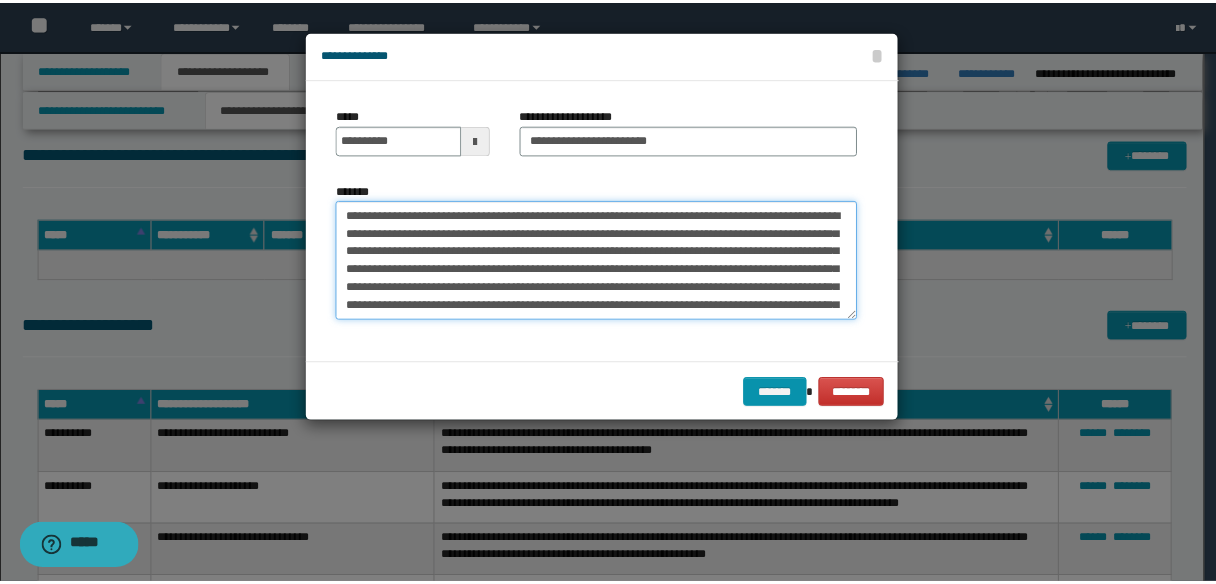 scroll, scrollTop: 138, scrollLeft: 0, axis: vertical 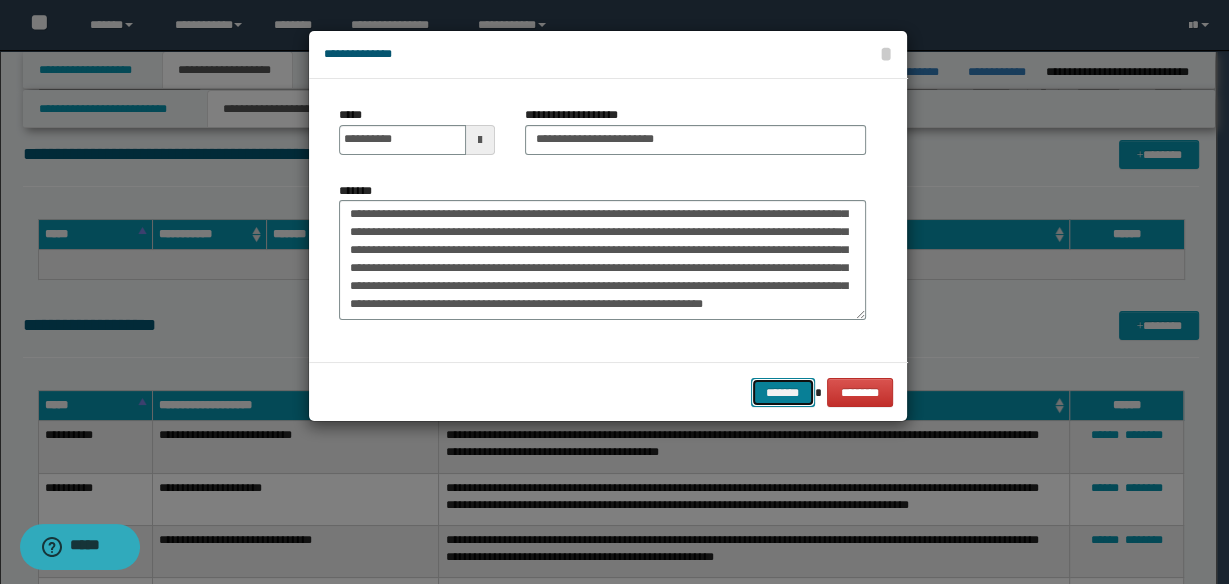 click on "*******" at bounding box center [783, 392] 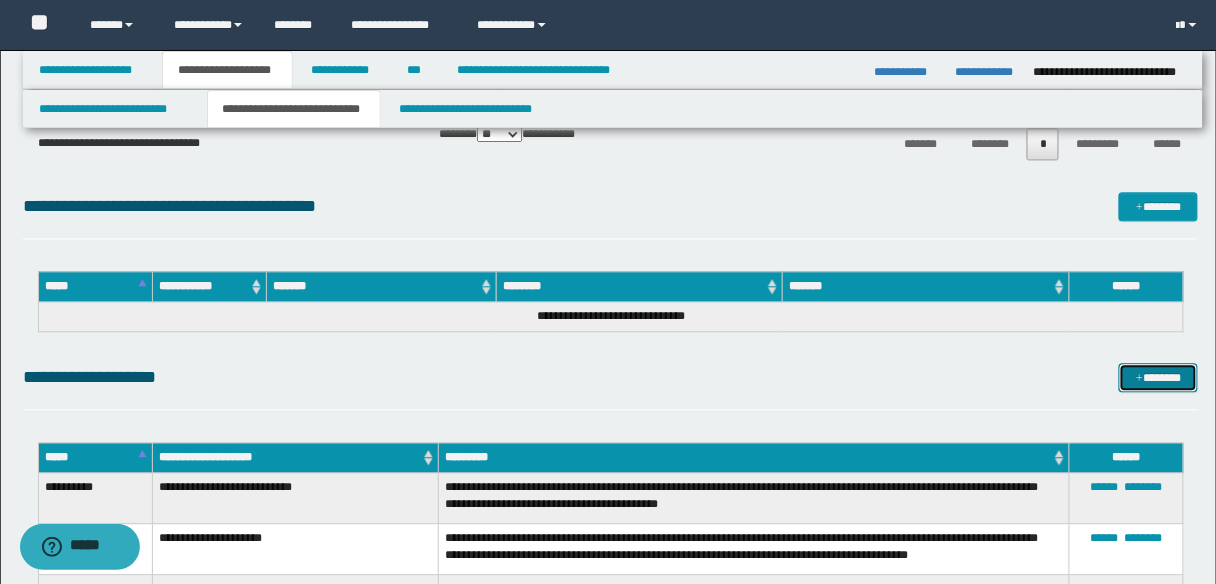 scroll, scrollTop: 4800, scrollLeft: 0, axis: vertical 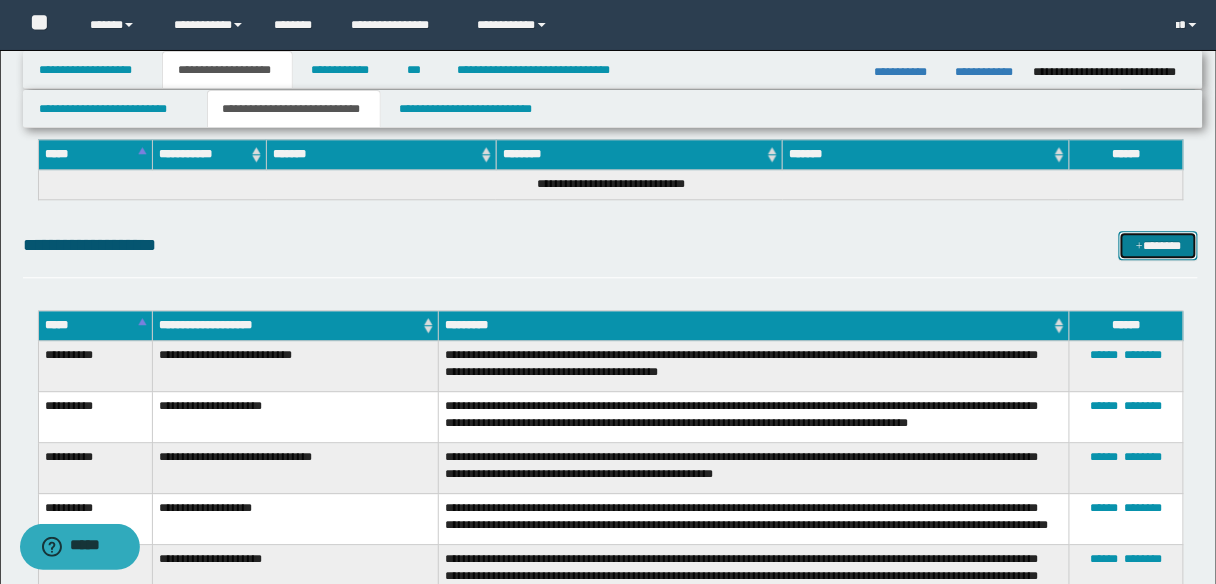 click on "*******" at bounding box center (1158, 245) 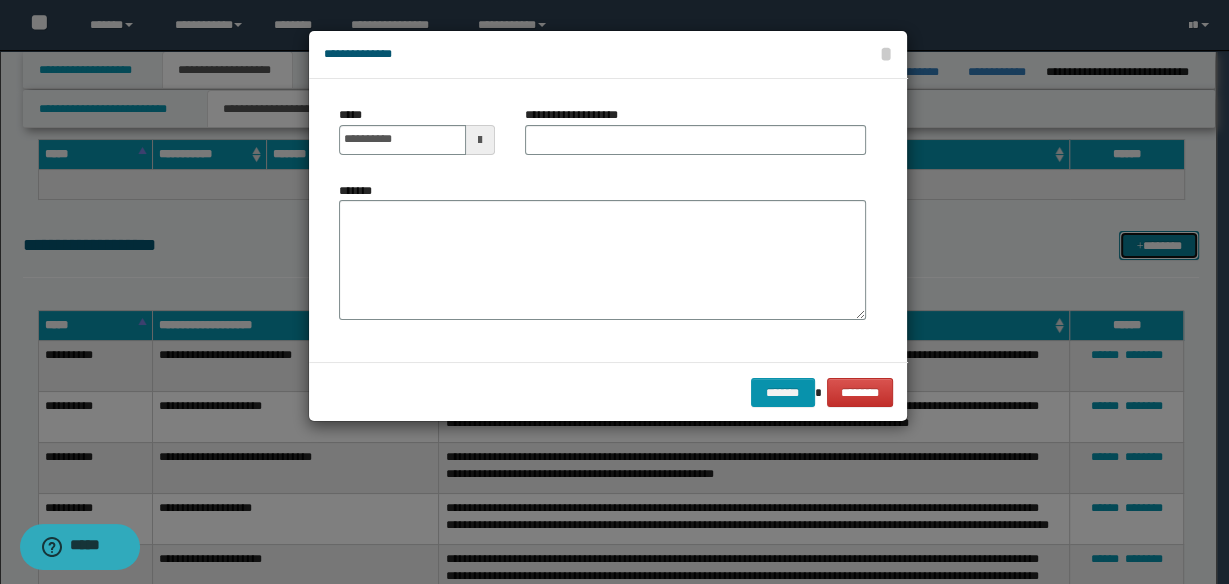 scroll, scrollTop: 0, scrollLeft: 0, axis: both 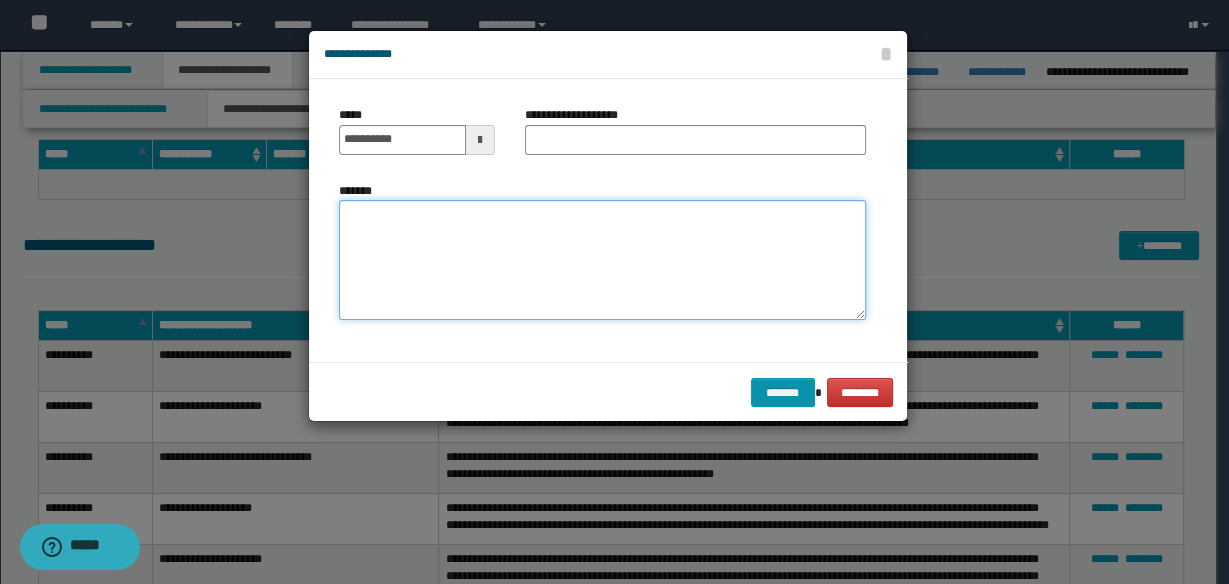 click on "*******" at bounding box center (602, 259) 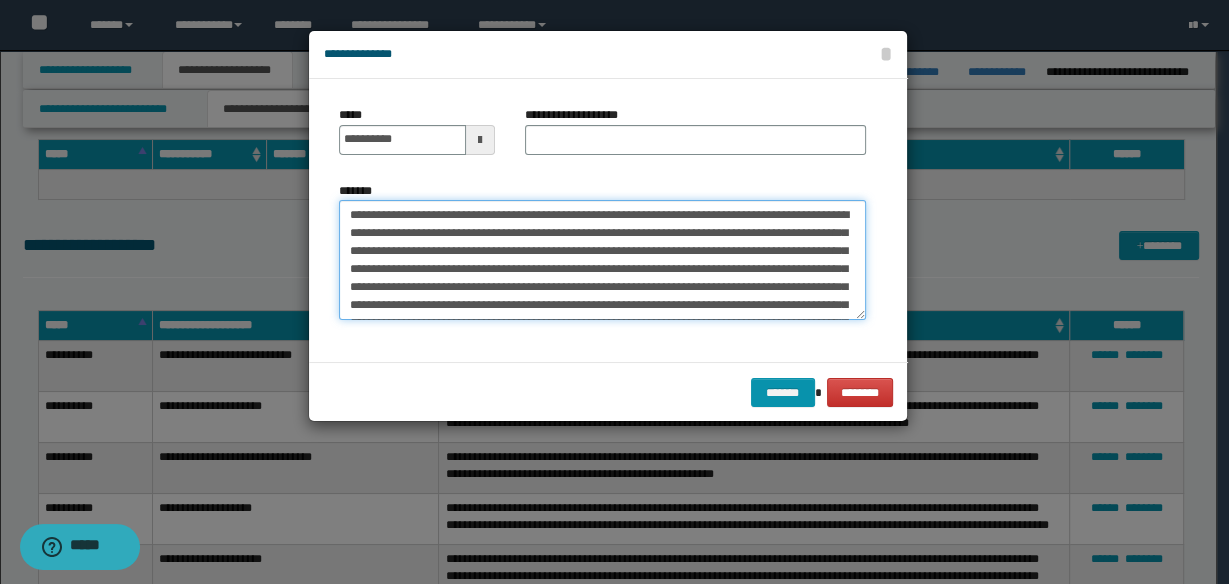 scroll, scrollTop: 245, scrollLeft: 0, axis: vertical 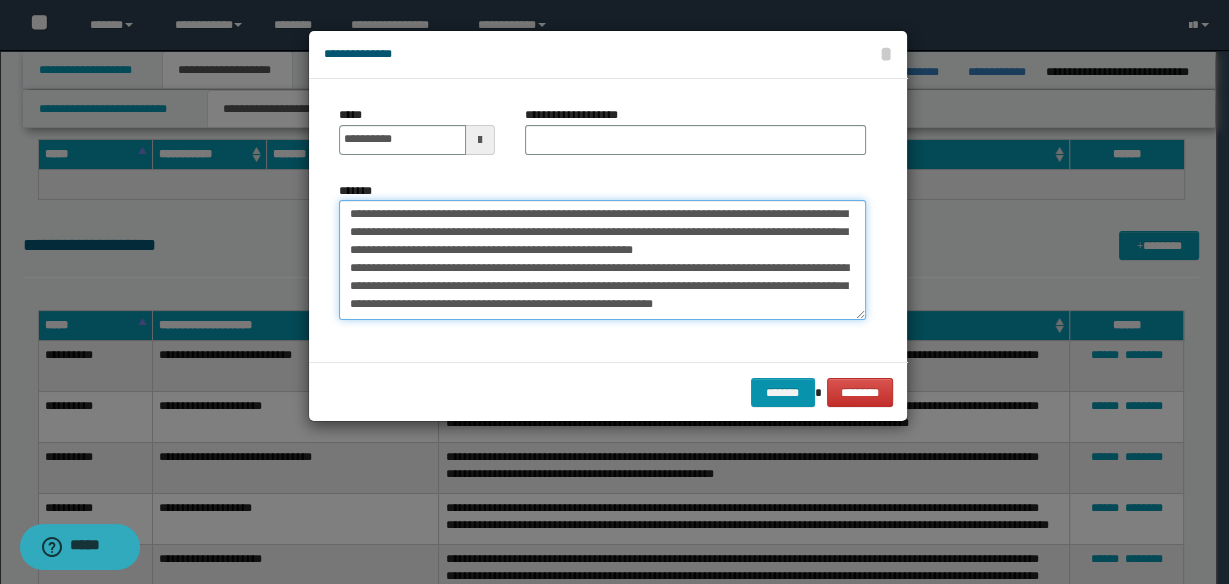 type on "**********" 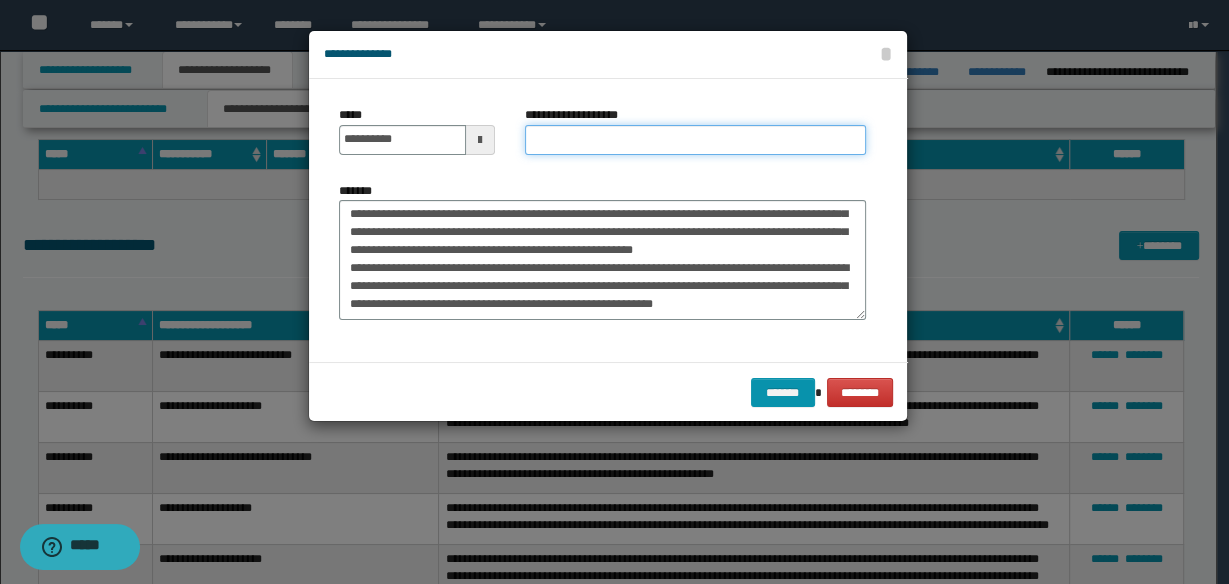 click on "**********" at bounding box center [695, 140] 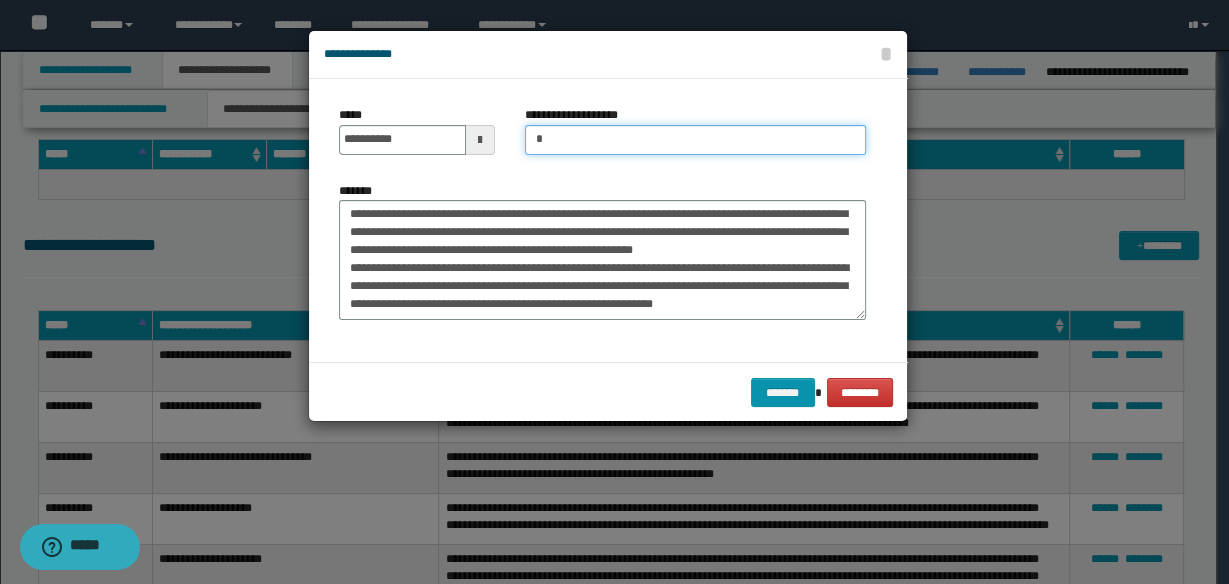 type on "**********" 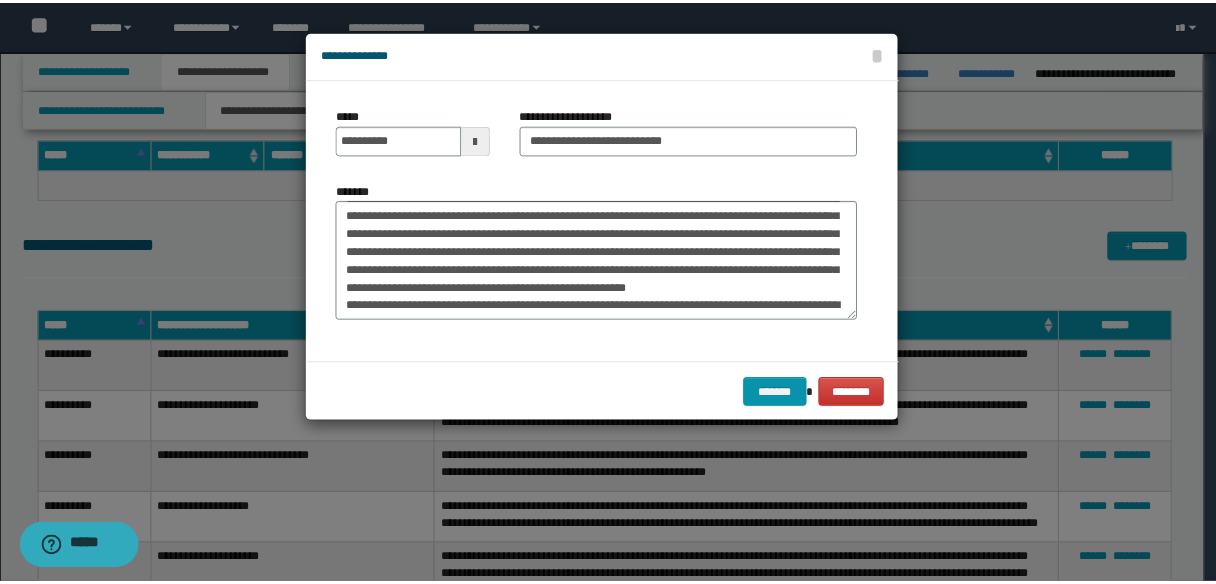 scroll, scrollTop: 0, scrollLeft: 0, axis: both 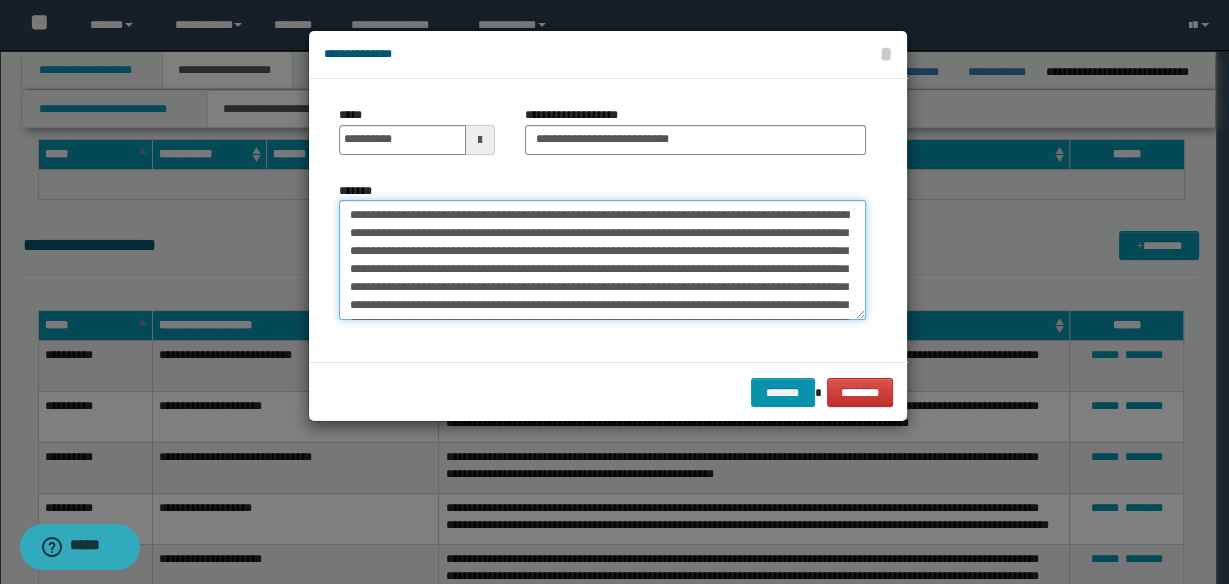click on "*******" at bounding box center (602, 259) 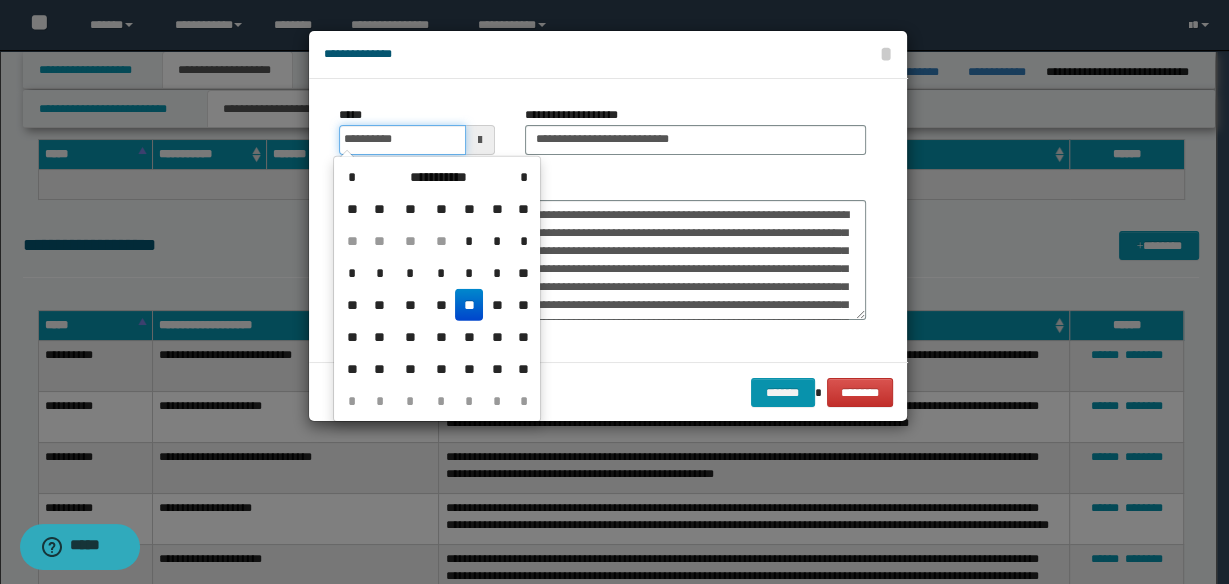 click on "**********" at bounding box center [402, 140] 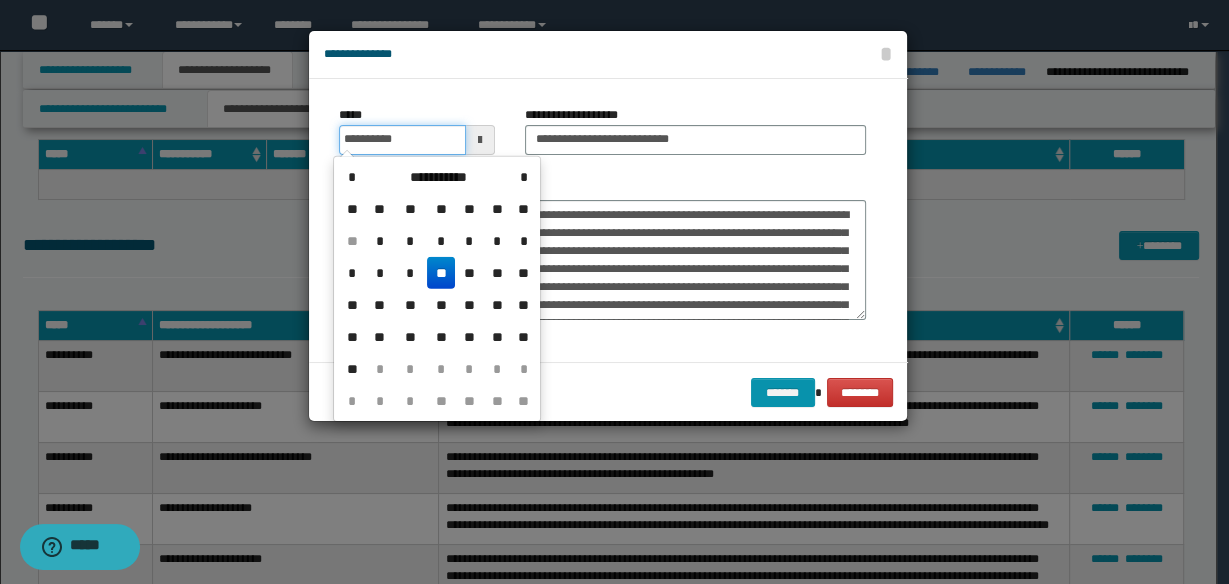 type on "**********" 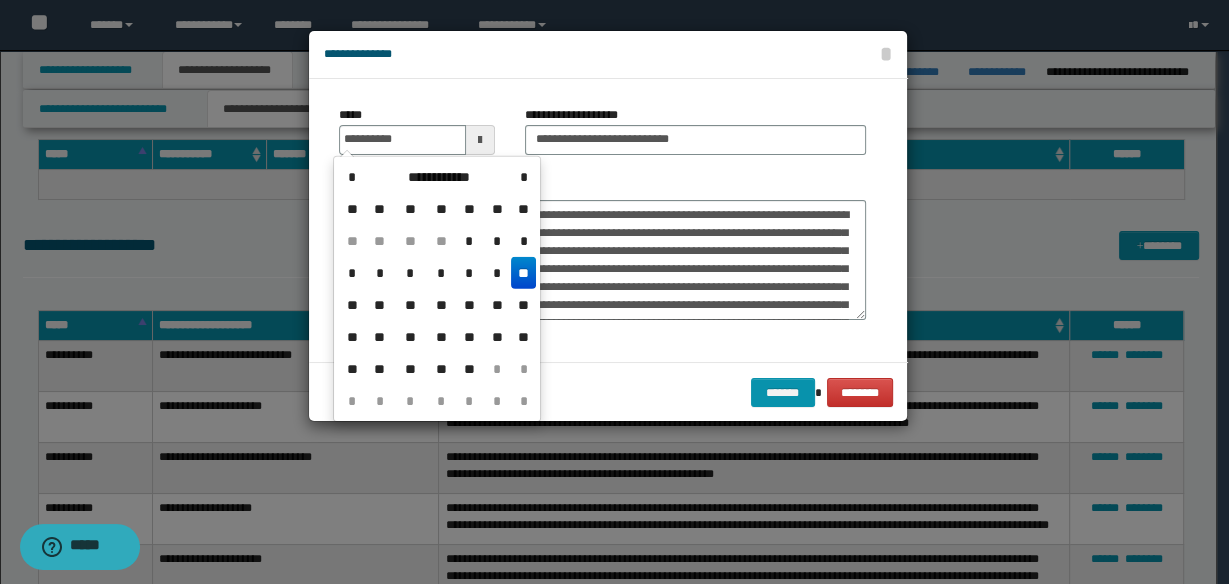 click on "**" at bounding box center (523, 273) 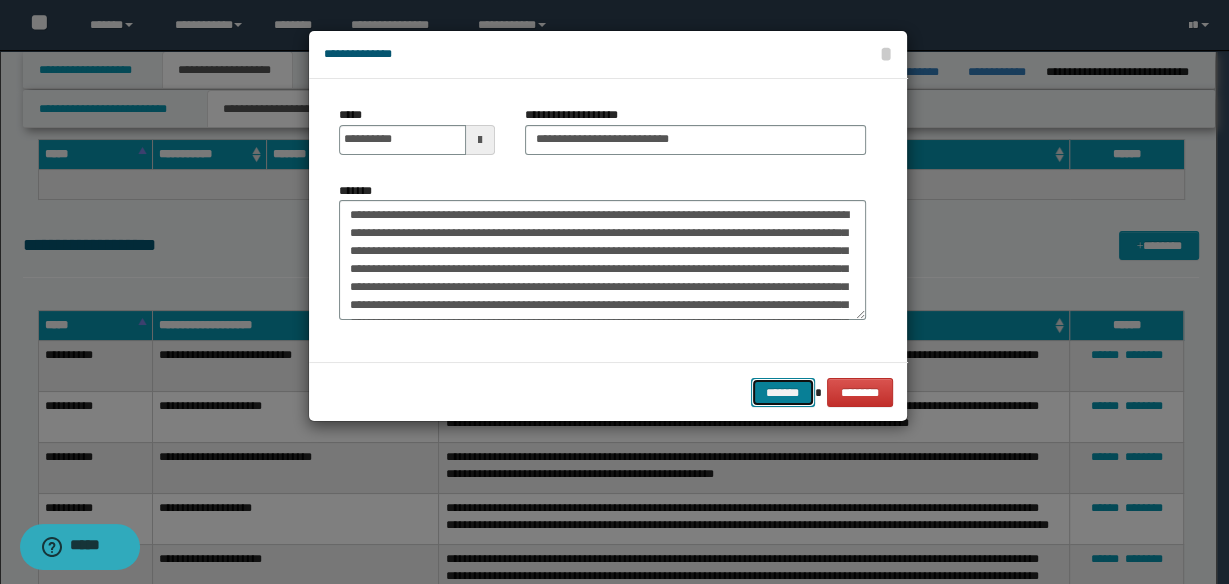click on "*******" at bounding box center [783, 392] 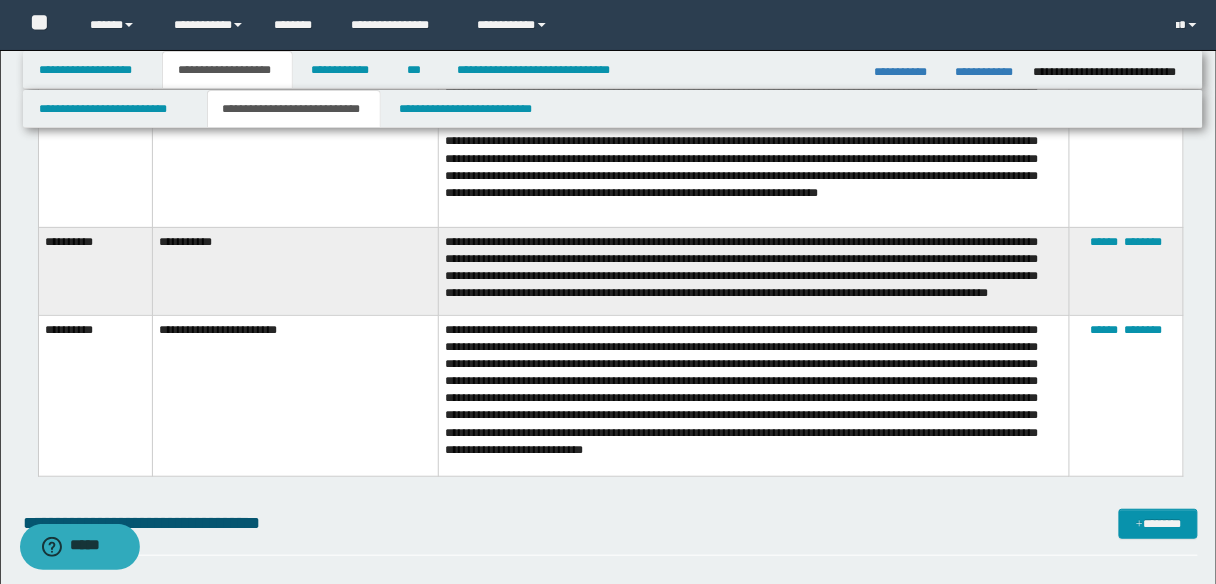 scroll, scrollTop: 5840, scrollLeft: 0, axis: vertical 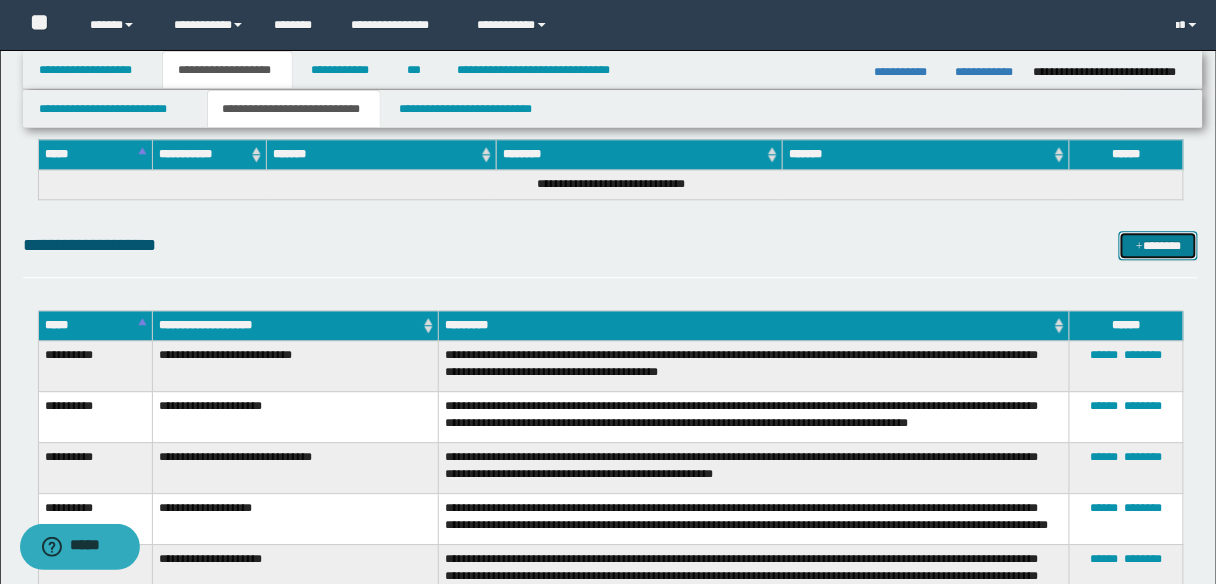 click on "*******" at bounding box center (1158, 245) 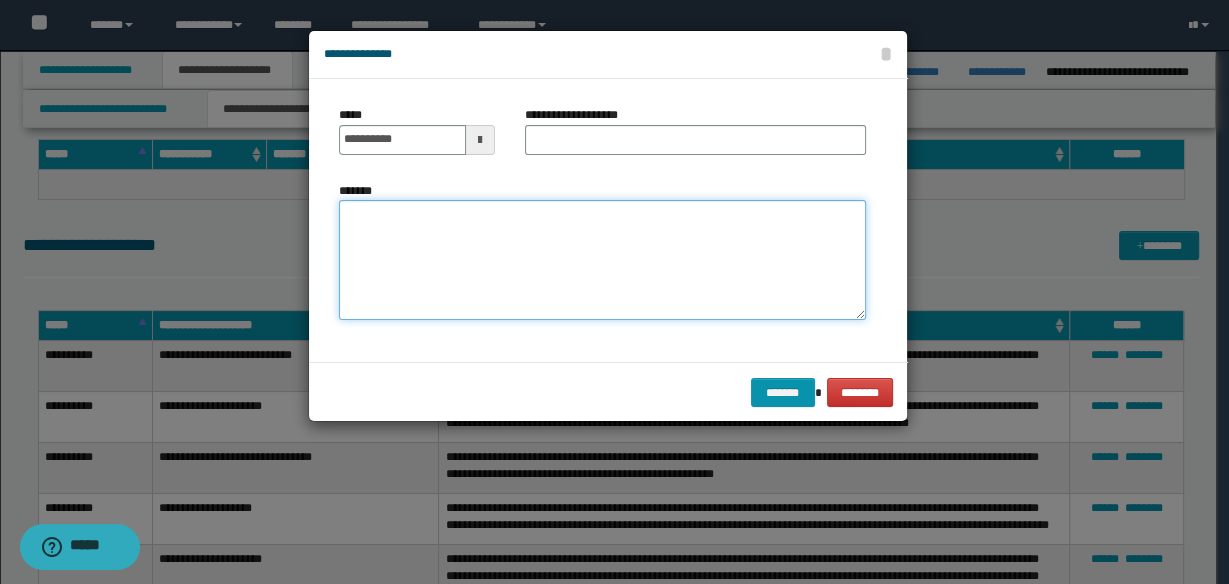 click on "*******" at bounding box center (602, 259) 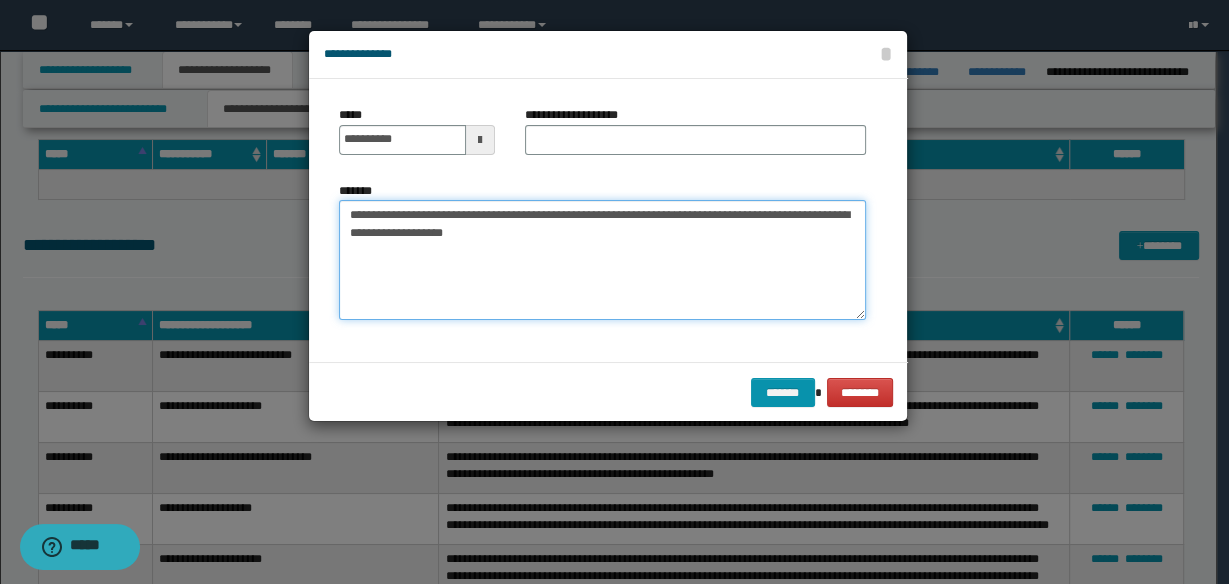 type on "**********" 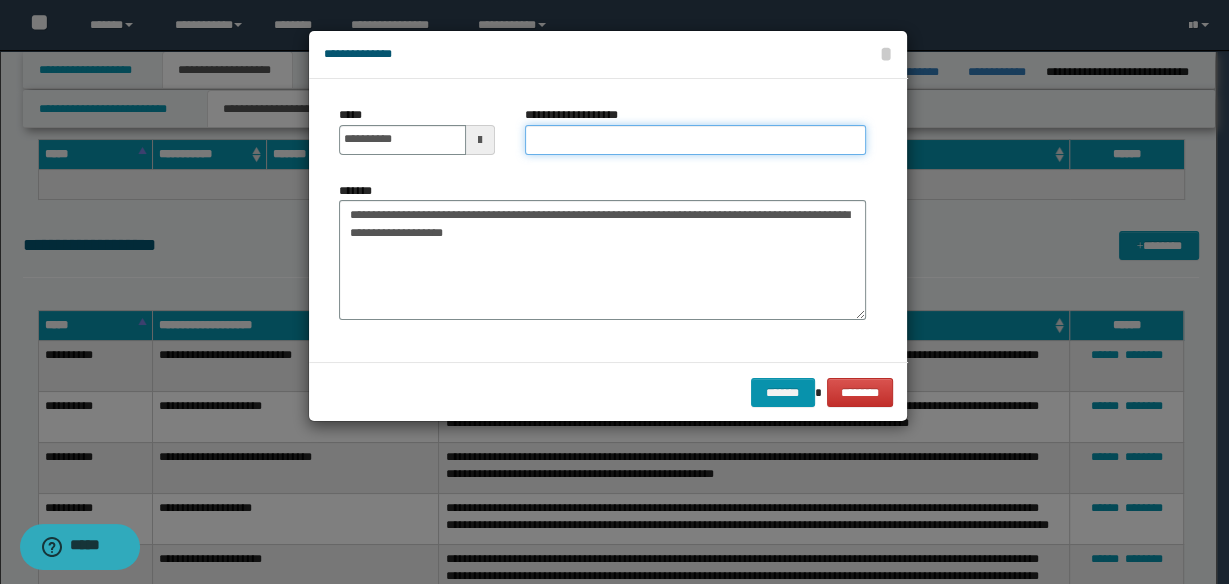 click on "**********" at bounding box center (695, 140) 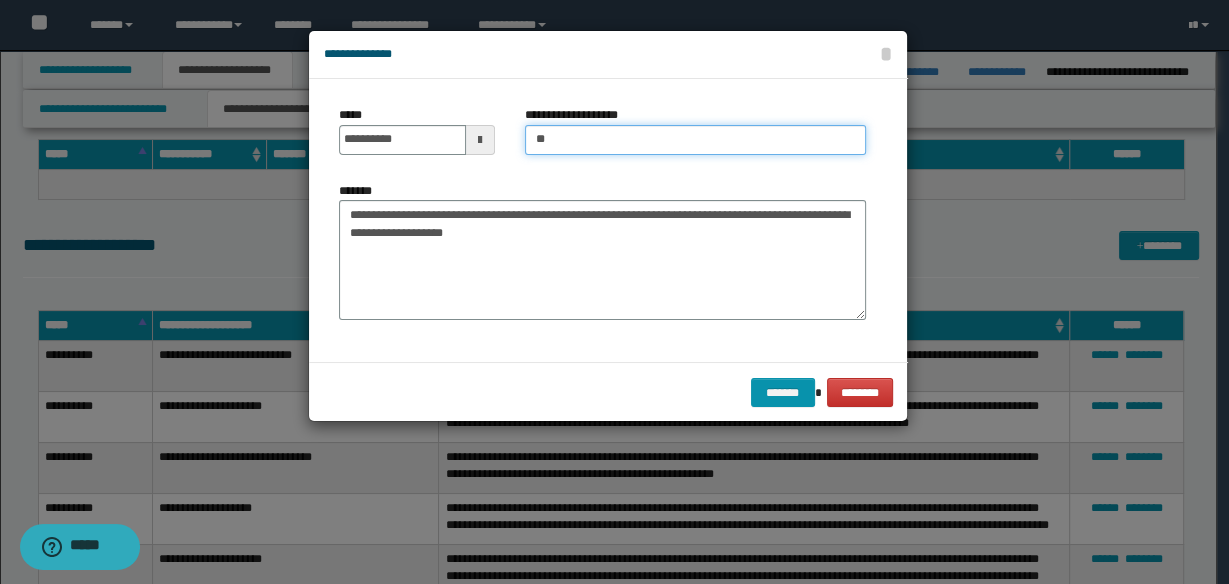 type on "*" 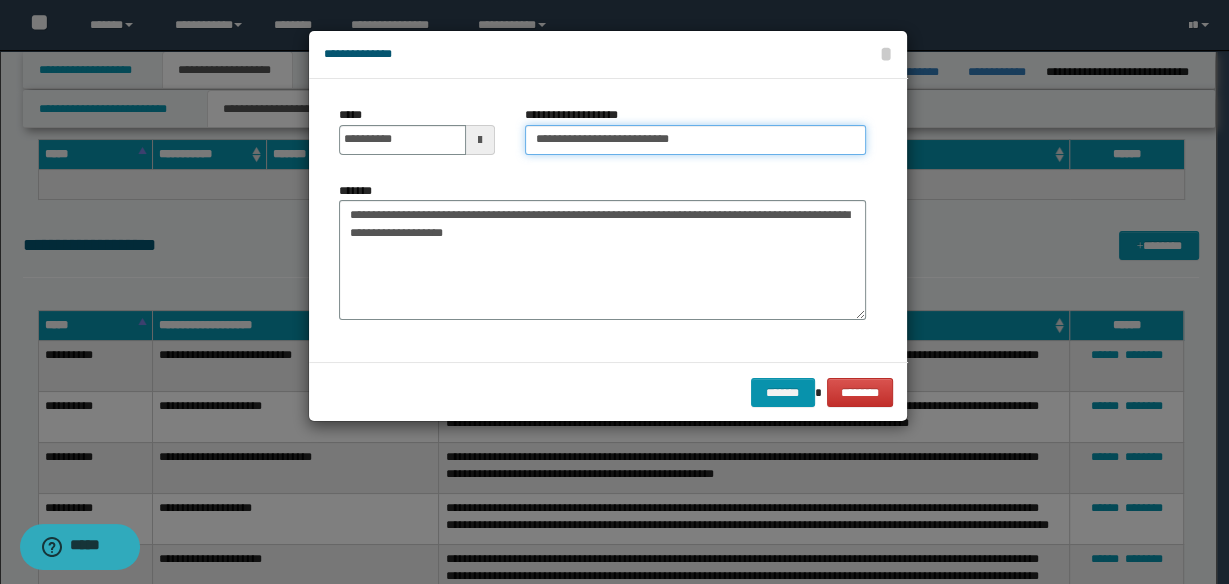 type on "**********" 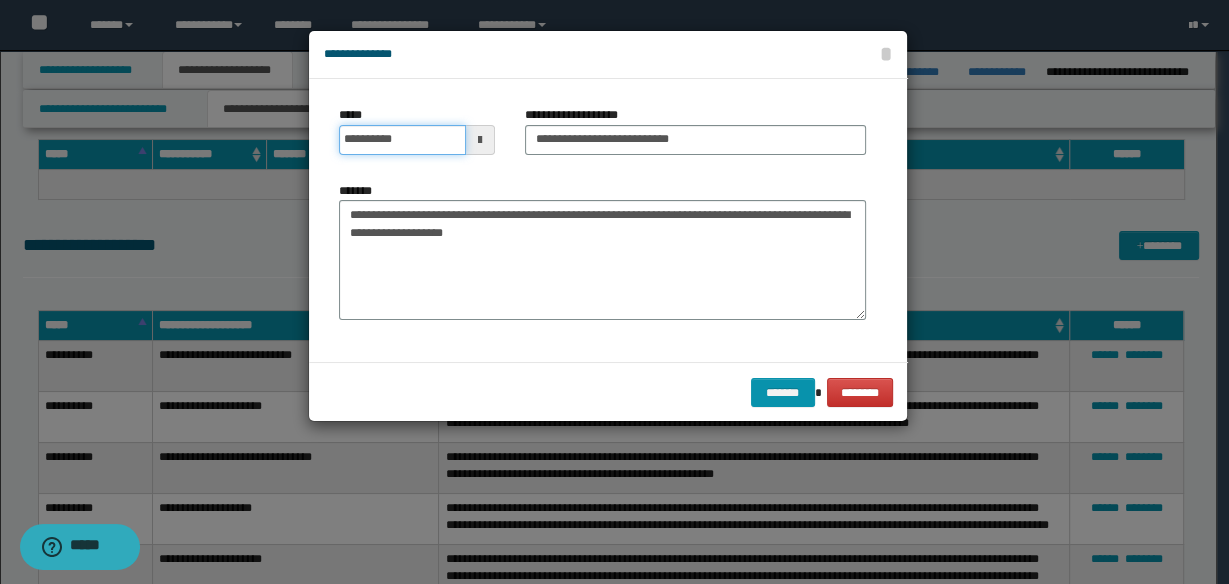 click on "**********" at bounding box center [402, 140] 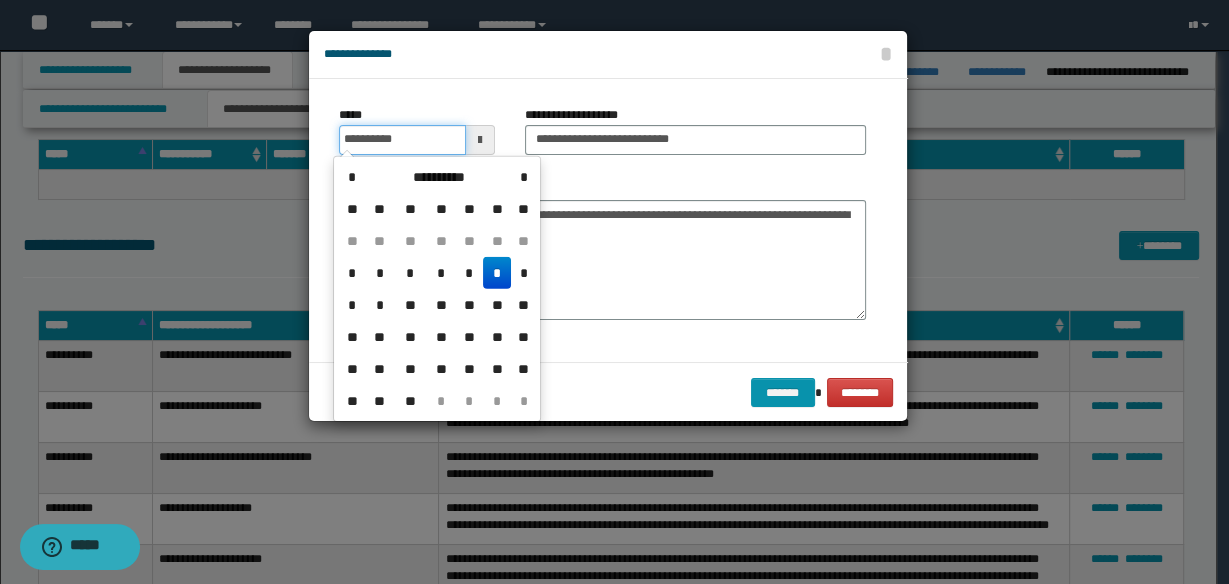 type on "**********" 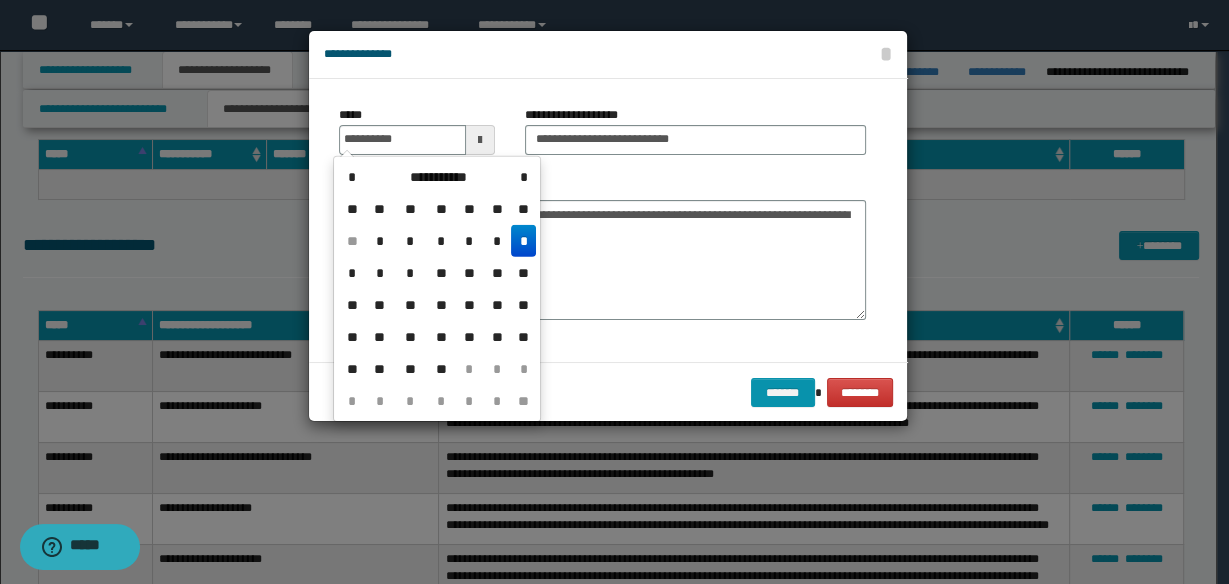 click on "*" at bounding box center [523, 241] 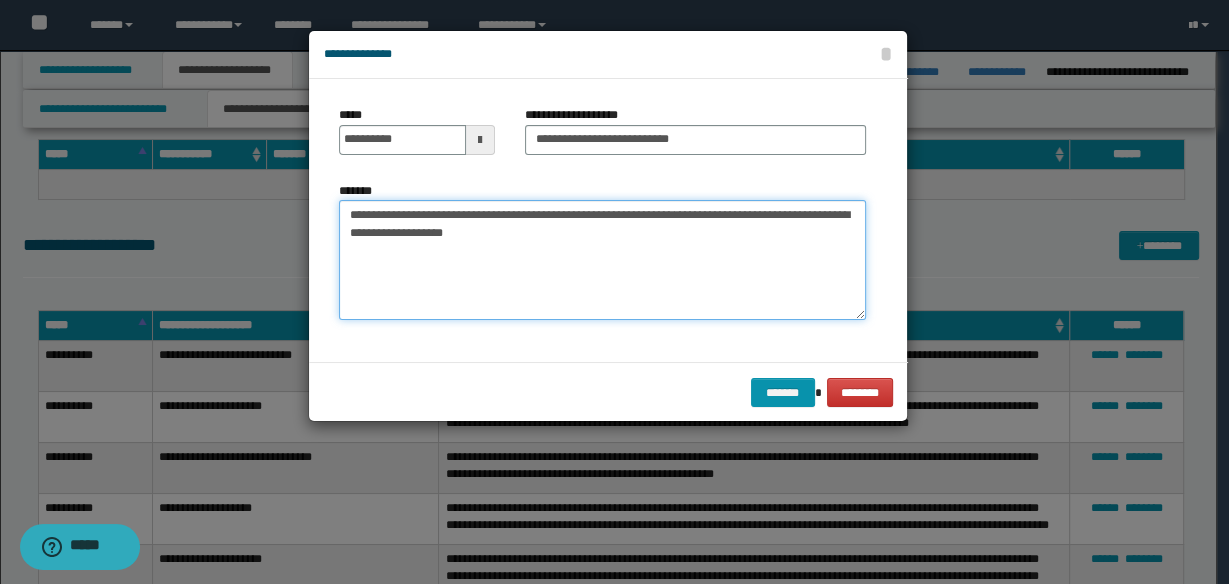 click on "**********" at bounding box center [602, 259] 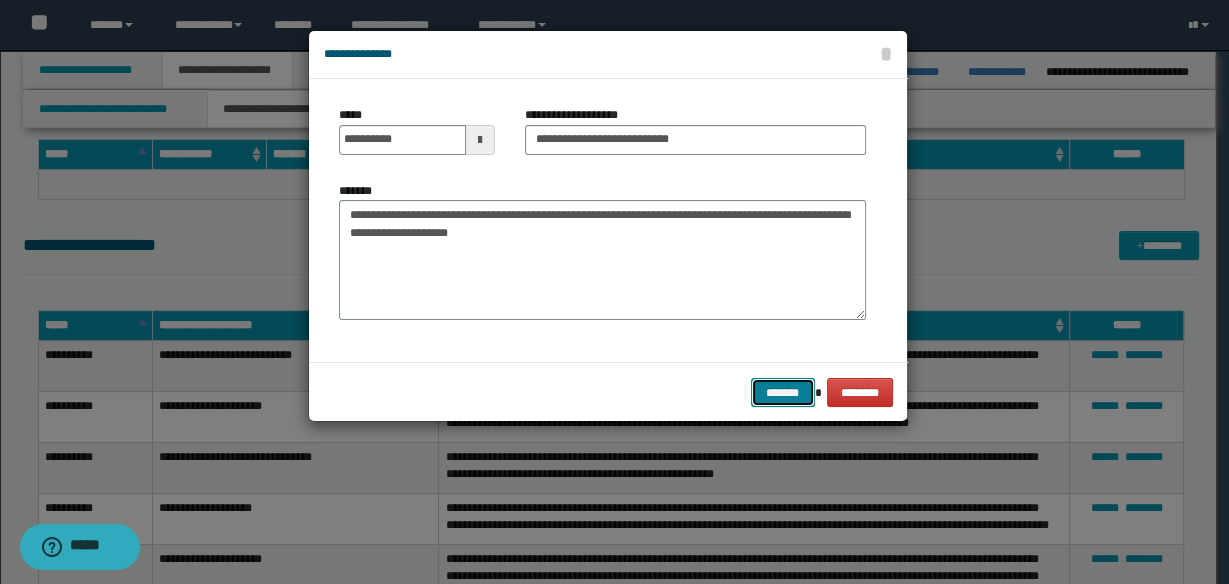 click on "*******" at bounding box center [783, 392] 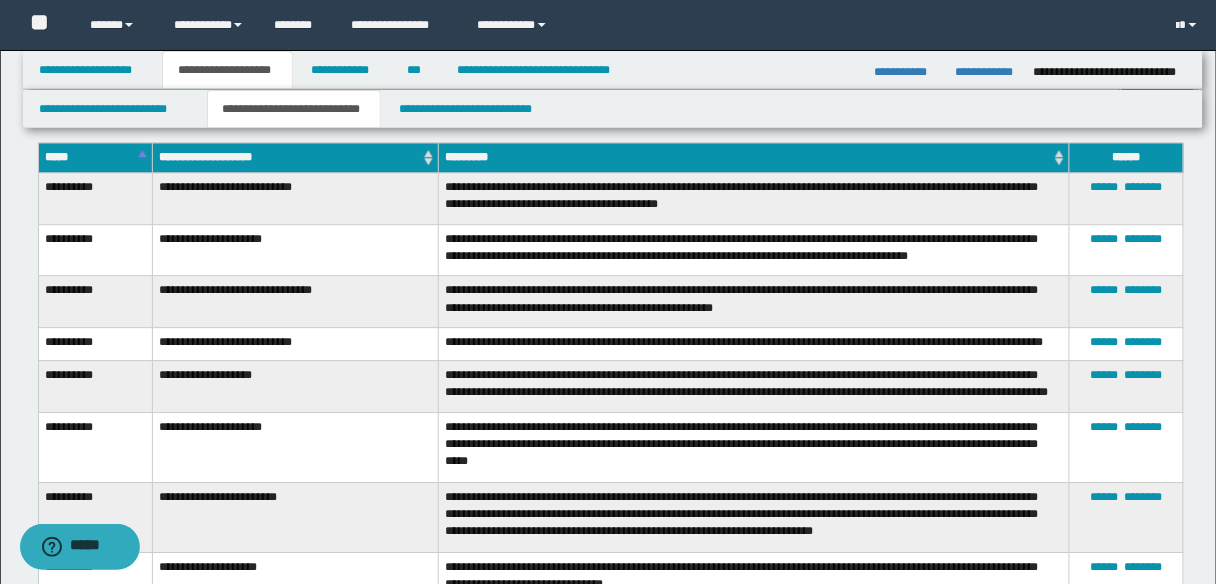 scroll, scrollTop: 5120, scrollLeft: 0, axis: vertical 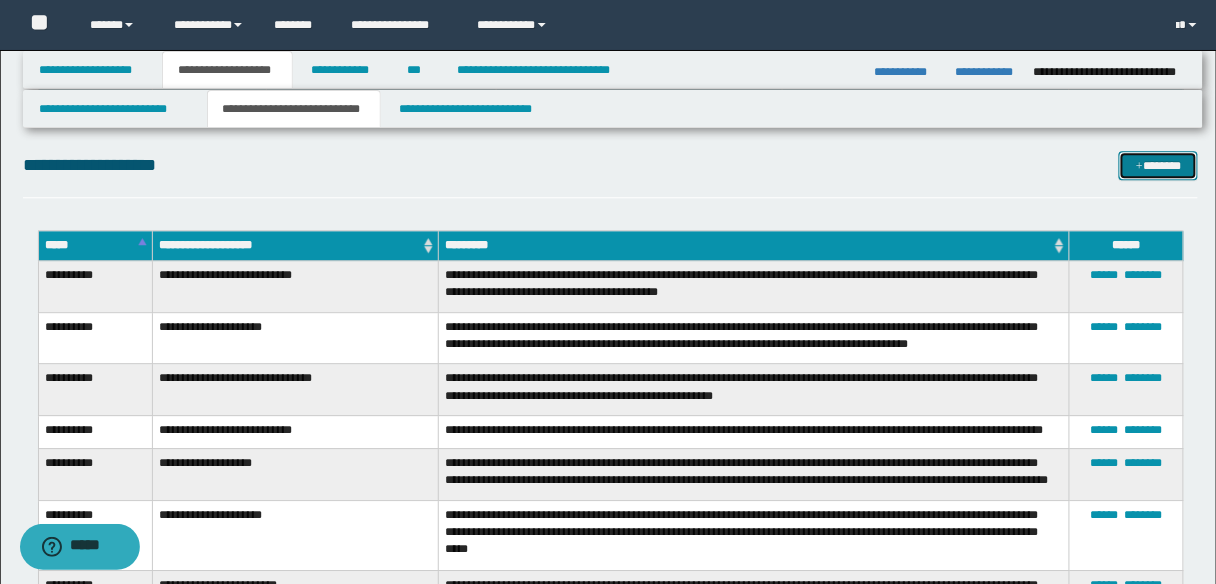 click on "*******" at bounding box center (1158, 165) 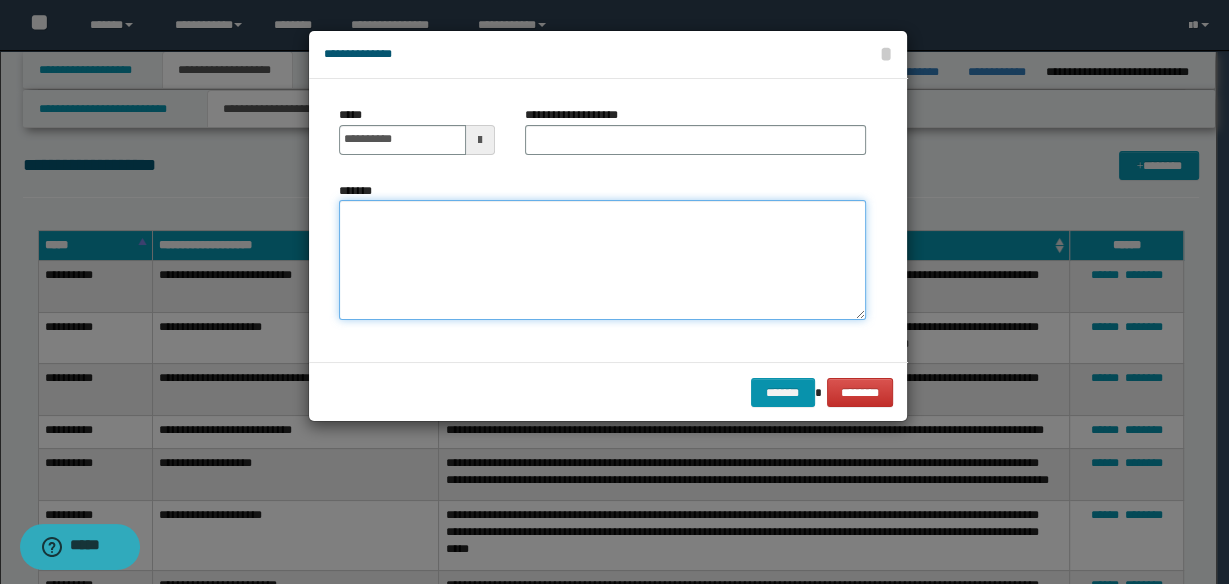 click on "*******" at bounding box center (602, 259) 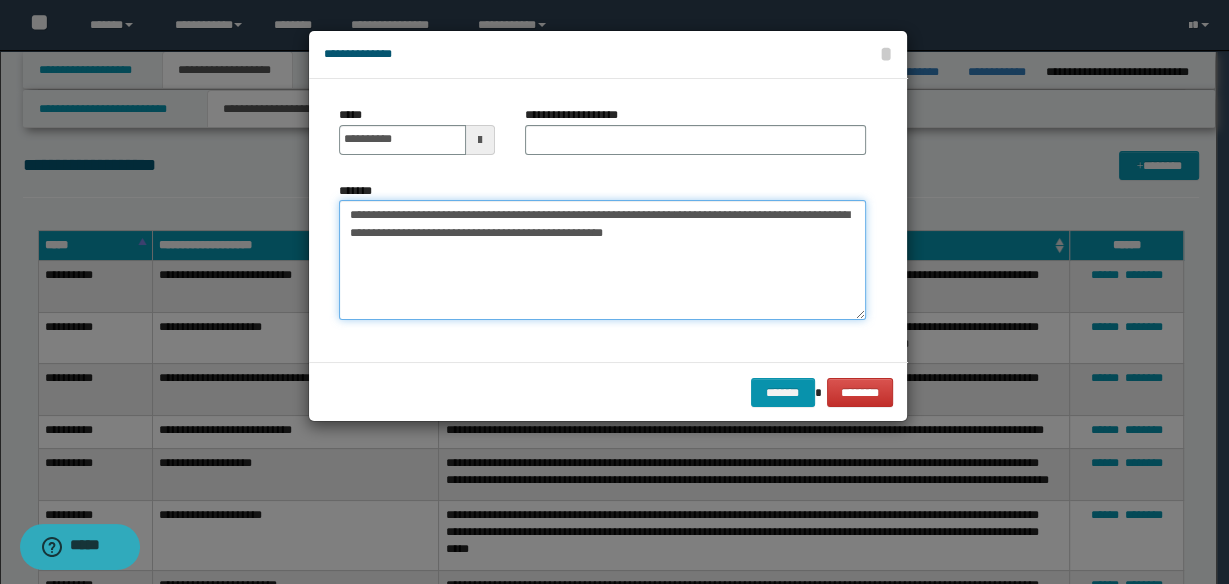 type on "**********" 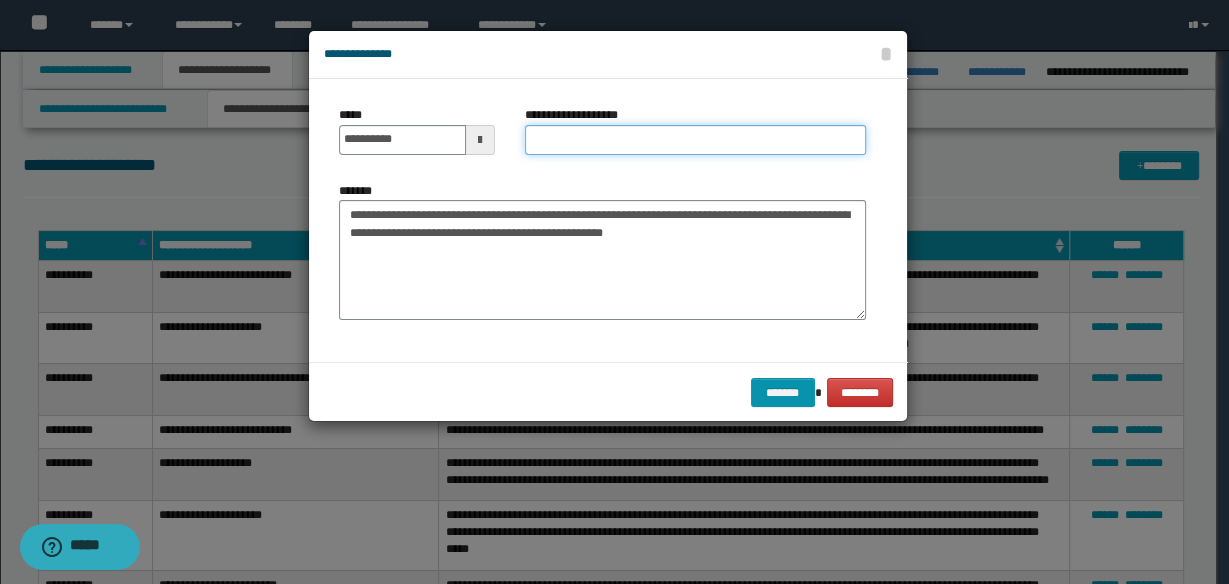 click on "**********" at bounding box center [695, 140] 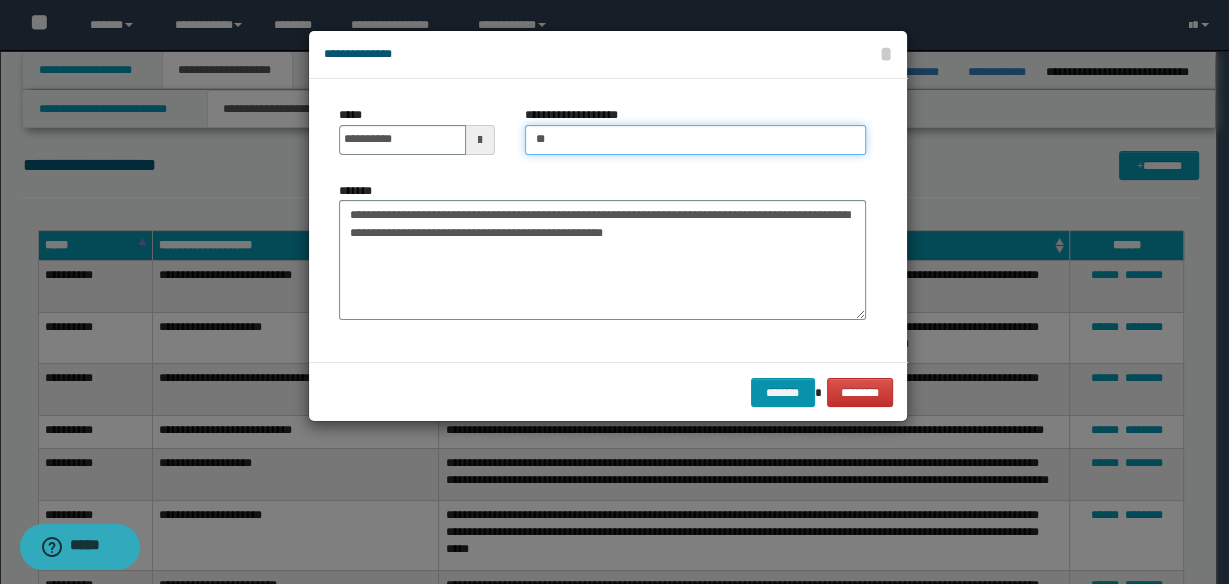 type on "*" 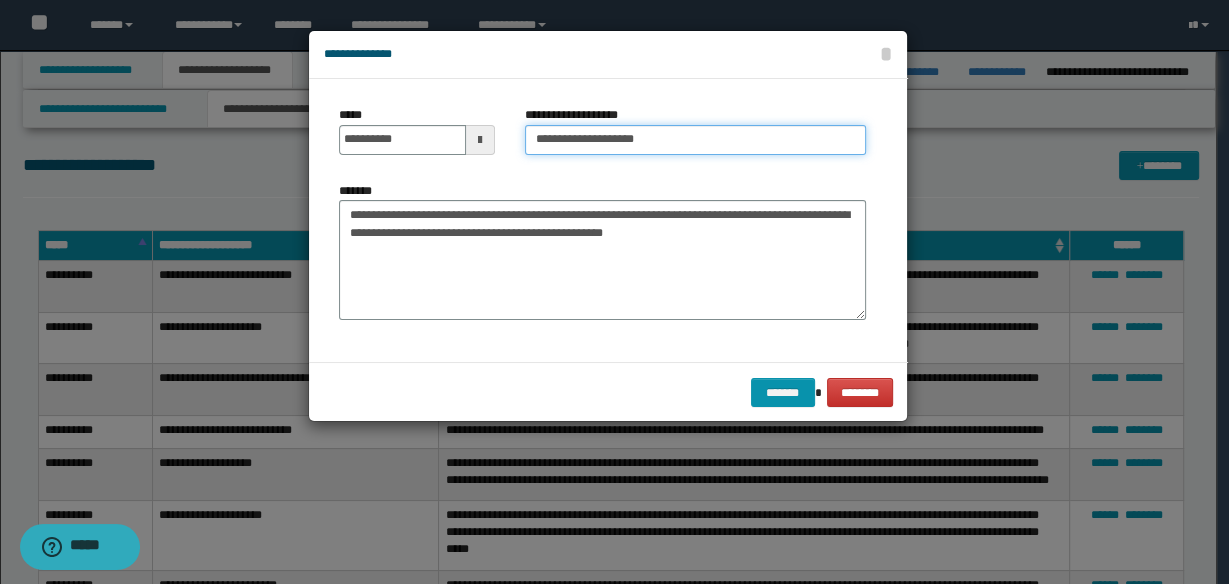 type on "**********" 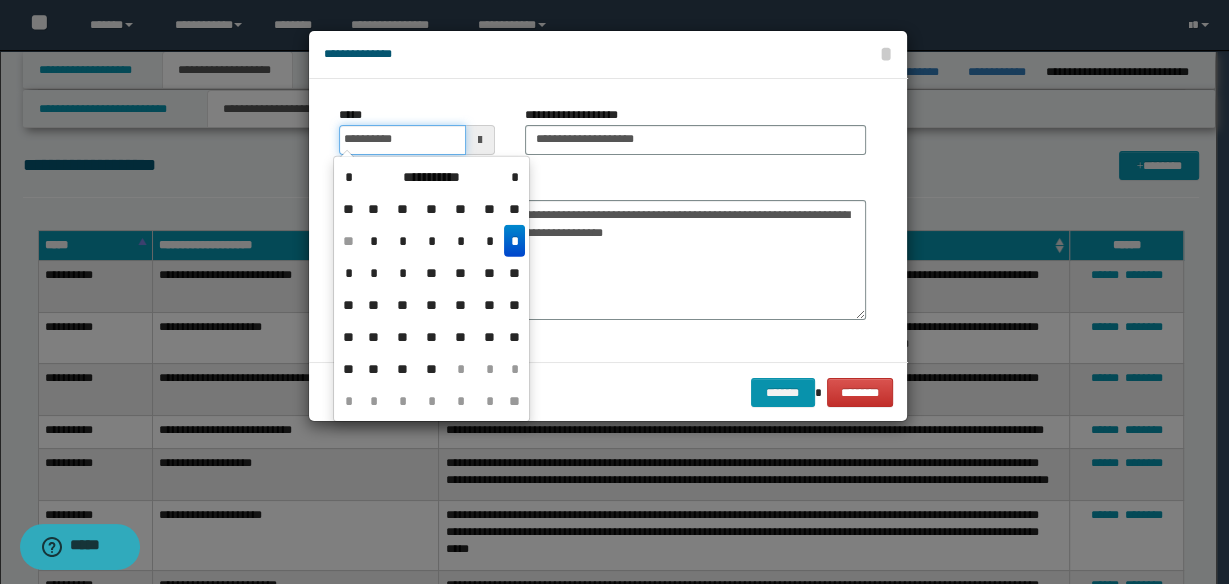 click on "**********" at bounding box center (402, 140) 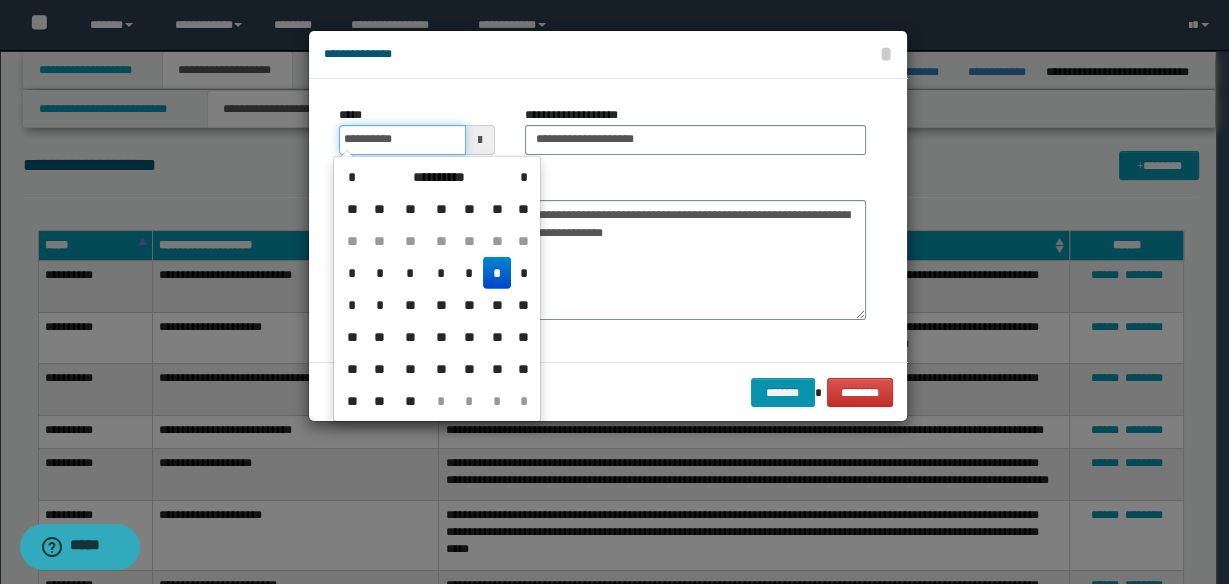 type on "**********" 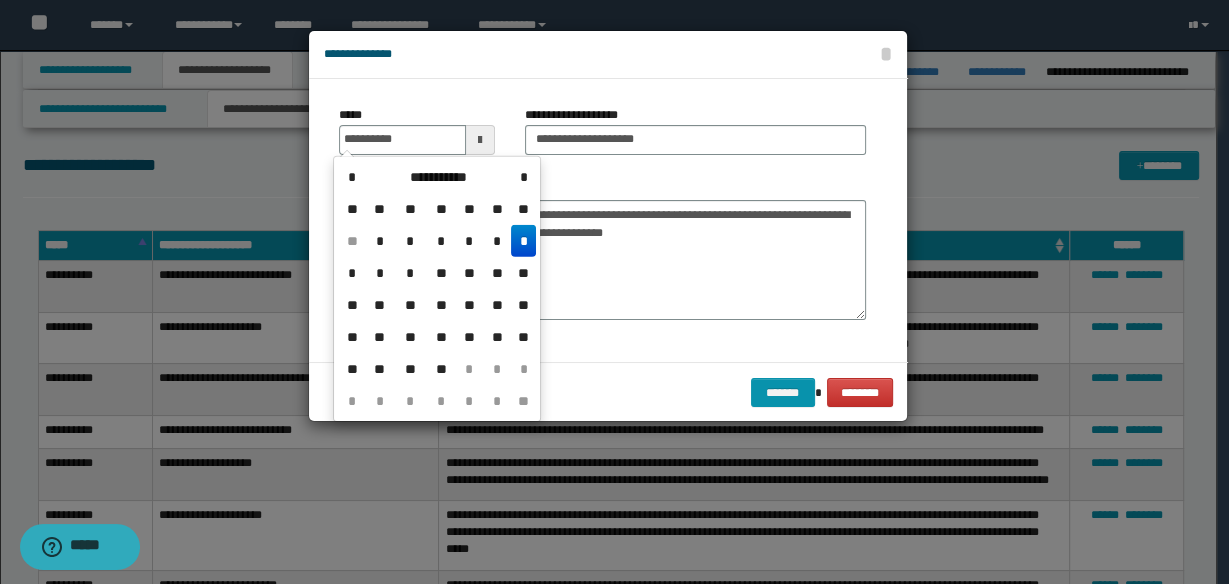 click on "*" at bounding box center (523, 241) 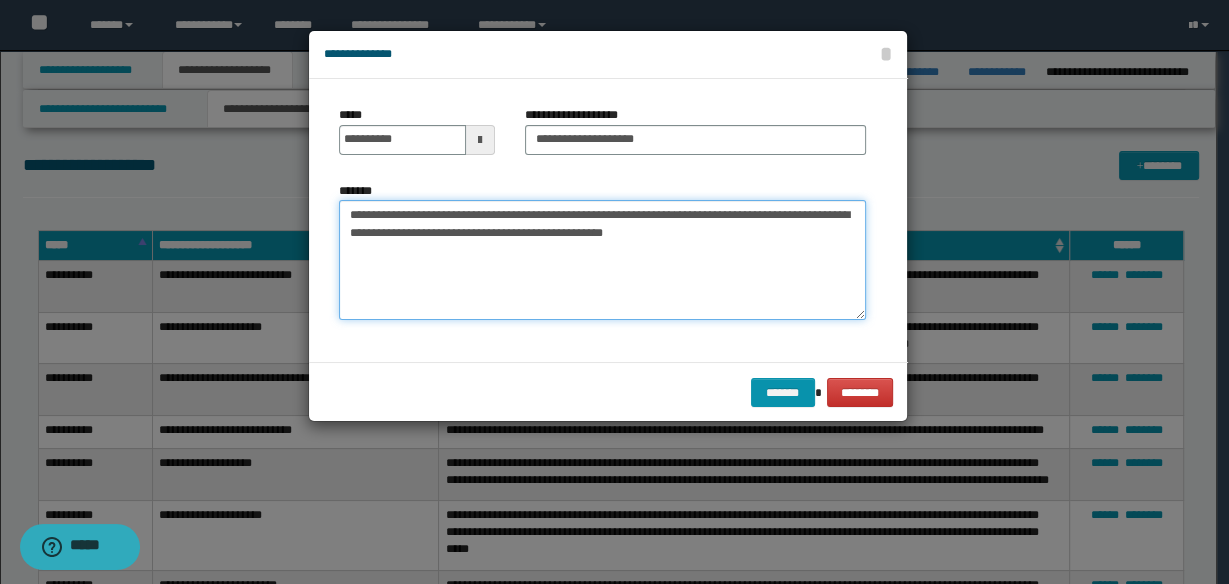 click on "**********" at bounding box center (602, 259) 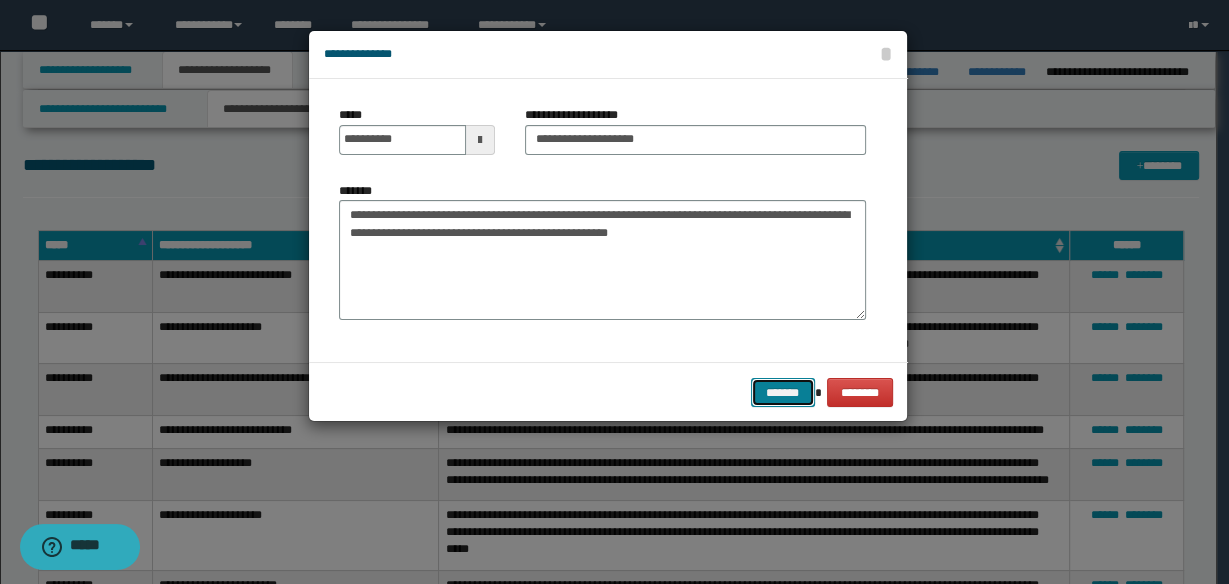 click on "*******" at bounding box center (783, 392) 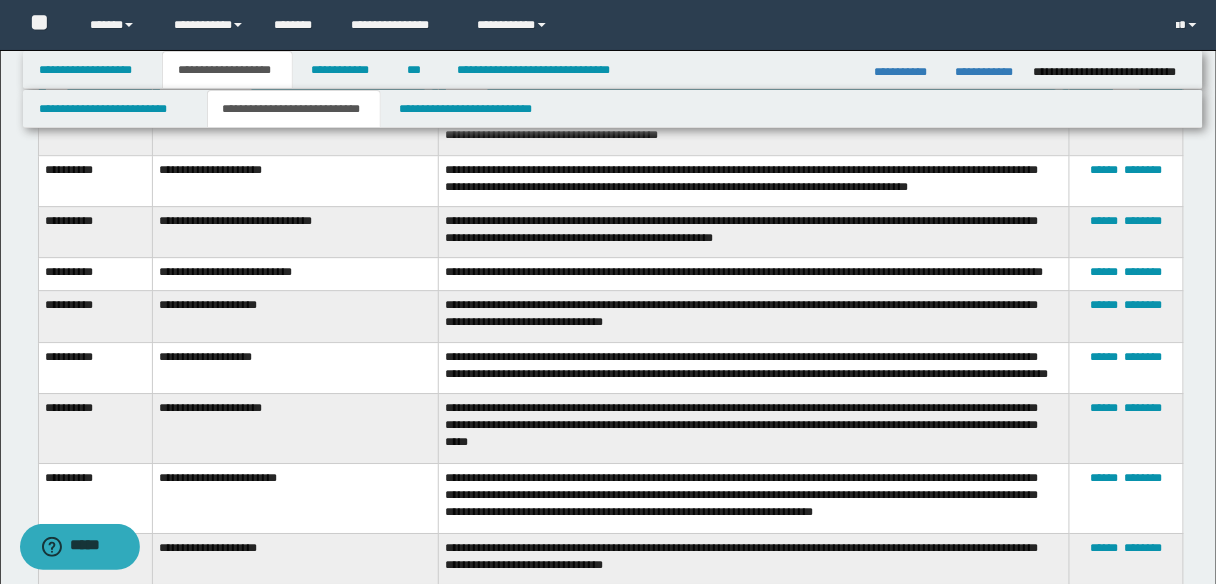 scroll, scrollTop: 5040, scrollLeft: 0, axis: vertical 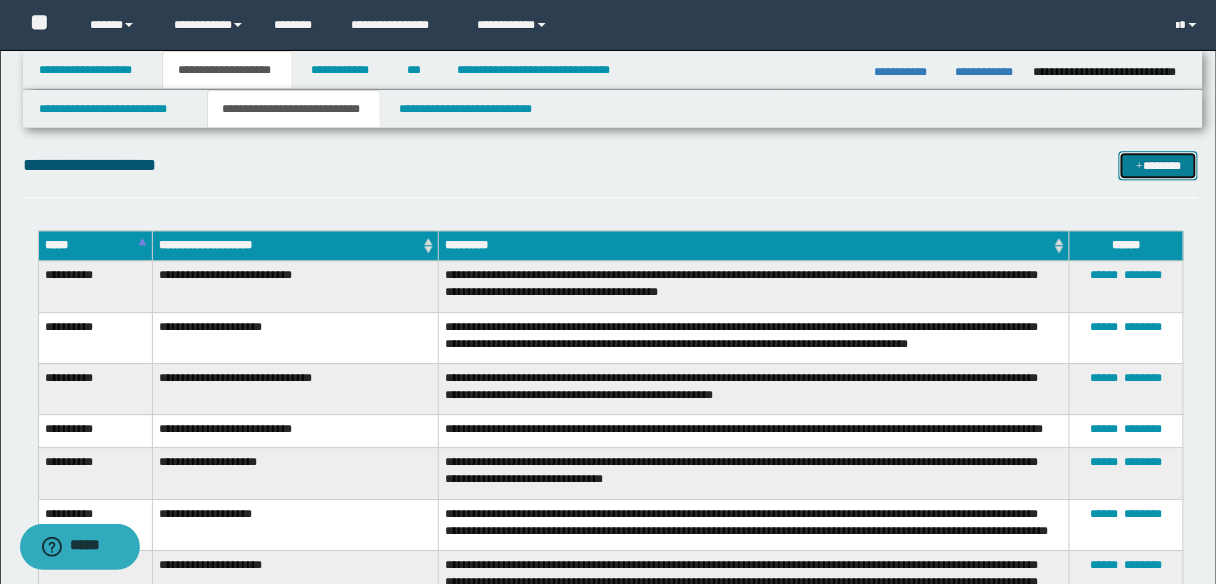 click on "*******" at bounding box center [1158, 165] 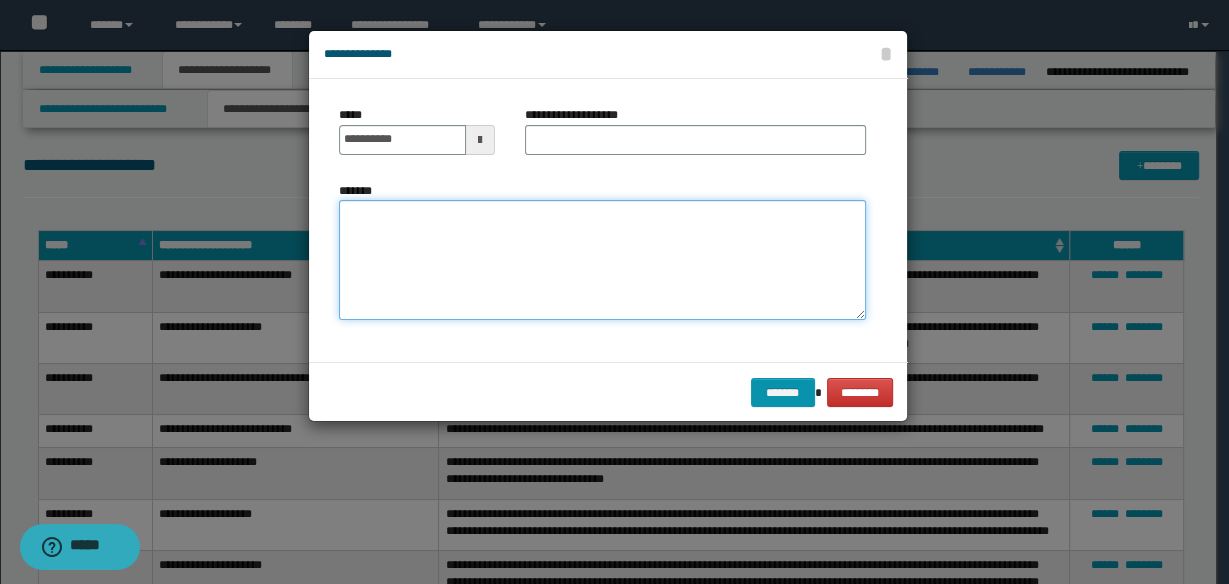 click on "*******" at bounding box center [602, 259] 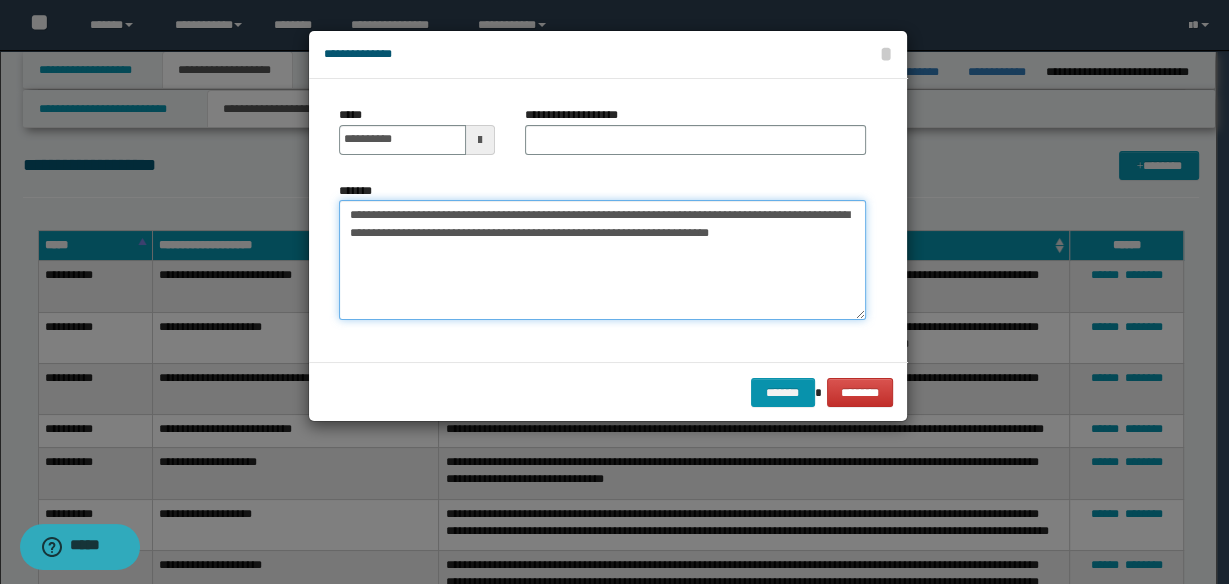 type on "**********" 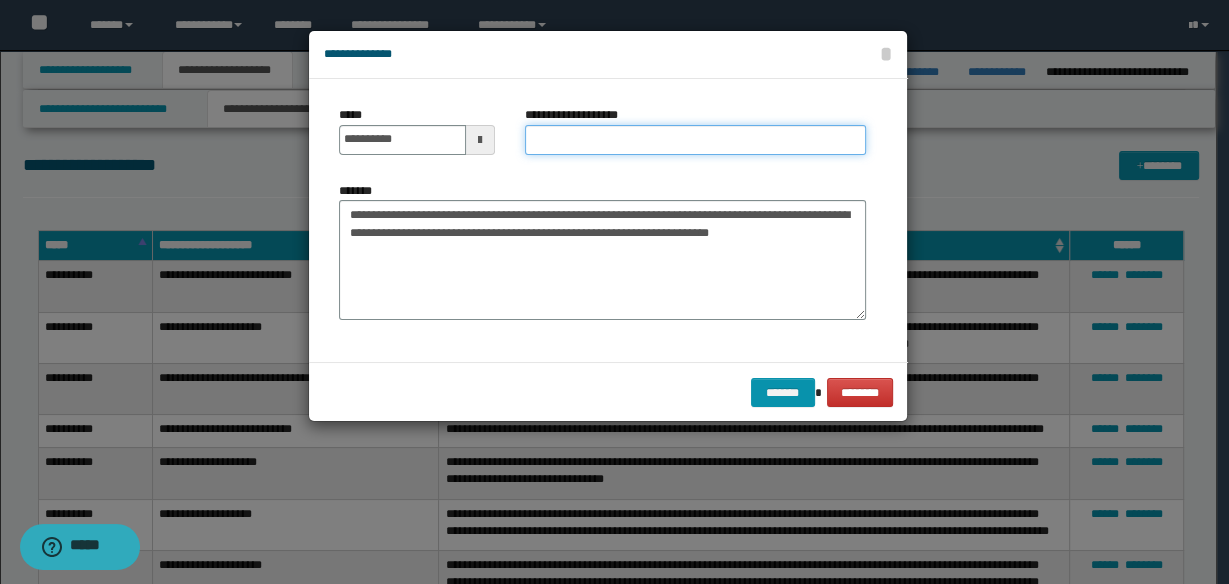 click on "**********" at bounding box center [695, 140] 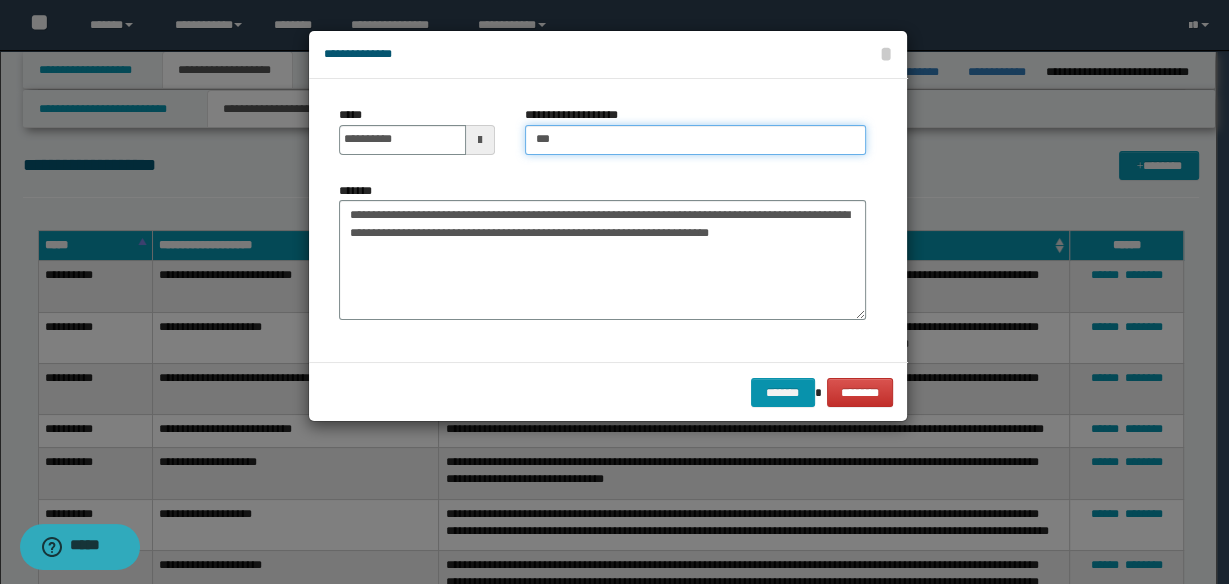 click on "***" at bounding box center [695, 140] 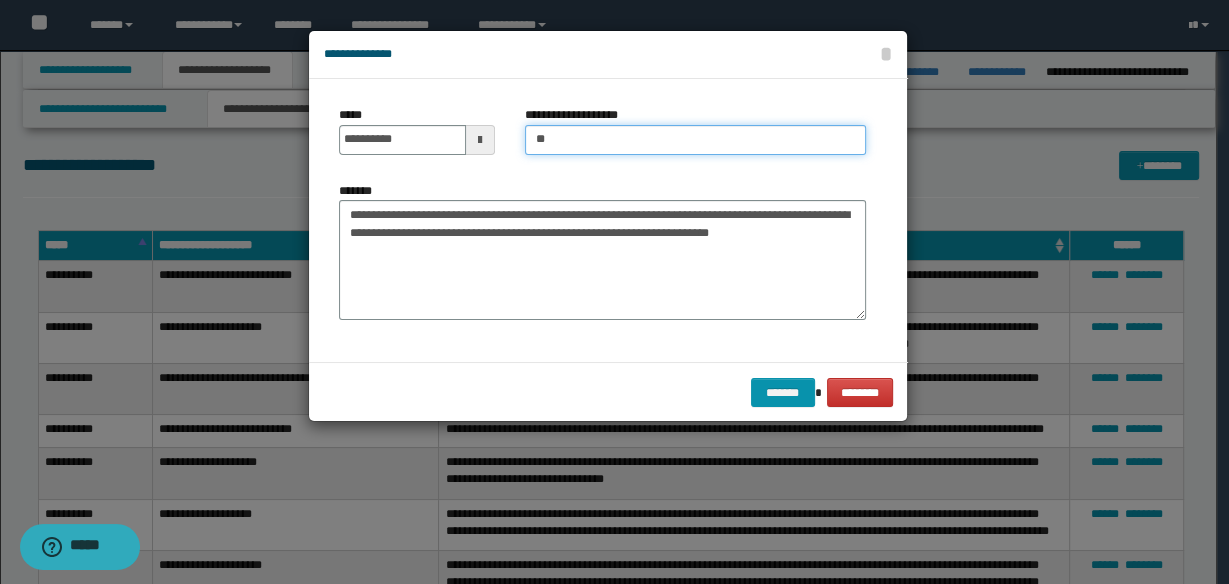 type on "*" 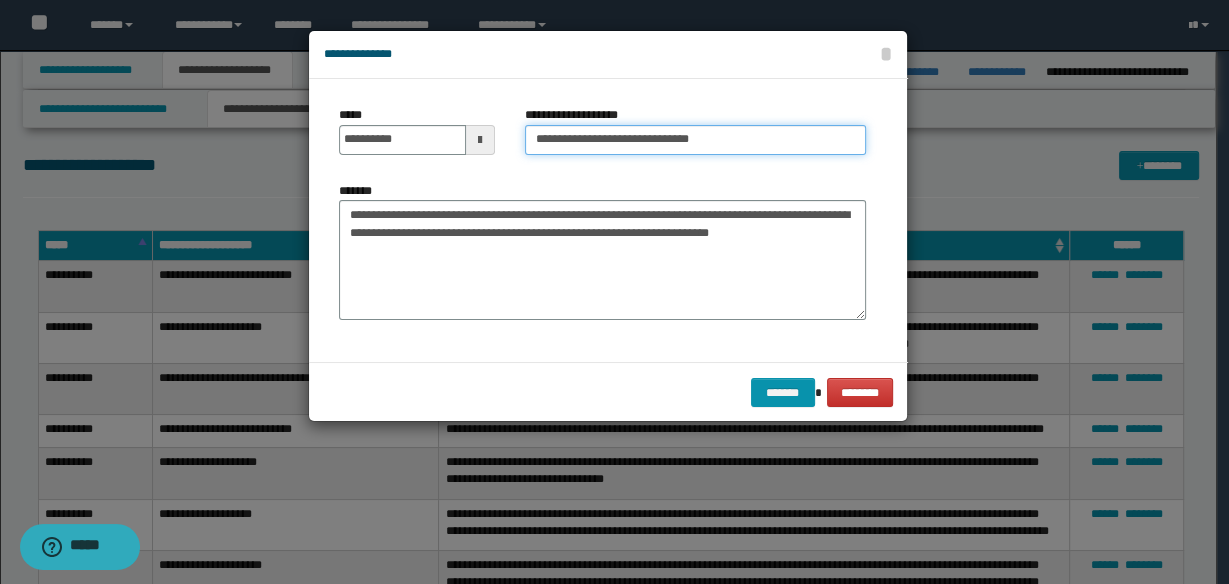 type on "**********" 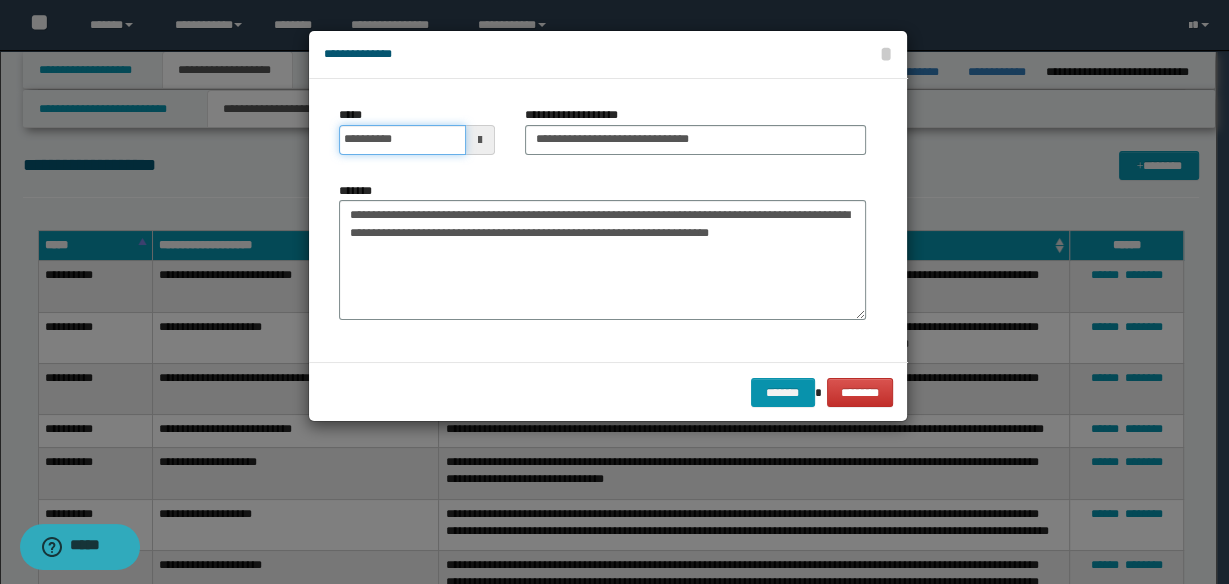 click on "**********" at bounding box center (402, 140) 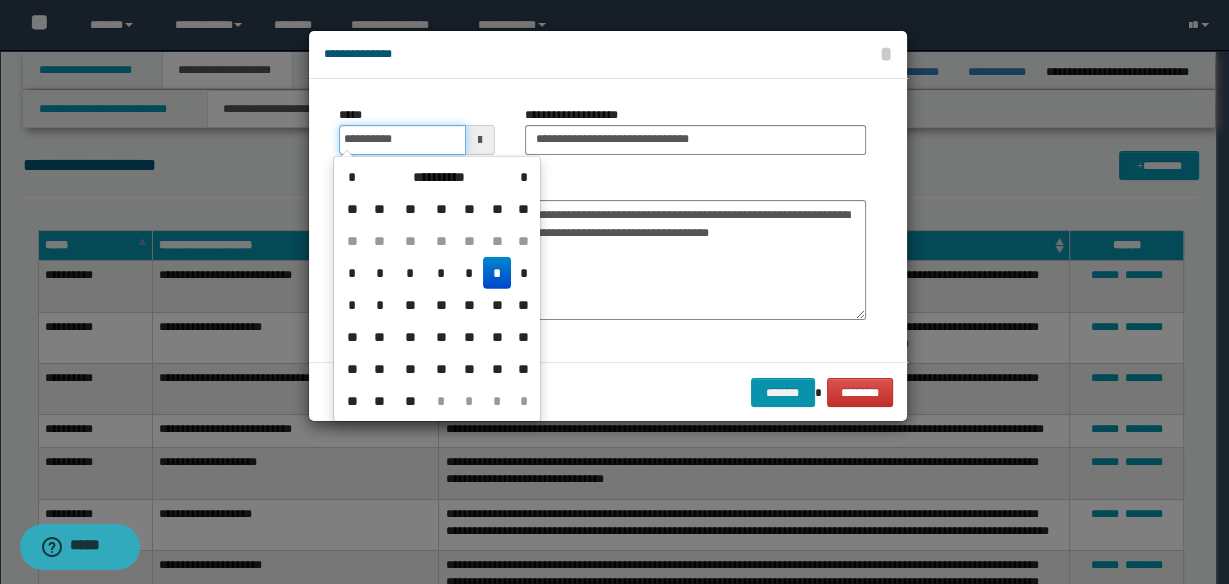 type on "**********" 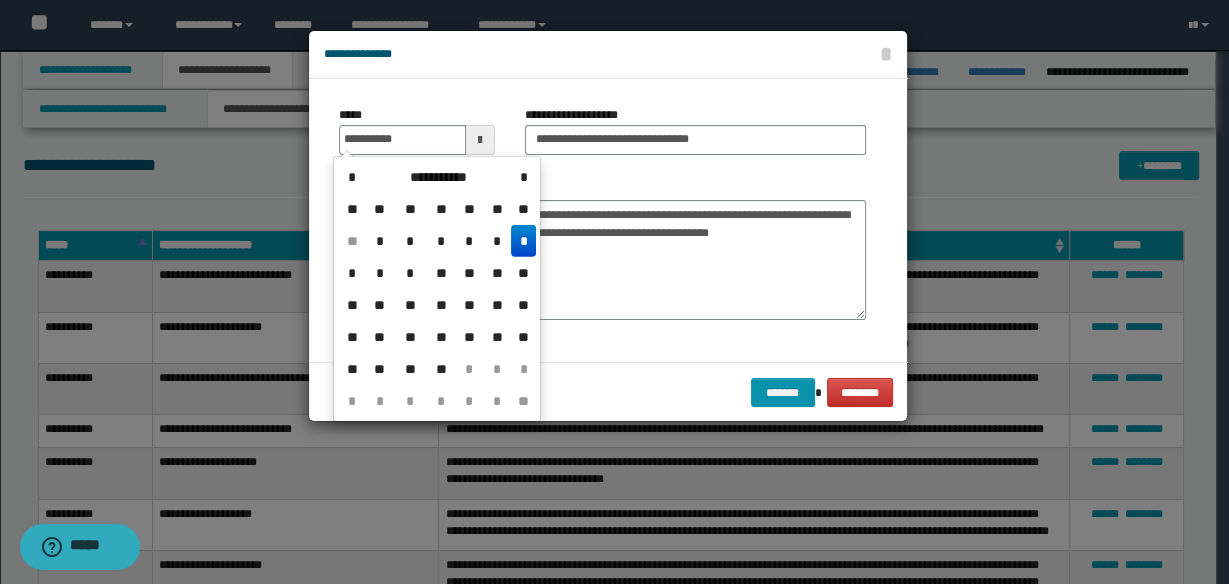click on "*" at bounding box center (523, 241) 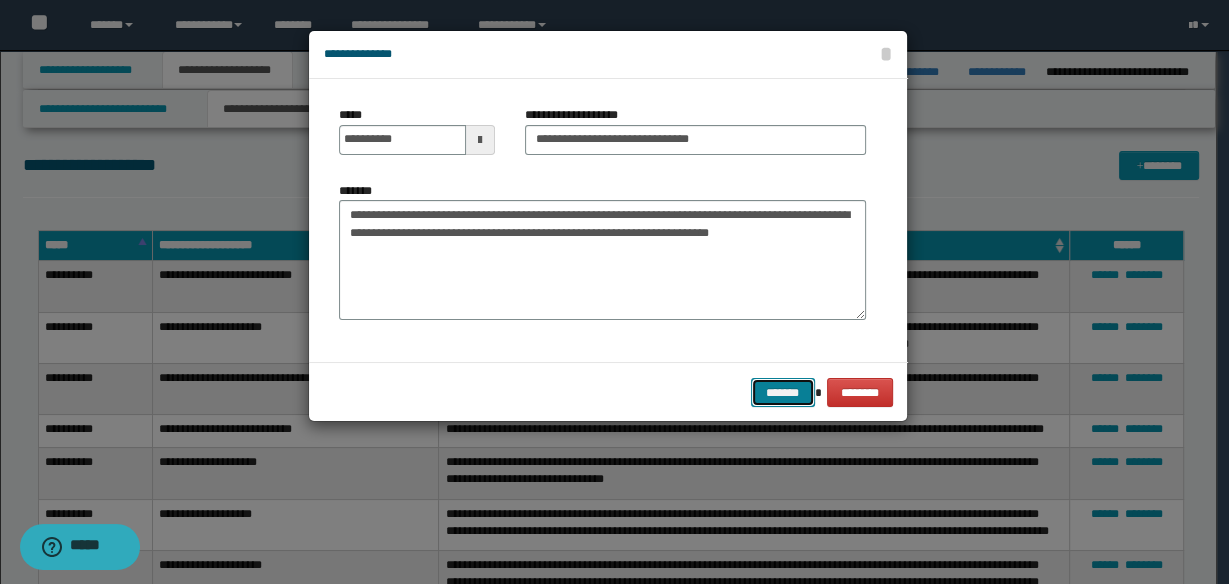 click on "*******" at bounding box center (783, 392) 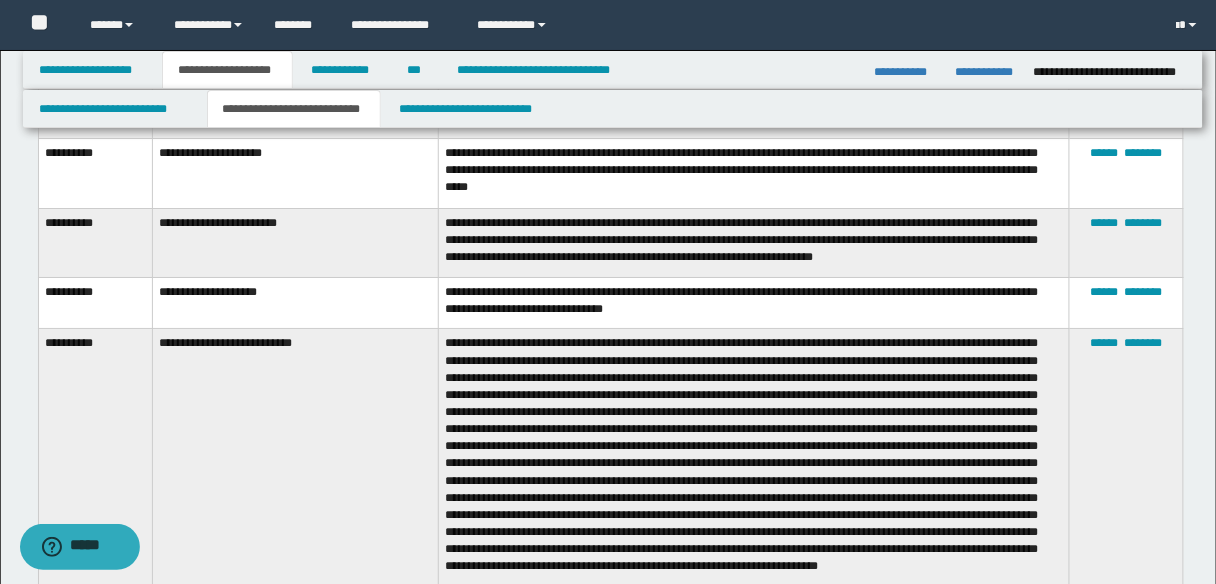 scroll, scrollTop: 5280, scrollLeft: 0, axis: vertical 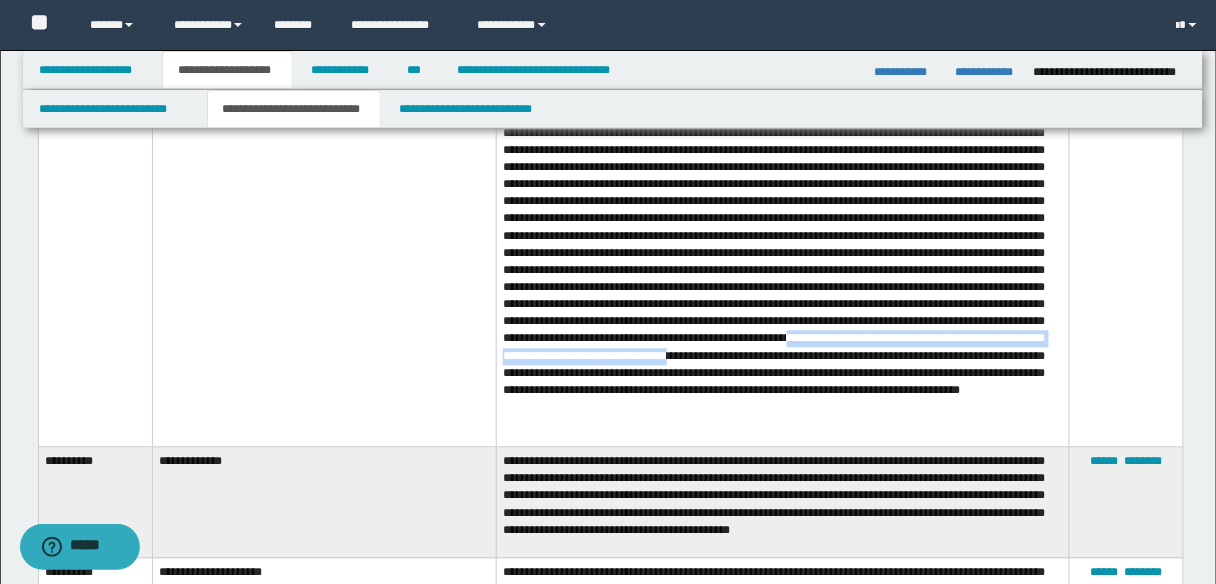 drag, startPoint x: 503, startPoint y: 386, endPoint x: 972, endPoint y: 389, distance: 469.00958 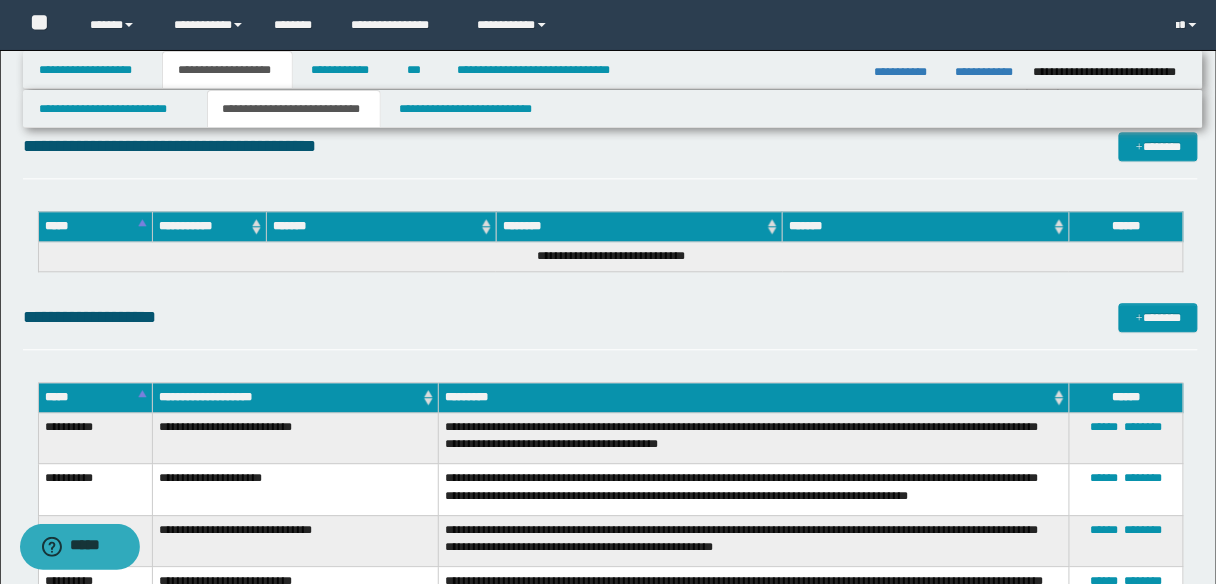 scroll, scrollTop: 4960, scrollLeft: 0, axis: vertical 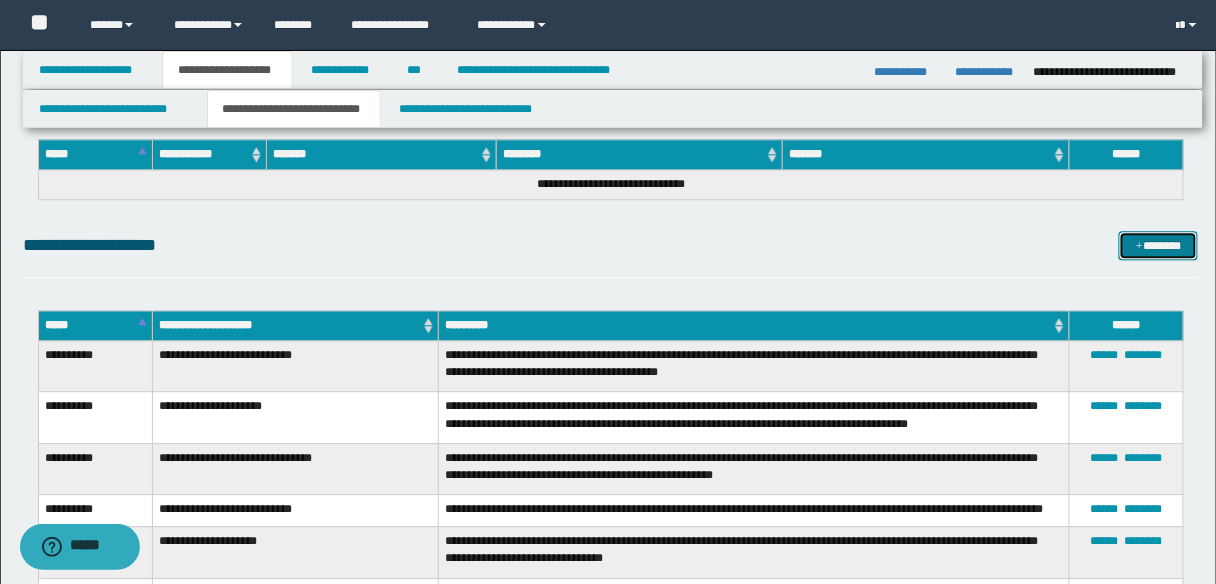 click on "*******" at bounding box center (1158, 245) 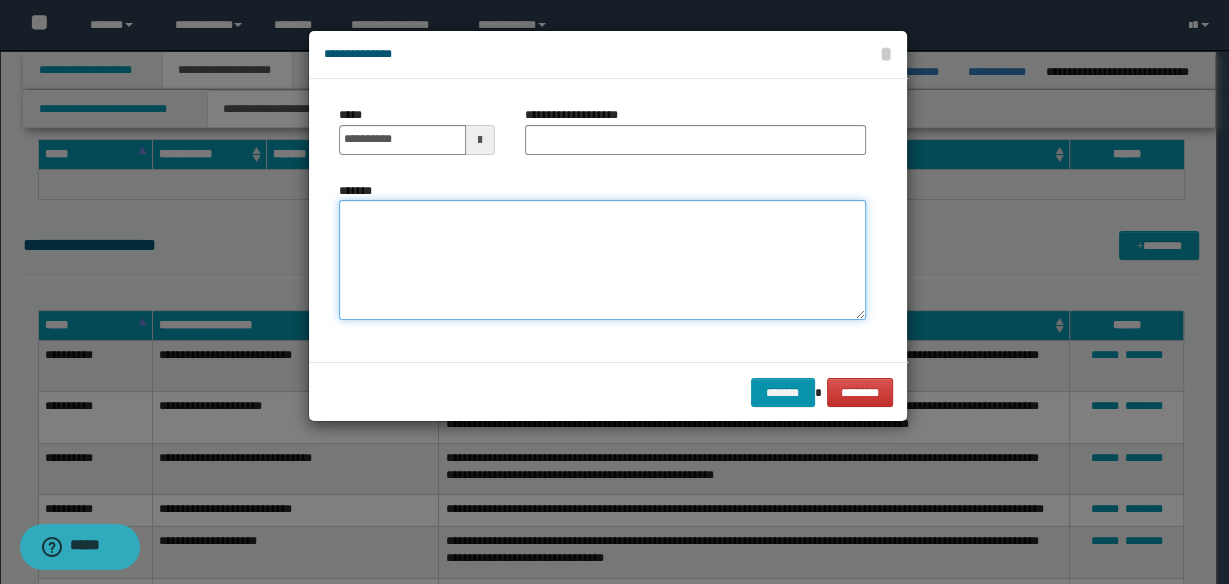 click on "*******" at bounding box center [602, 259] 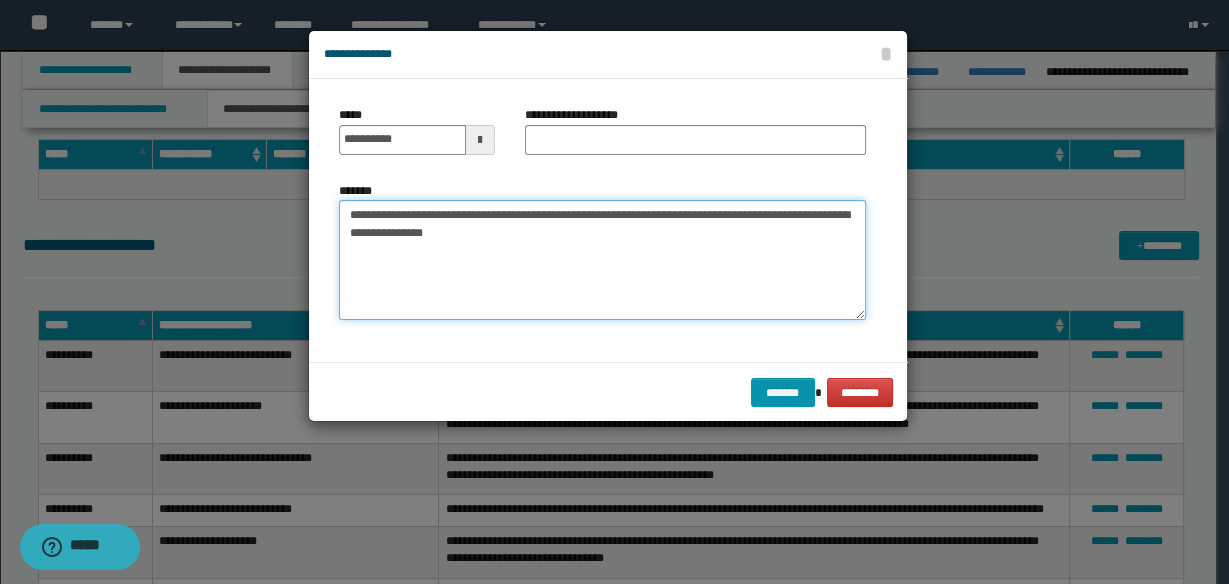 type on "**********" 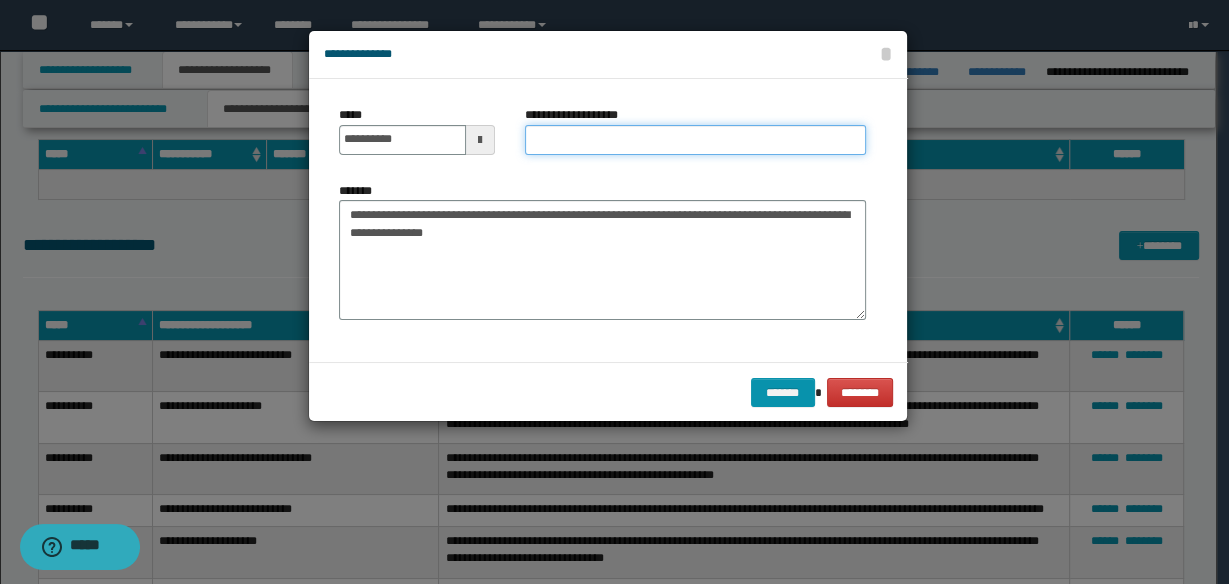 click on "**********" at bounding box center (695, 140) 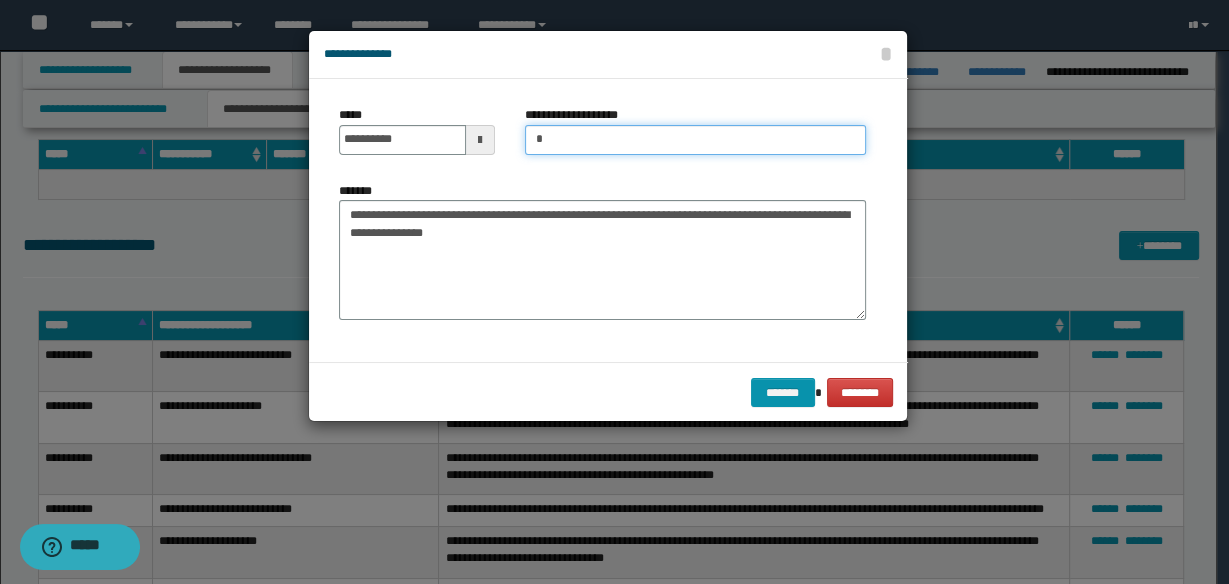 type on "**********" 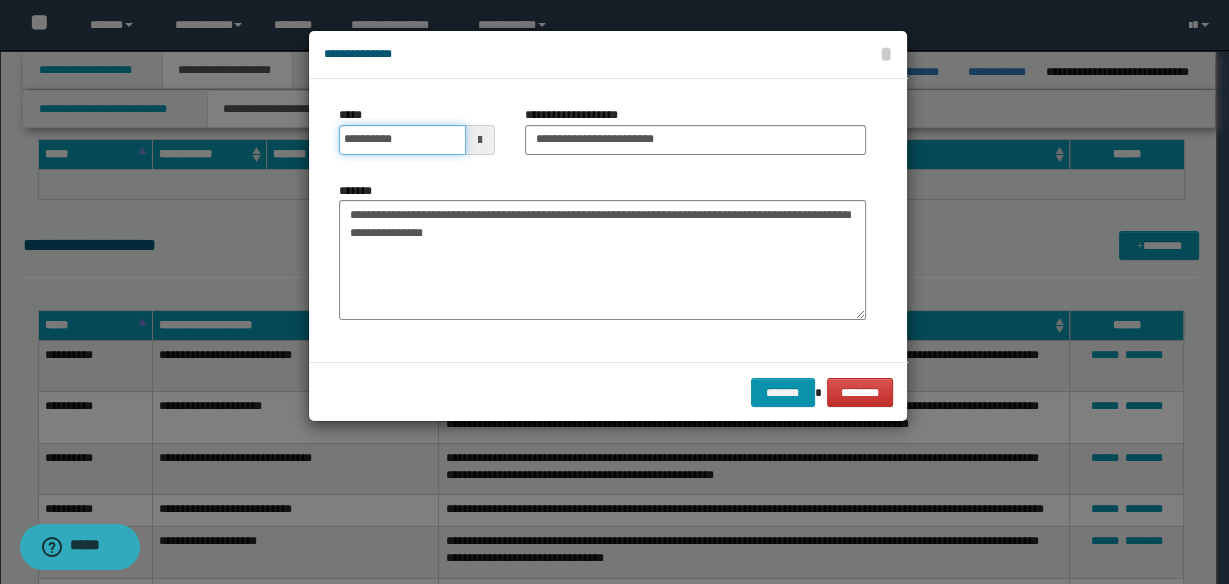 click on "**********" at bounding box center (402, 140) 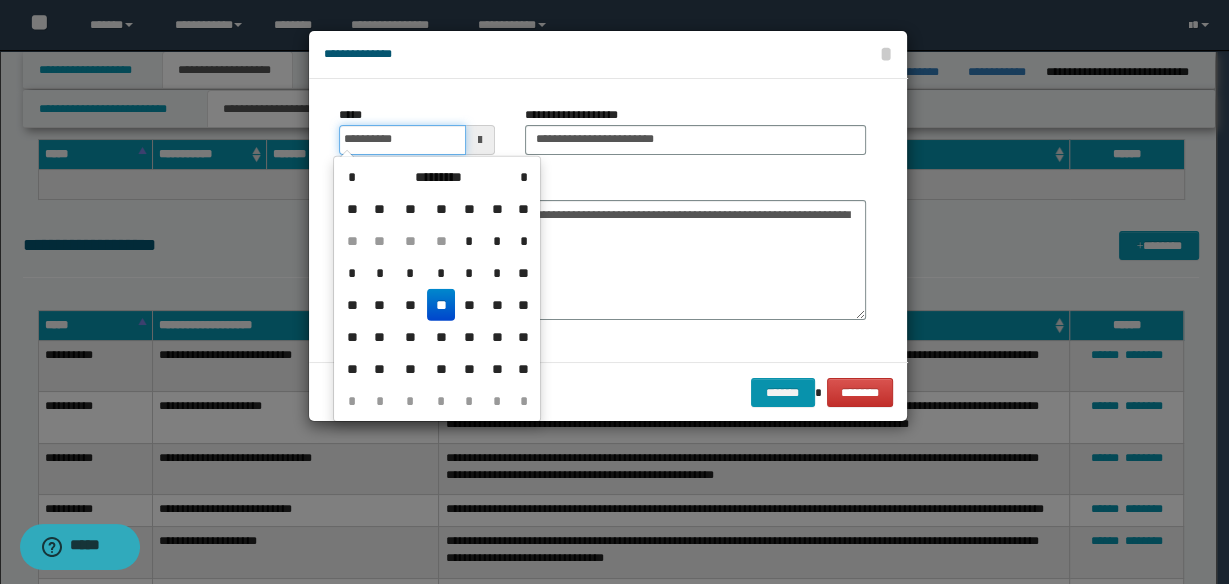 type on "**********" 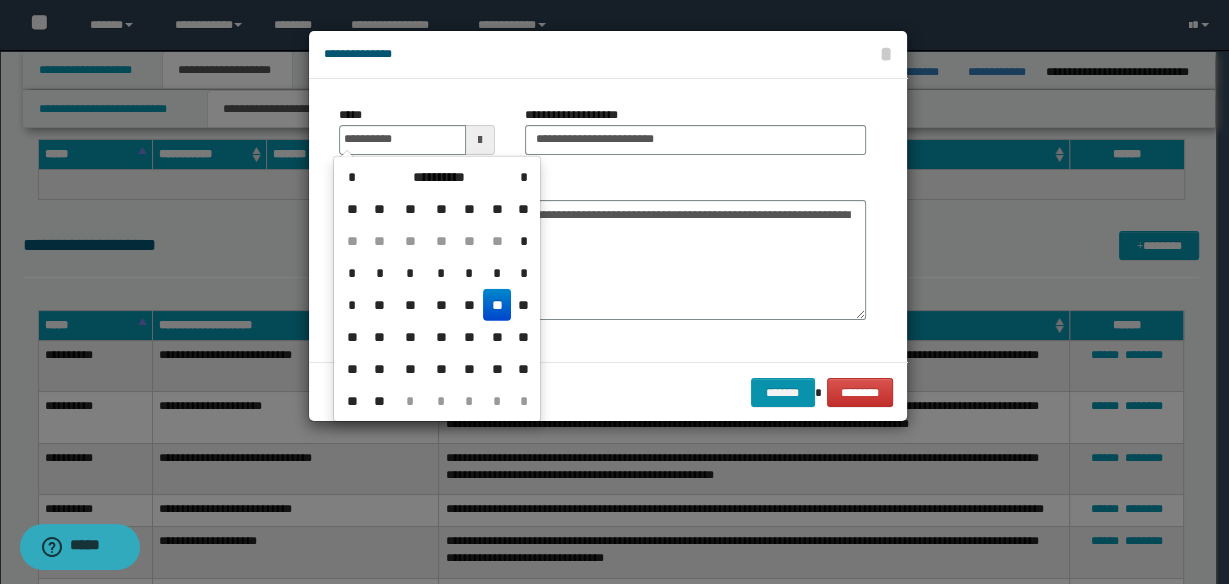 click on "**" at bounding box center (497, 305) 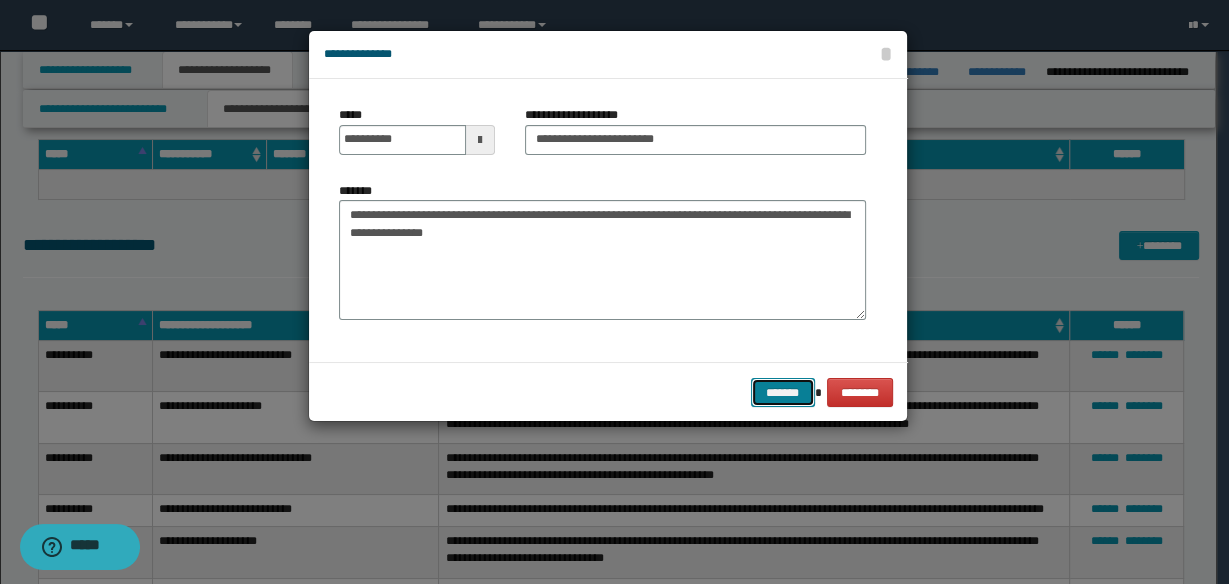 click on "*******" at bounding box center [783, 392] 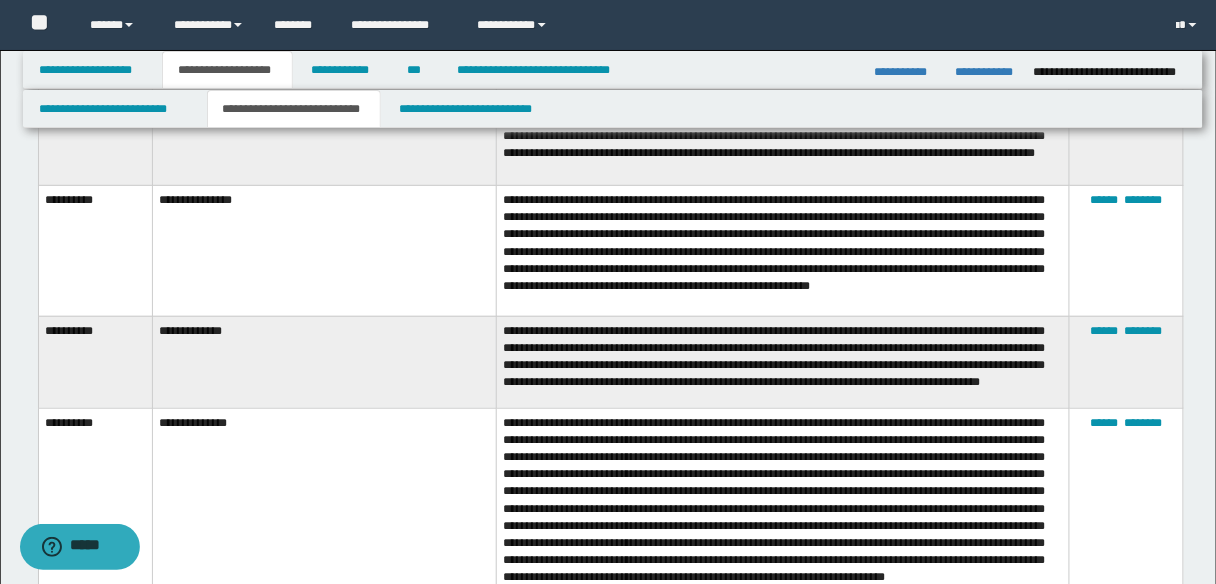 scroll, scrollTop: 1760, scrollLeft: 0, axis: vertical 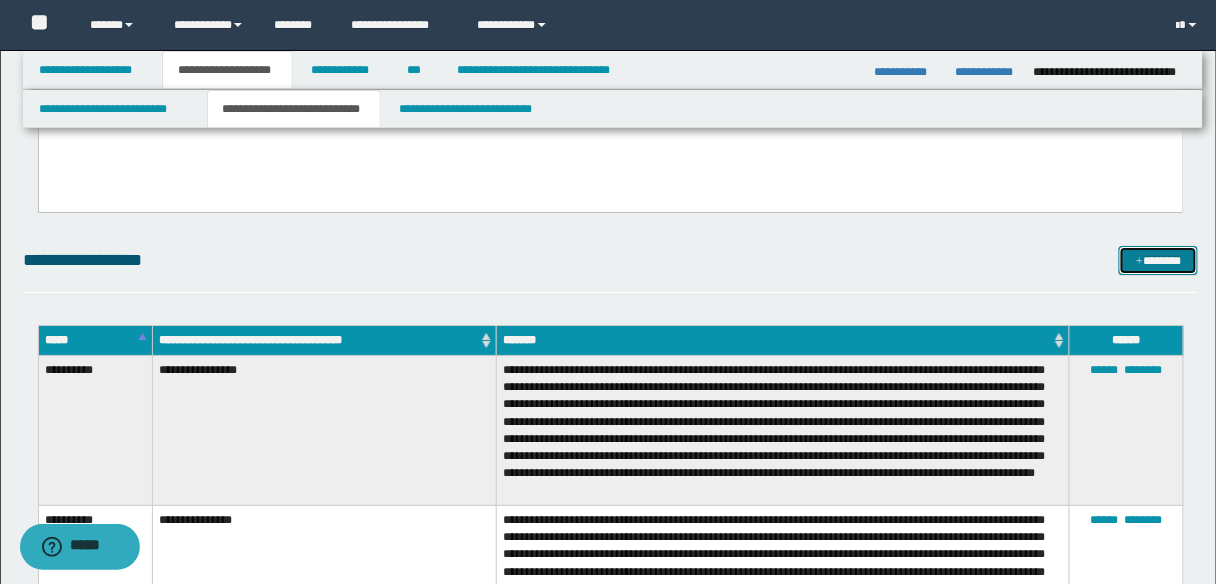 click on "*******" at bounding box center [1158, 260] 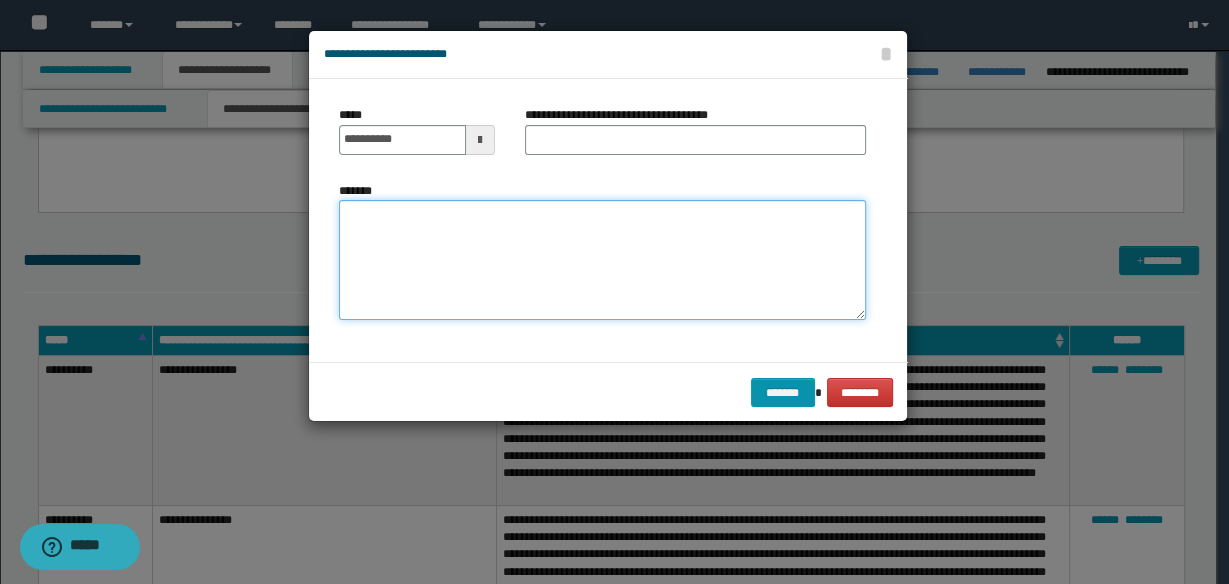 click on "*******" at bounding box center [602, 259] 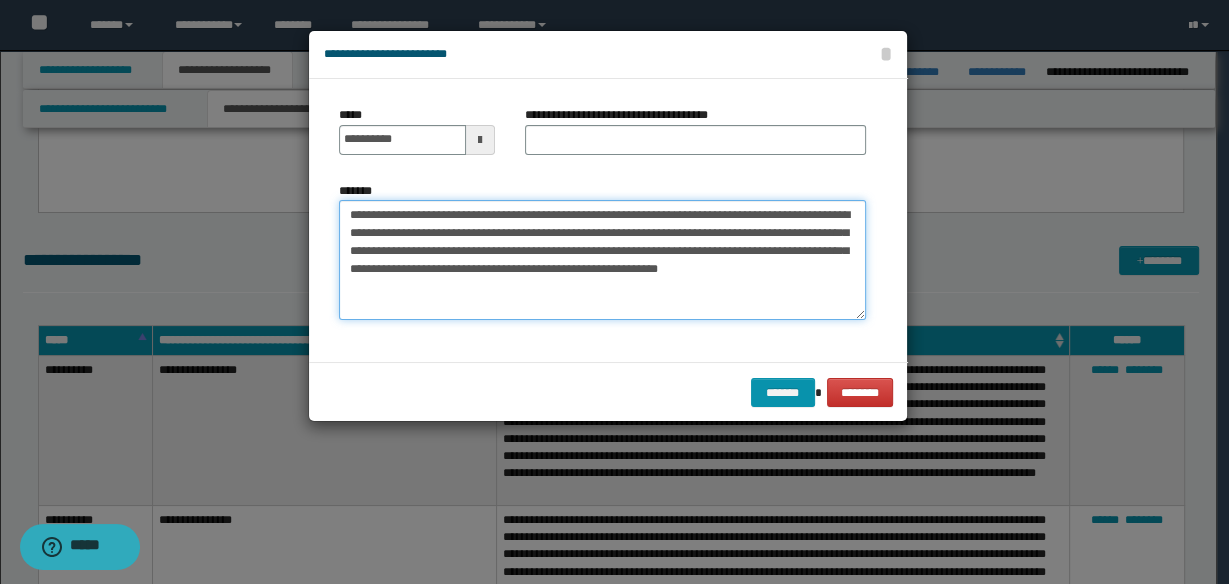 type on "**********" 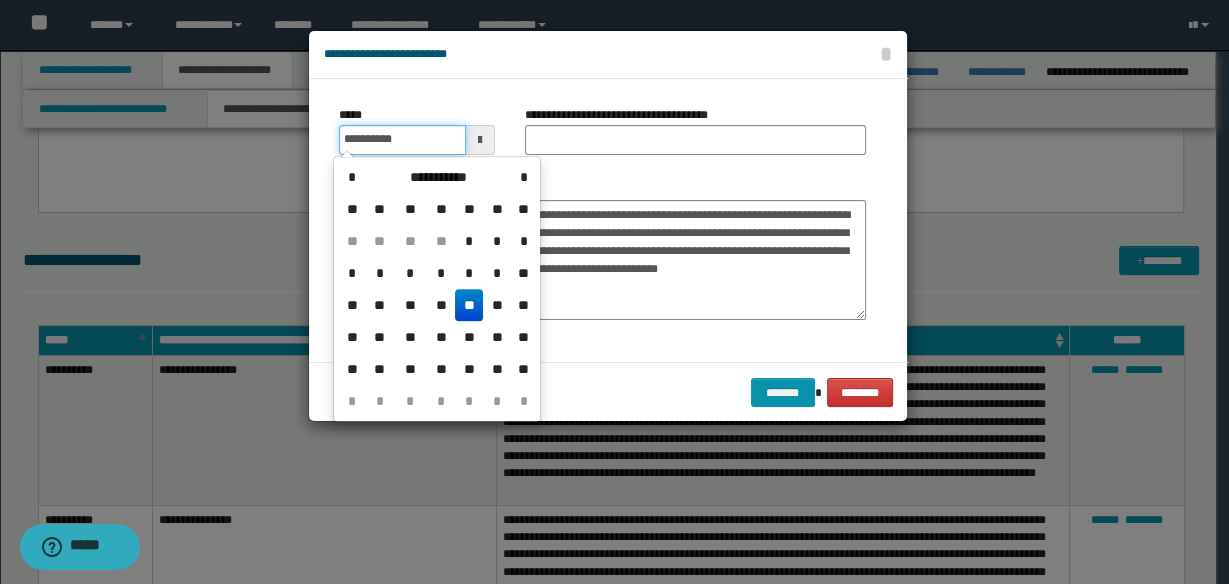 click on "**********" at bounding box center [402, 140] 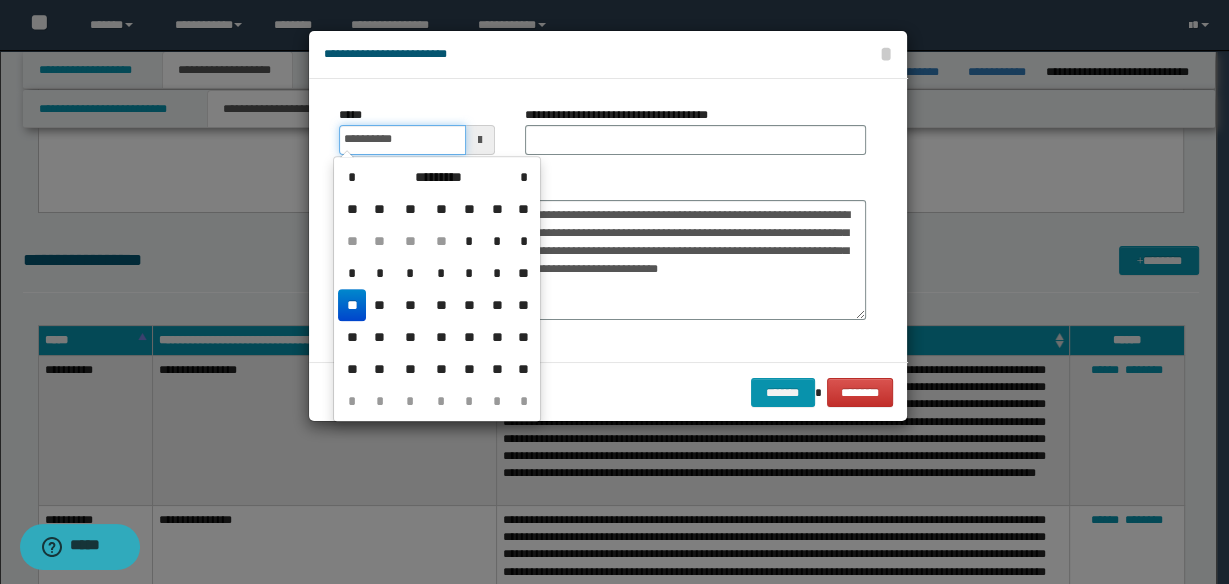 type on "**********" 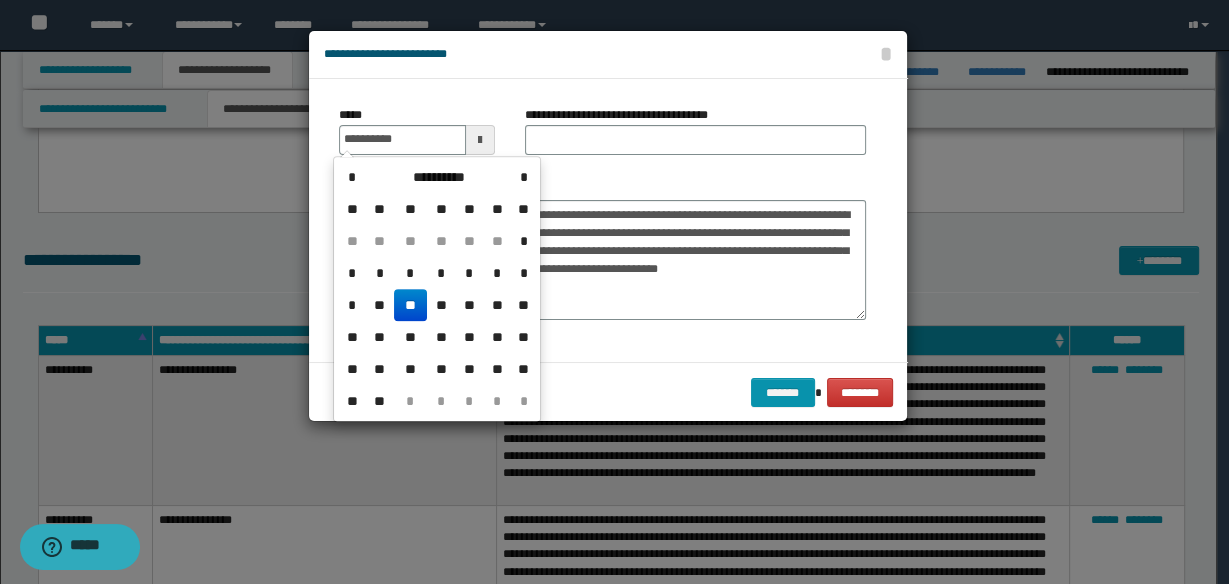 click on "**" at bounding box center (410, 305) 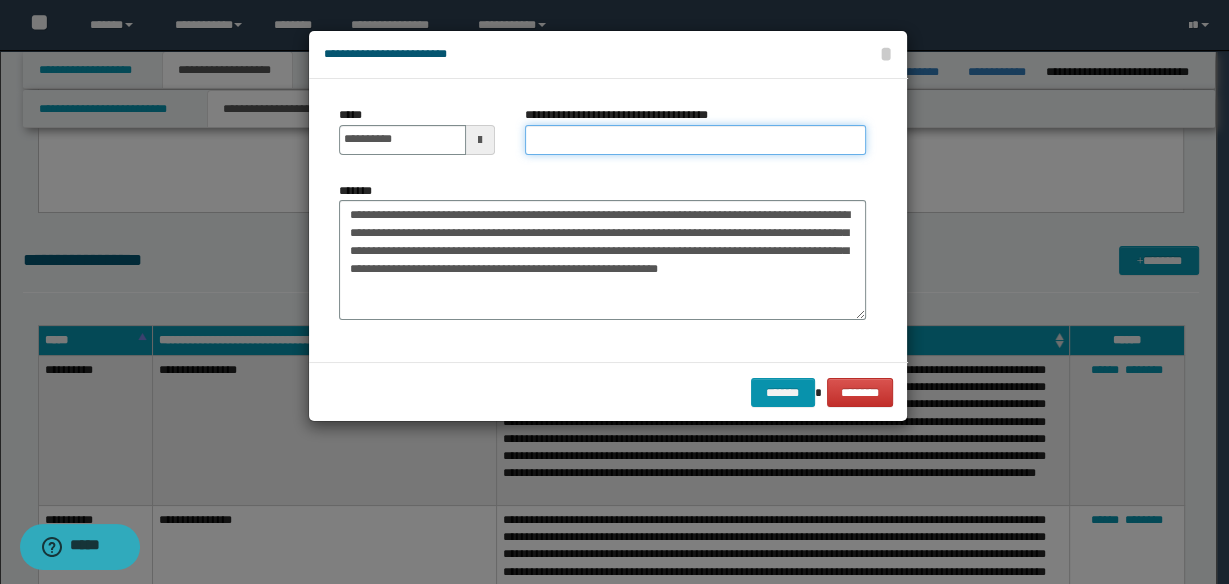 click on "**********" at bounding box center [695, 140] 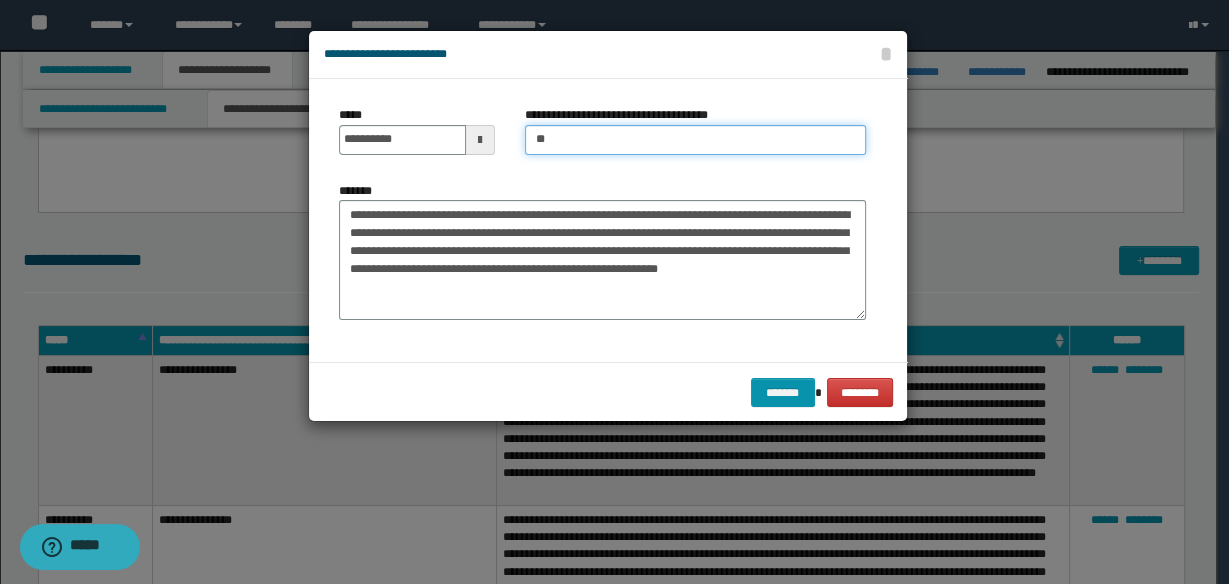 type on "*" 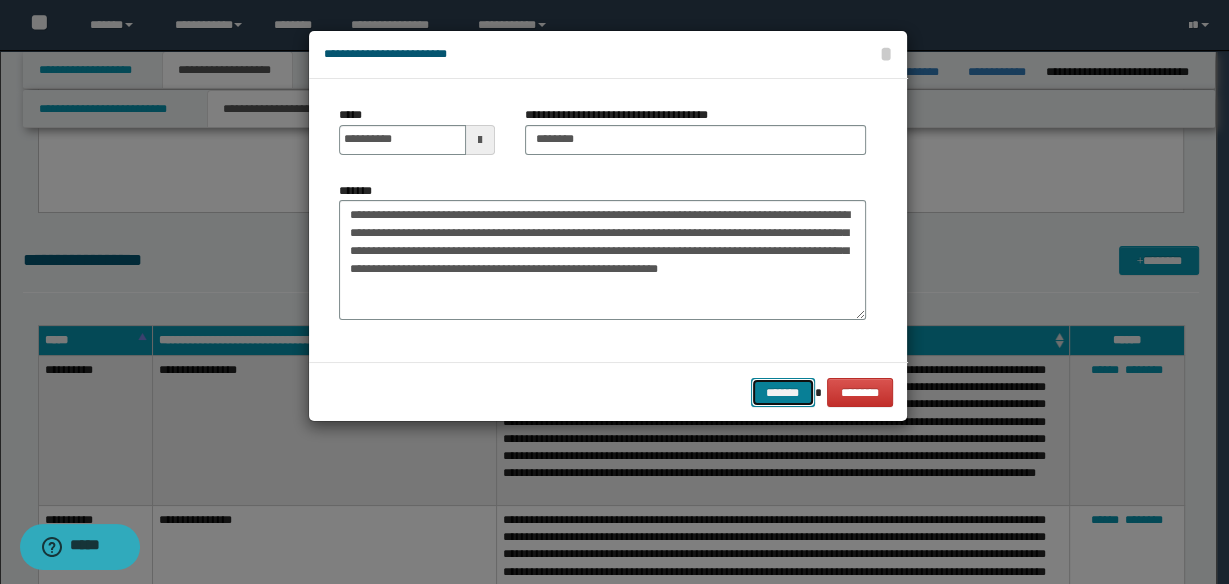 click on "*******" at bounding box center (783, 392) 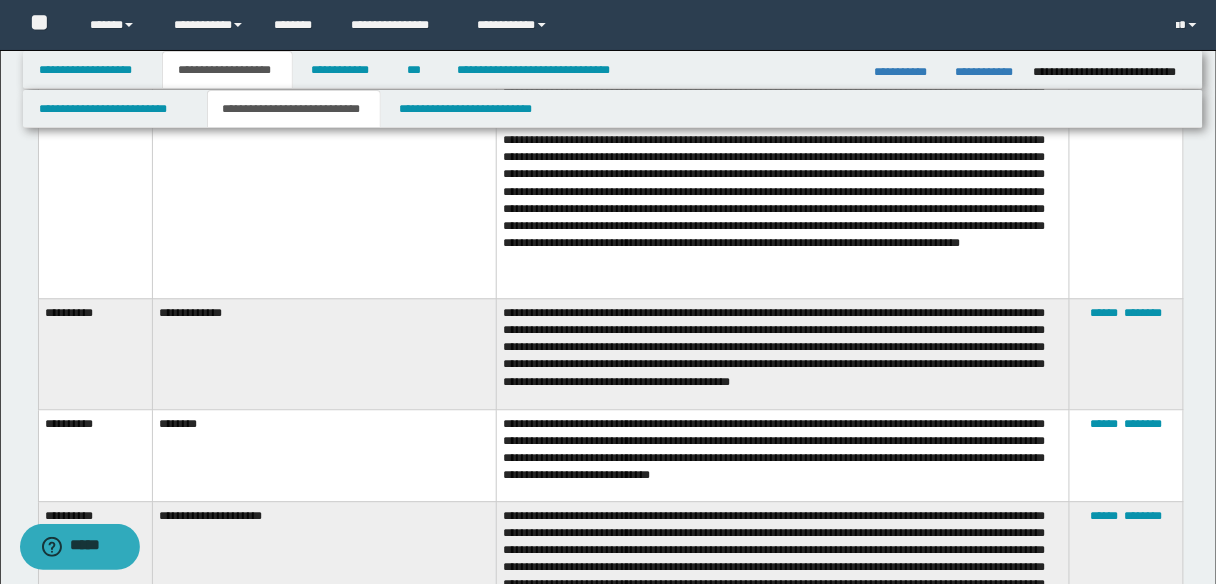 scroll, scrollTop: 3120, scrollLeft: 0, axis: vertical 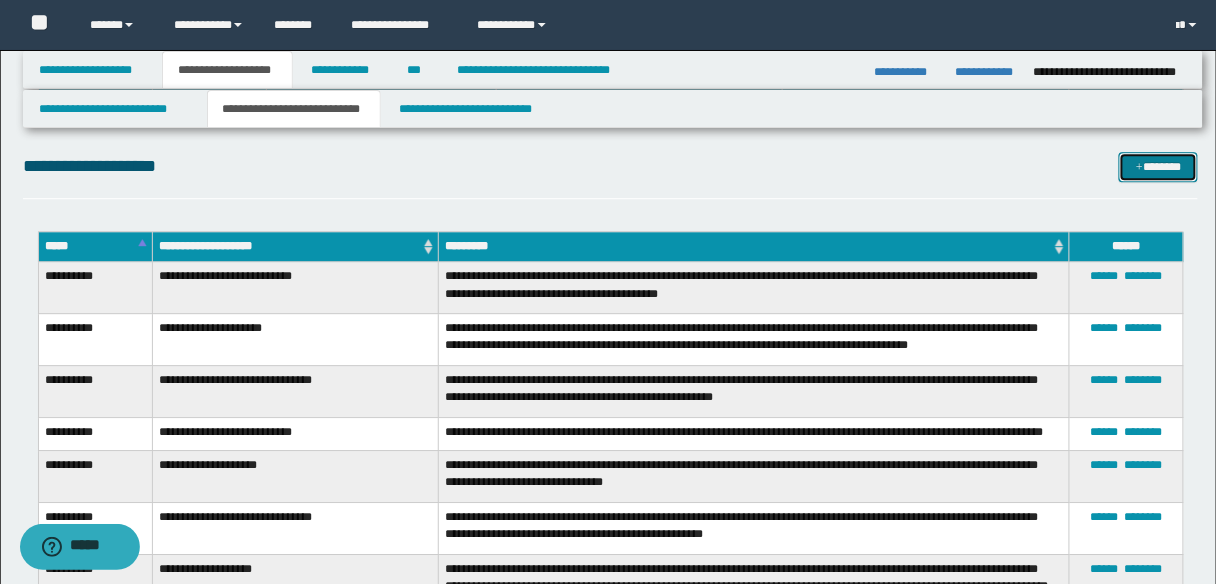 click on "*******" at bounding box center [1158, 166] 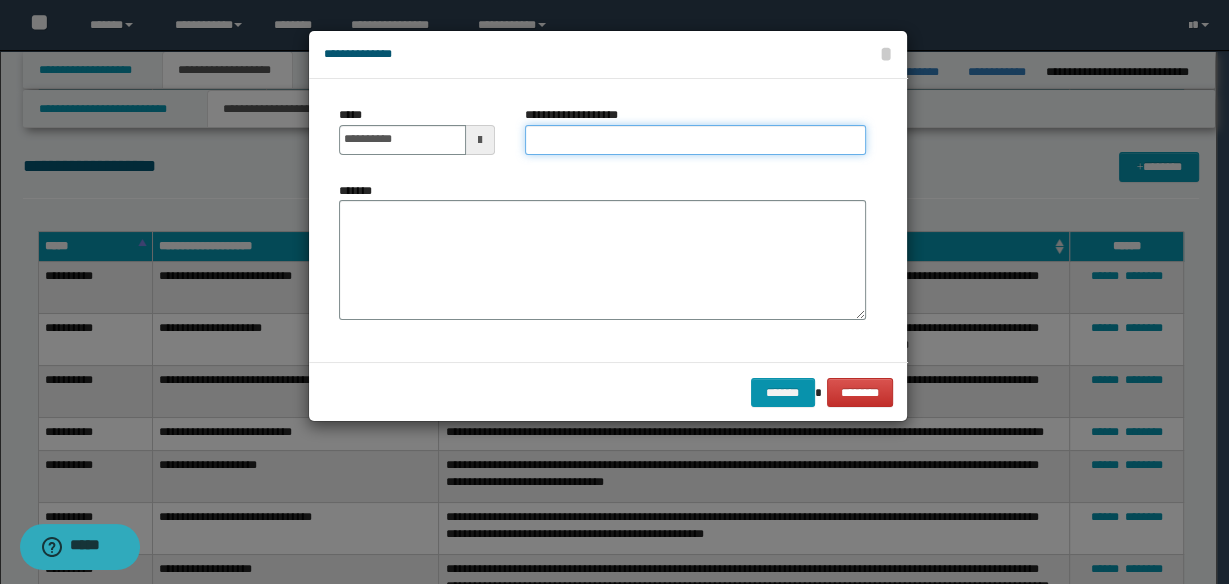 click on "**********" at bounding box center (695, 140) 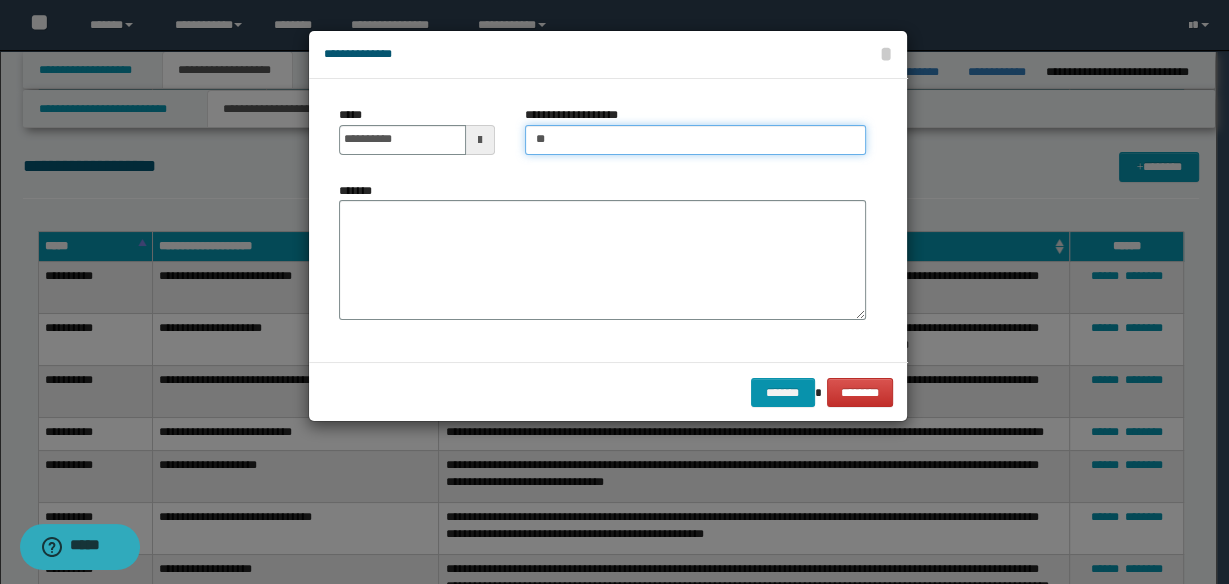type on "*" 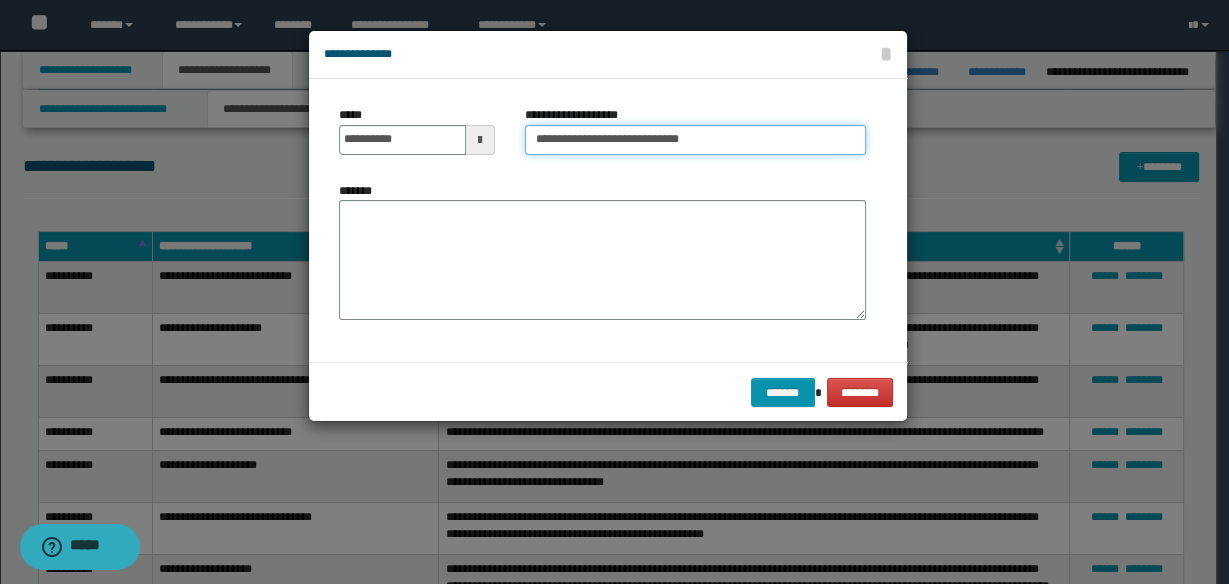 type on "**********" 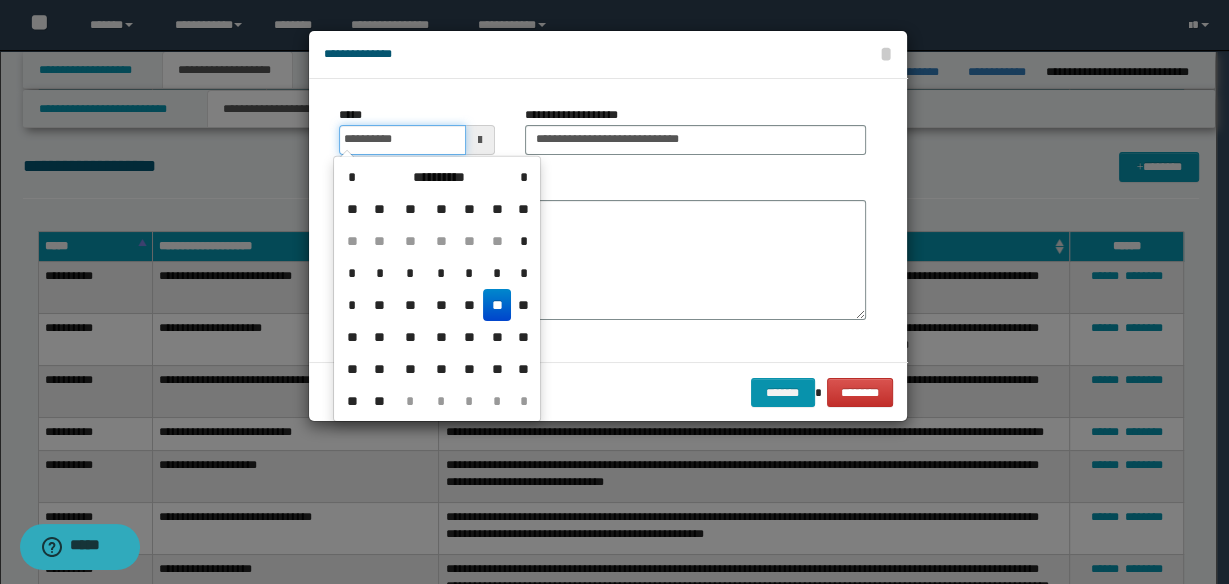 click on "**********" at bounding box center (402, 140) 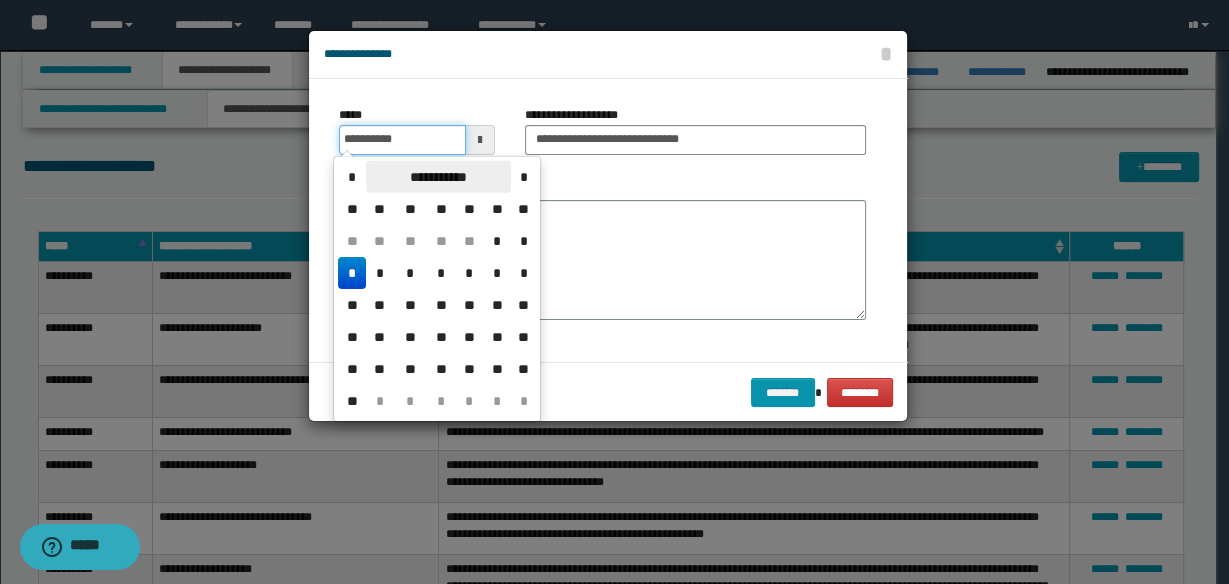 type on "**********" 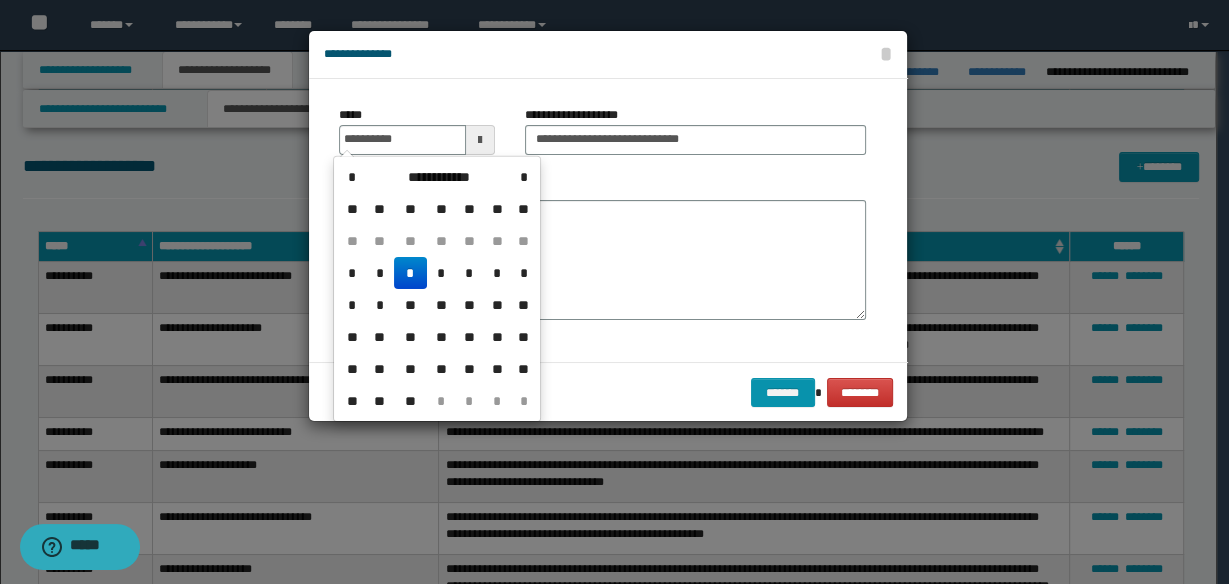 click on "*" at bounding box center [410, 273] 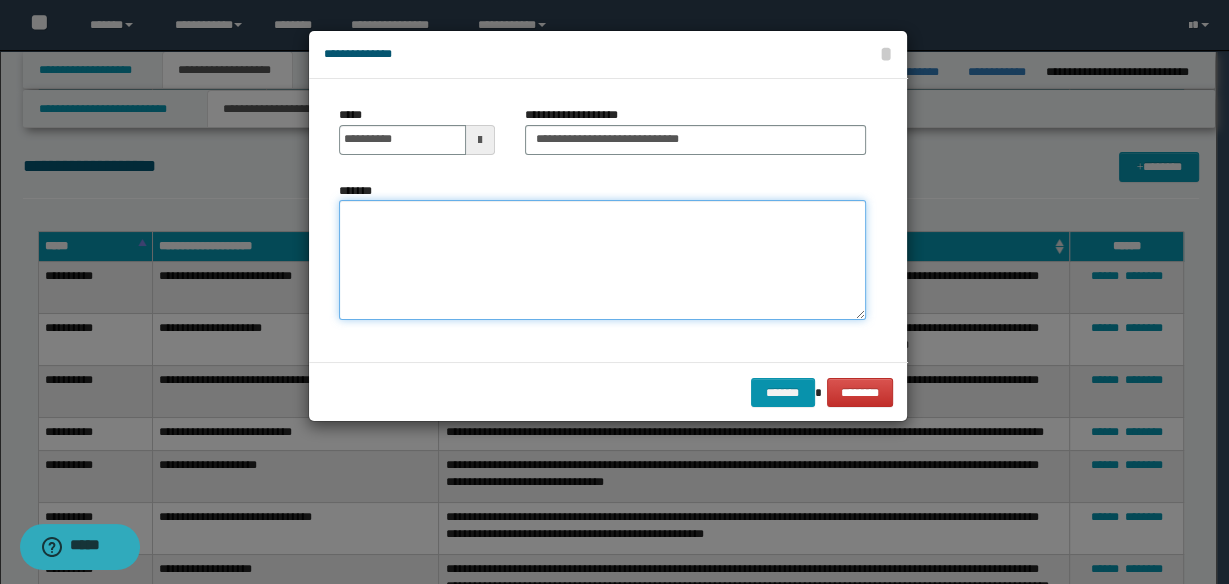 click on "*******" at bounding box center [602, 259] 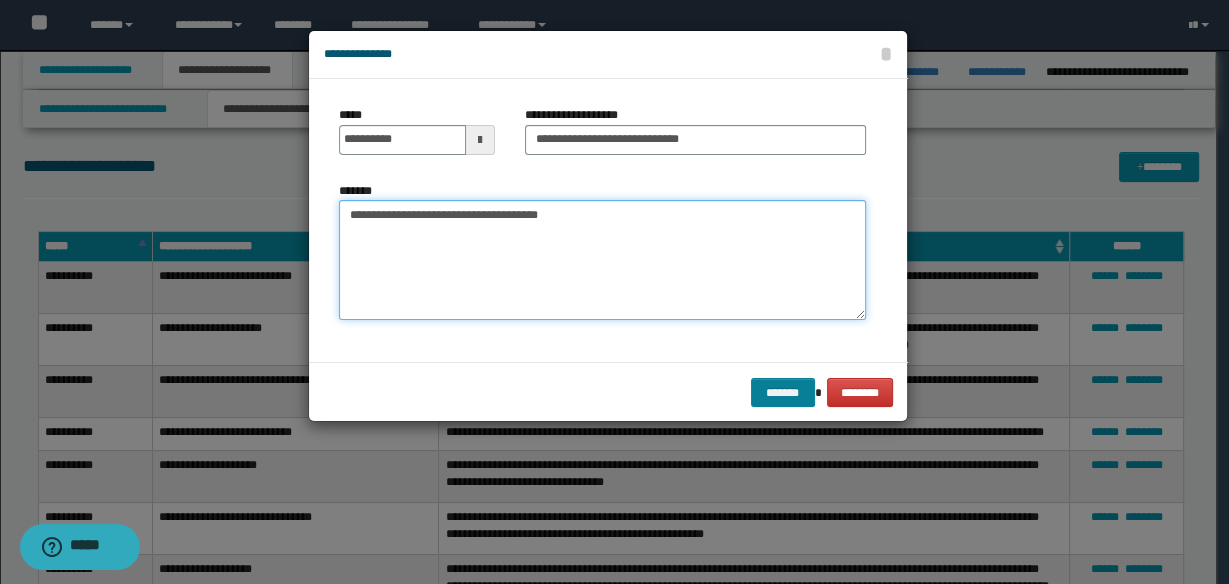 type on "**********" 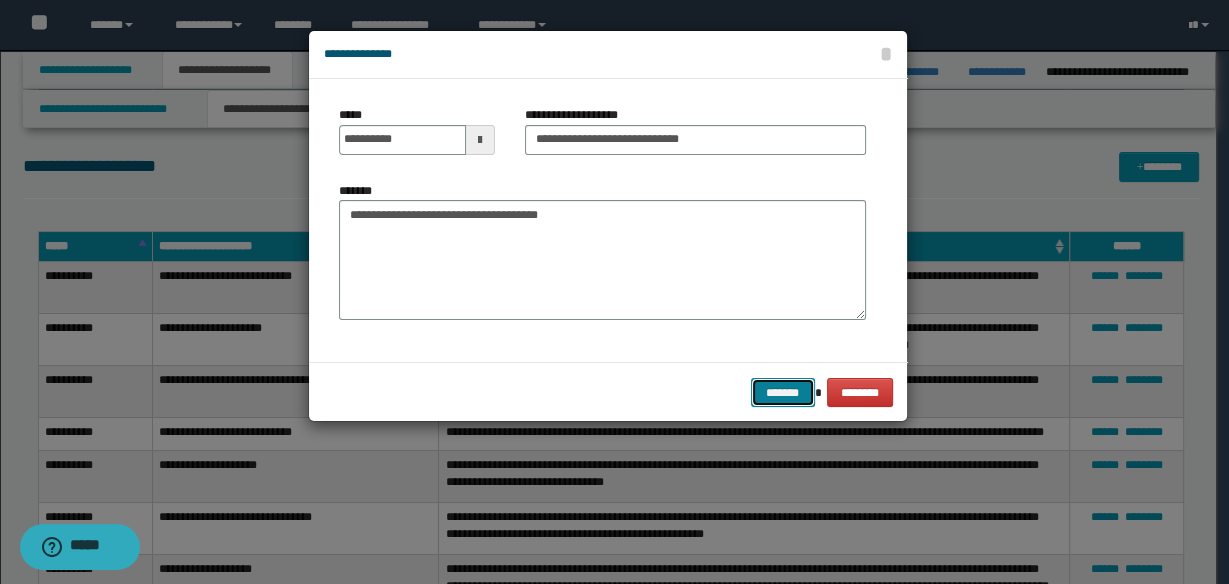 click on "*******" at bounding box center [783, 392] 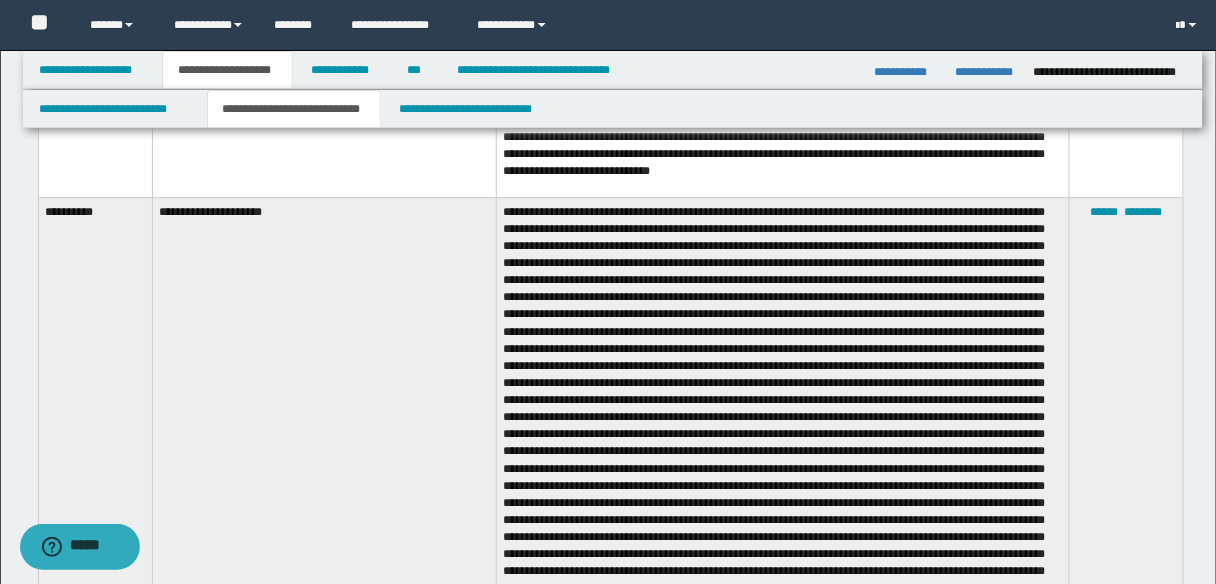 scroll, scrollTop: 2960, scrollLeft: 0, axis: vertical 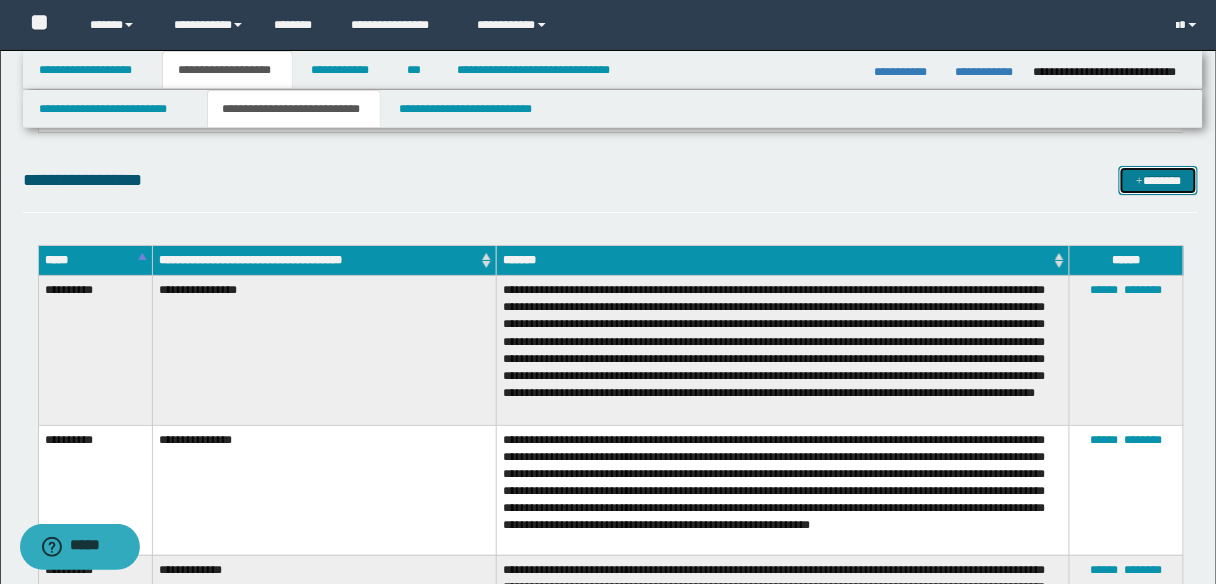 click on "*******" at bounding box center (1158, 180) 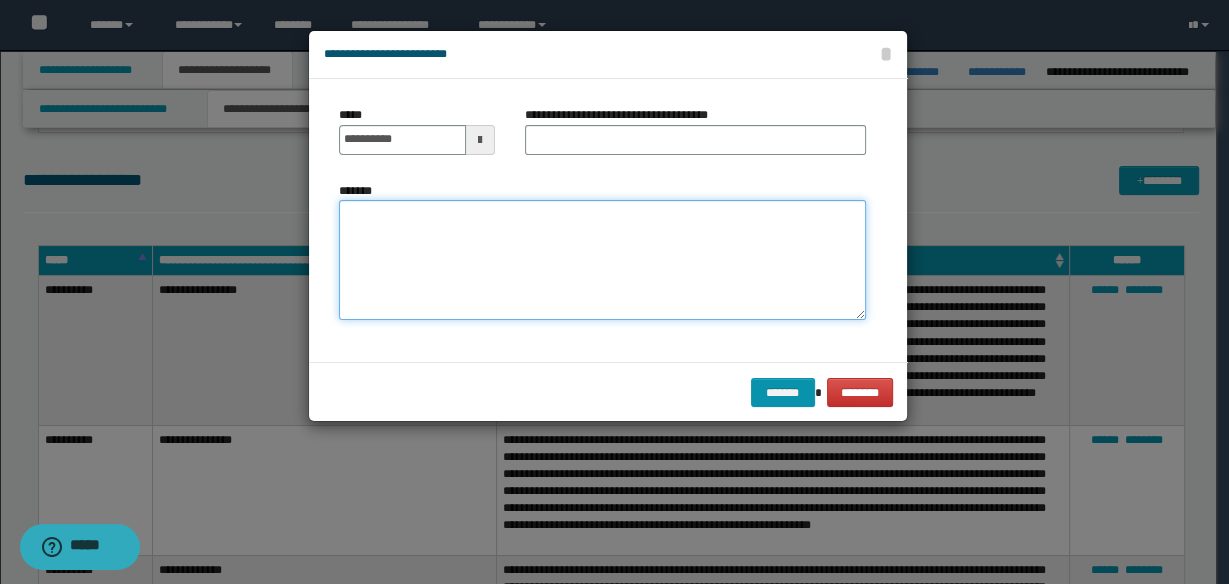 click on "*******" at bounding box center (602, 259) 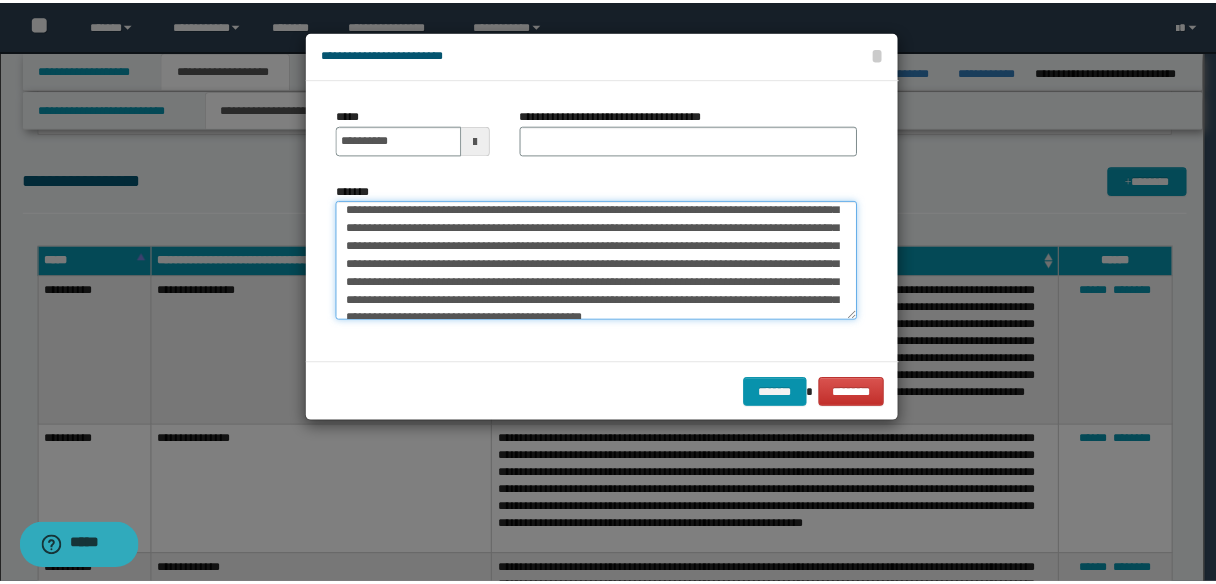 scroll, scrollTop: 0, scrollLeft: 0, axis: both 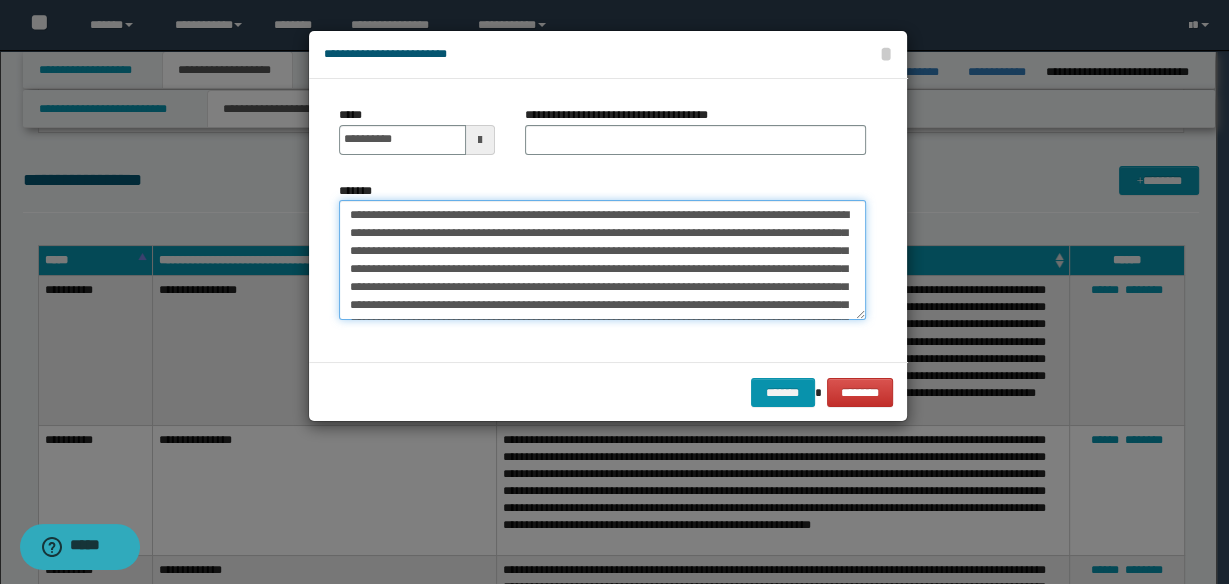 type on "**********" 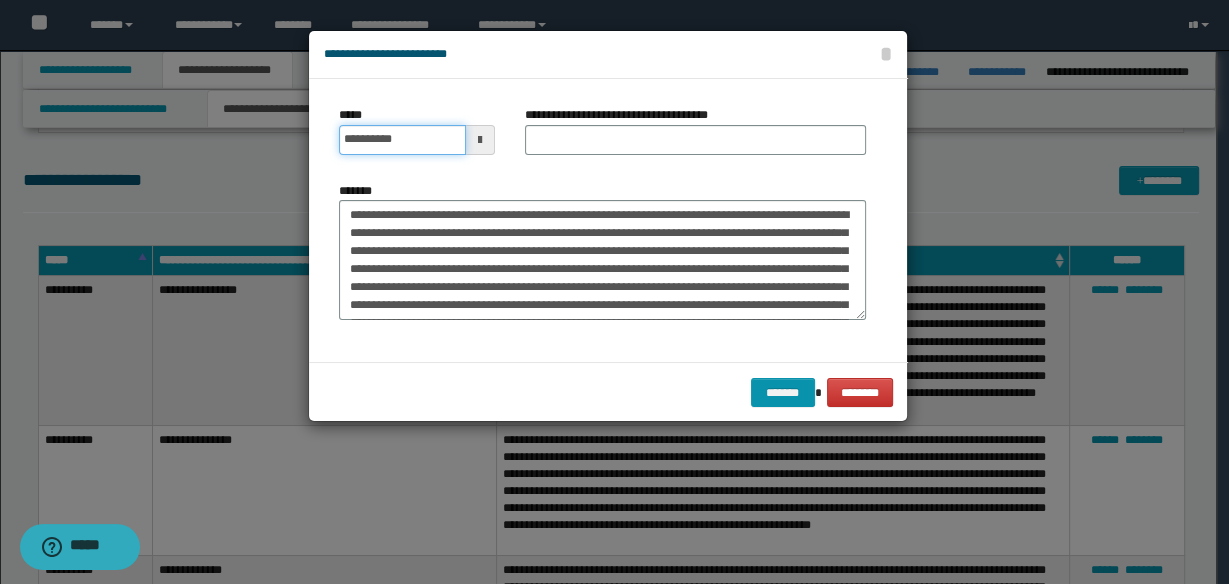 click on "**********" at bounding box center (402, 140) 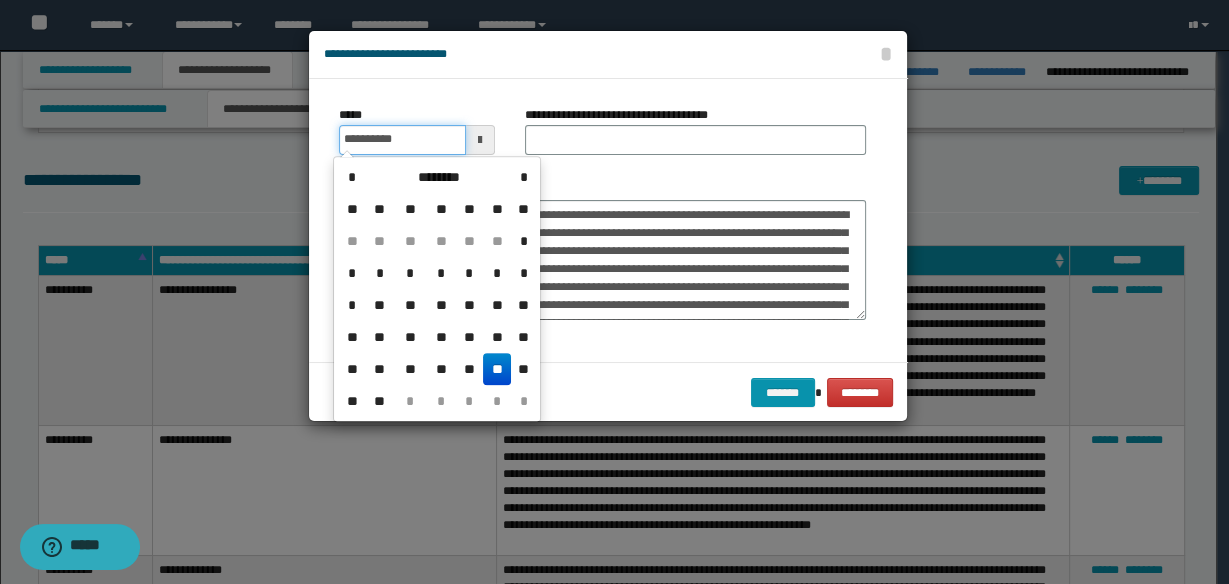 type on "**********" 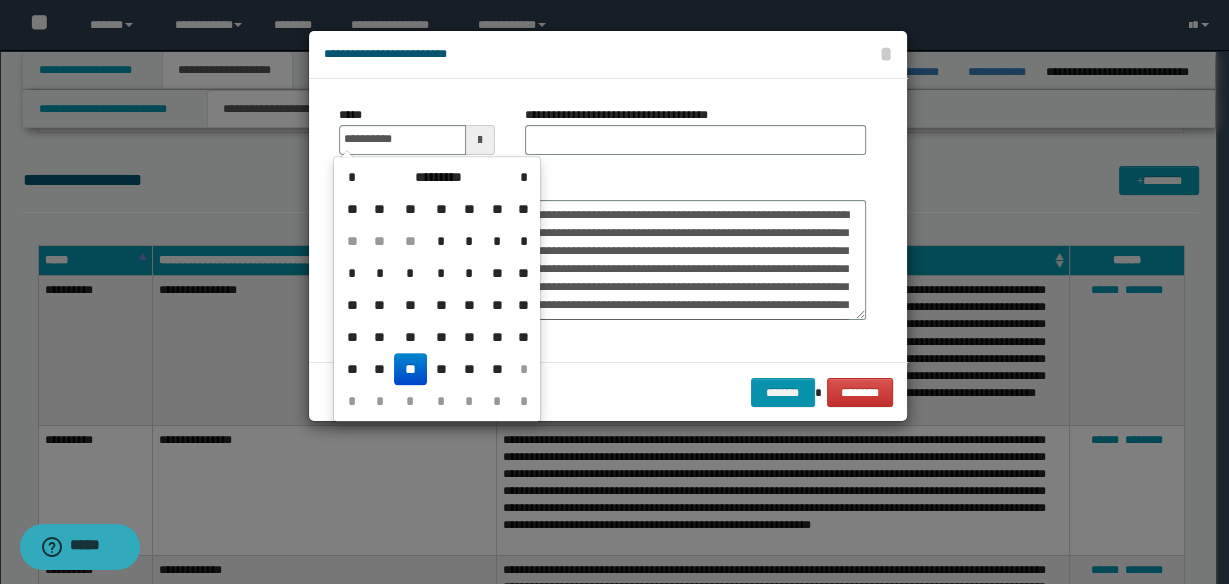 drag, startPoint x: 421, startPoint y: 382, endPoint x: 475, endPoint y: 285, distance: 111.01801 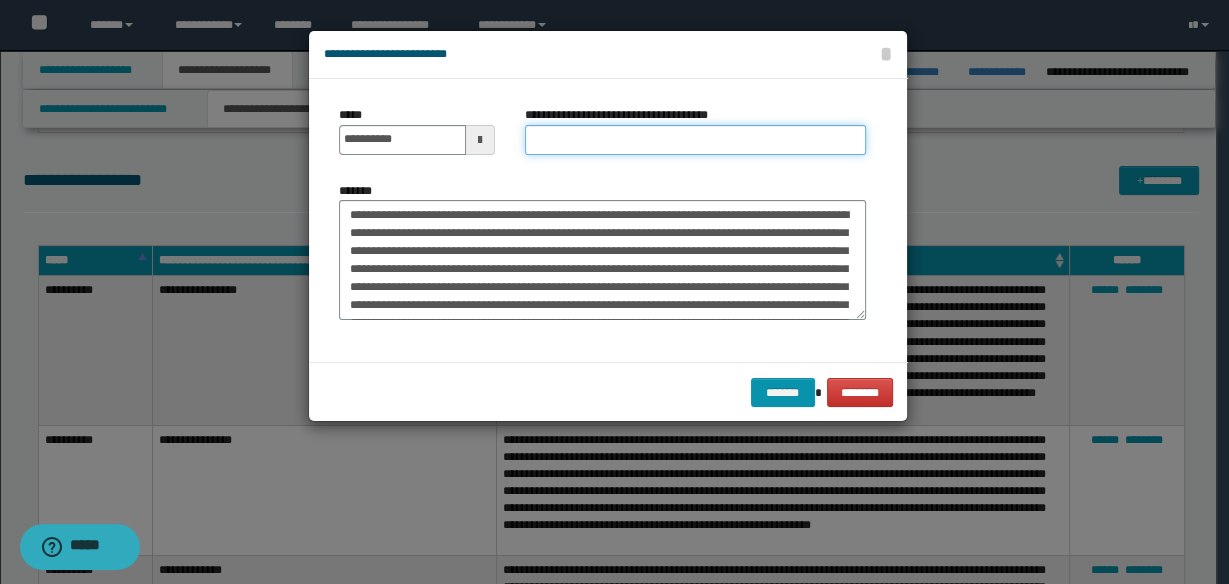 click on "**********" at bounding box center [695, 140] 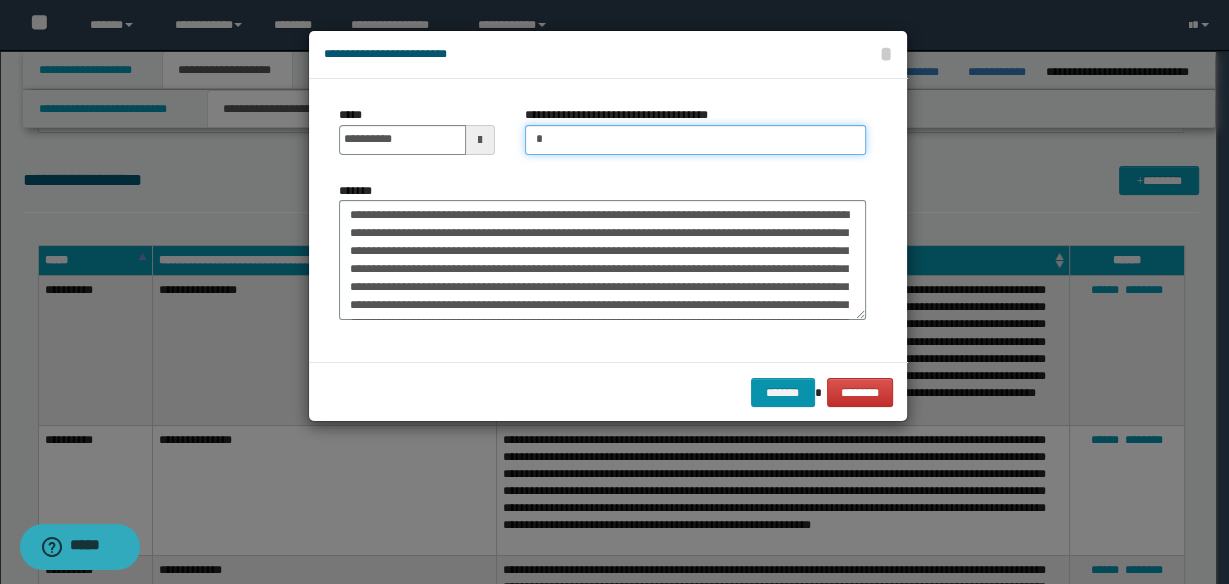 type on "**********" 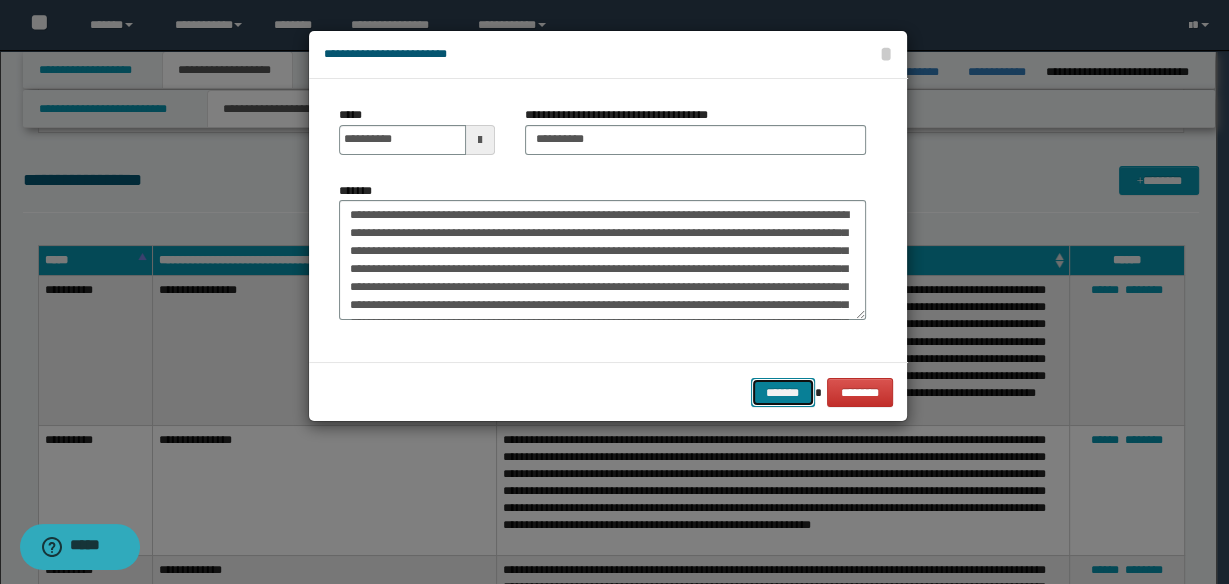 click on "*******" at bounding box center (783, 392) 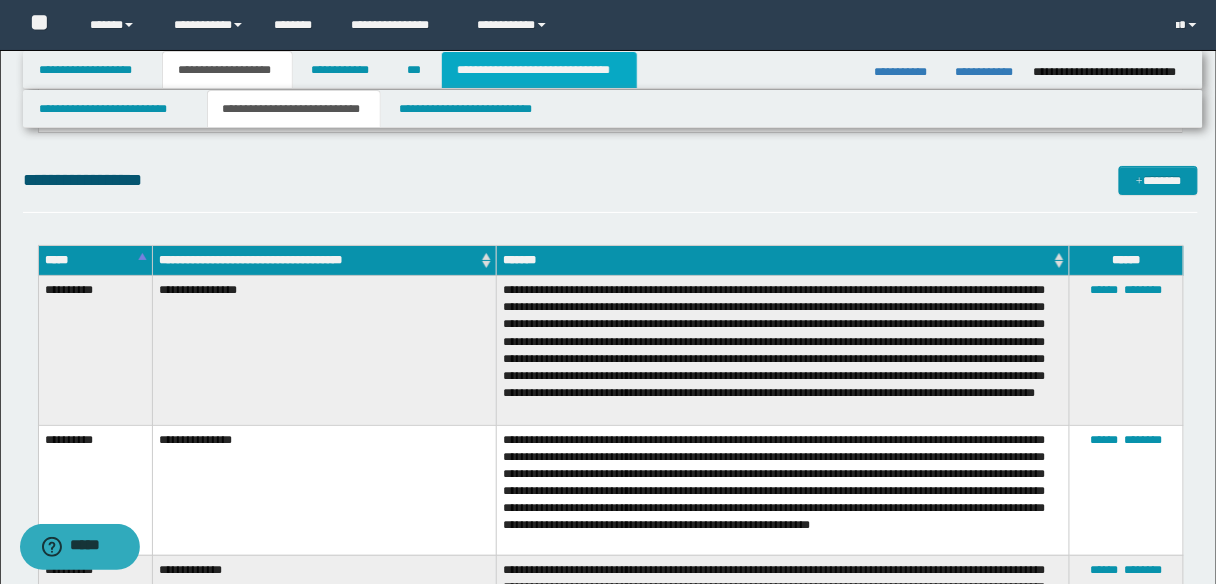 click on "**********" at bounding box center [539, 70] 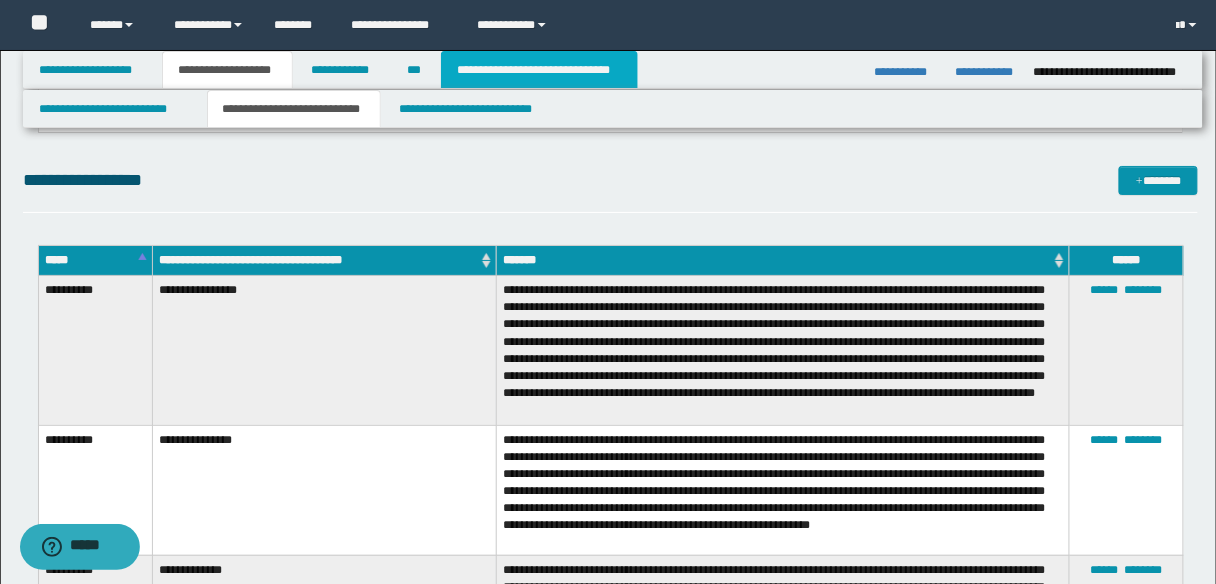 type 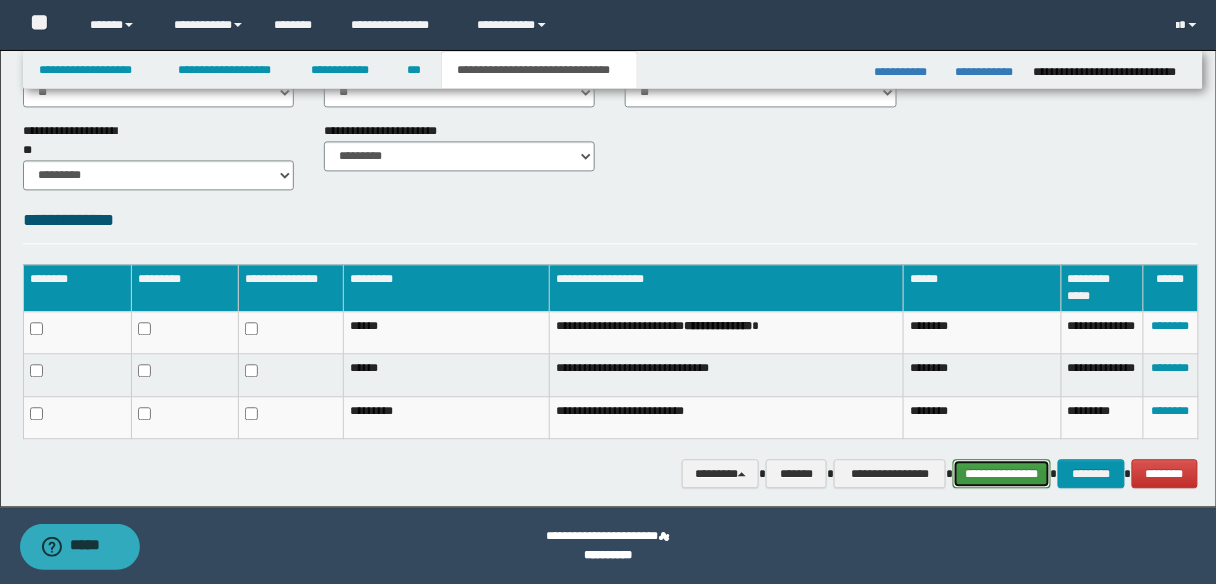 click on "**********" at bounding box center (1001, 473) 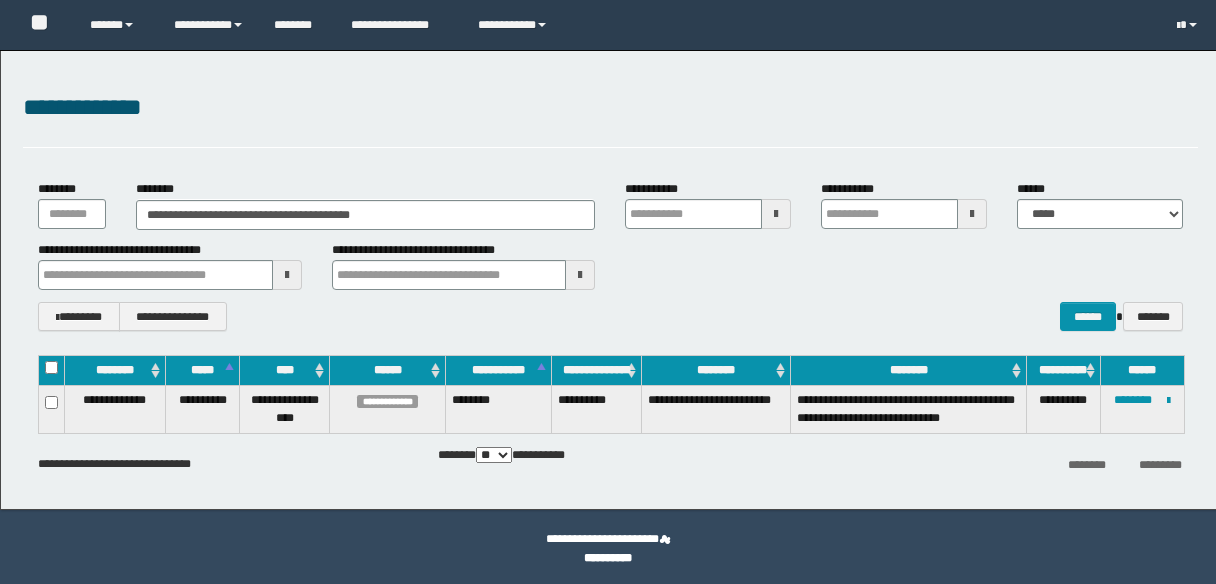 scroll, scrollTop: 0, scrollLeft: 0, axis: both 